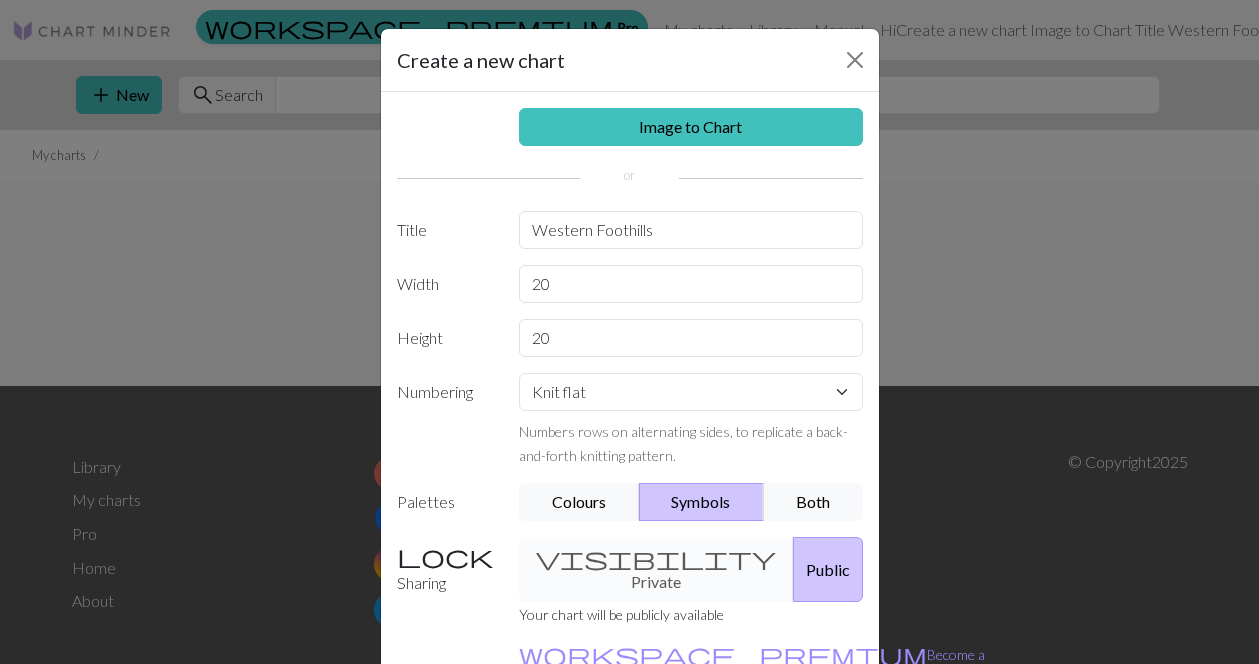 scroll, scrollTop: 0, scrollLeft: 0, axis: both 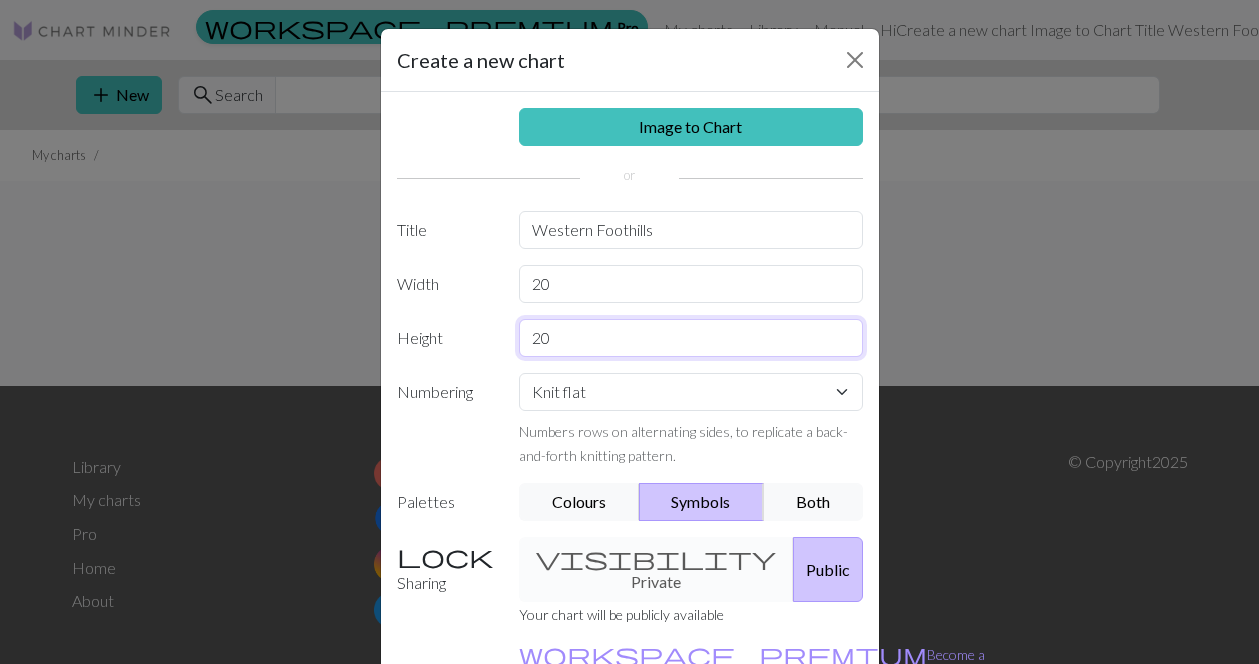 drag, startPoint x: 553, startPoint y: 337, endPoint x: 517, endPoint y: 340, distance: 36.124783 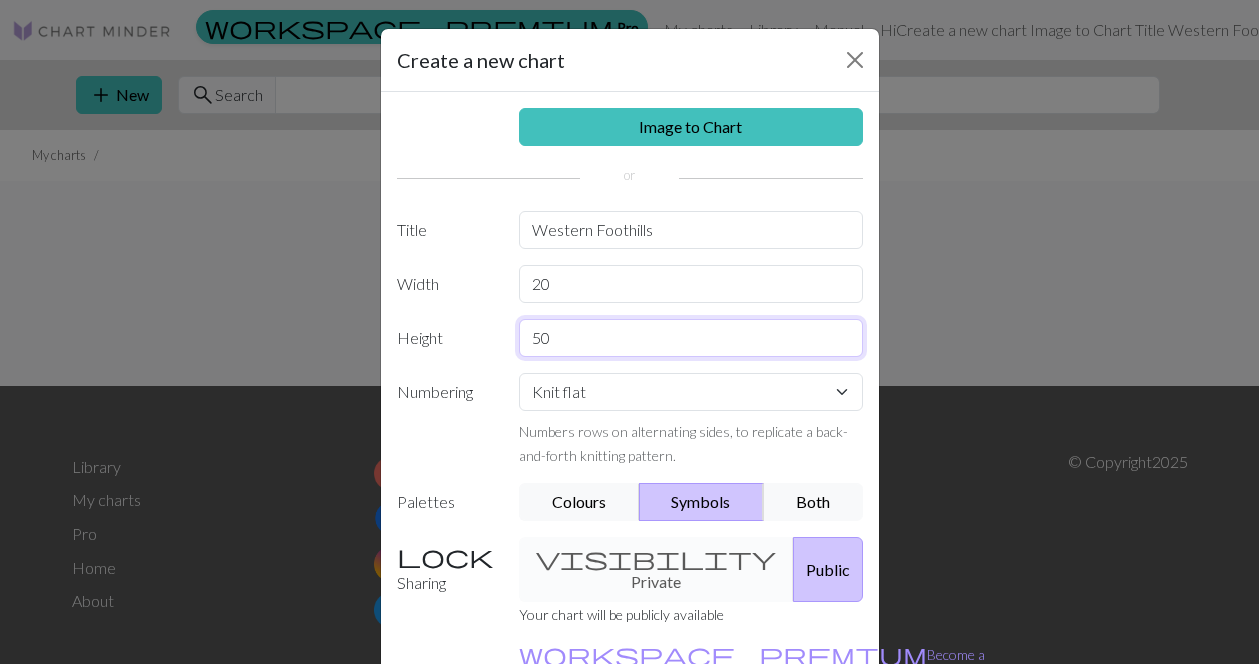 scroll, scrollTop: 125, scrollLeft: 0, axis: vertical 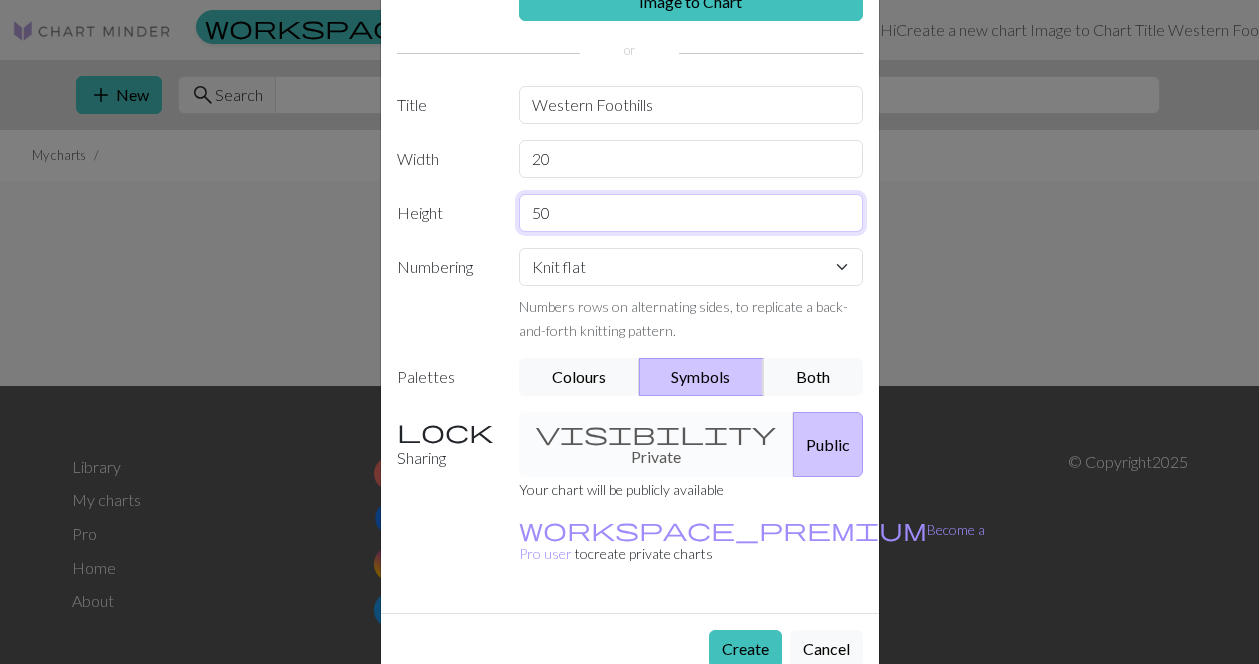 type on "50" 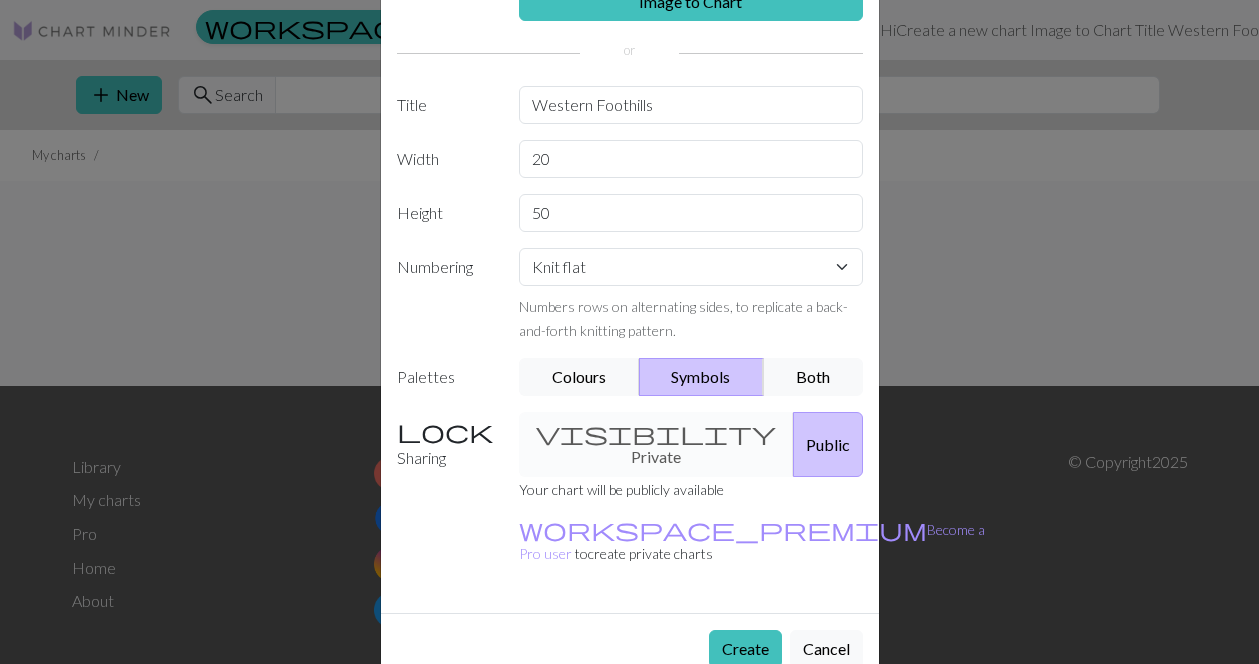 click on "visibility  Private Public" at bounding box center (691, 444) 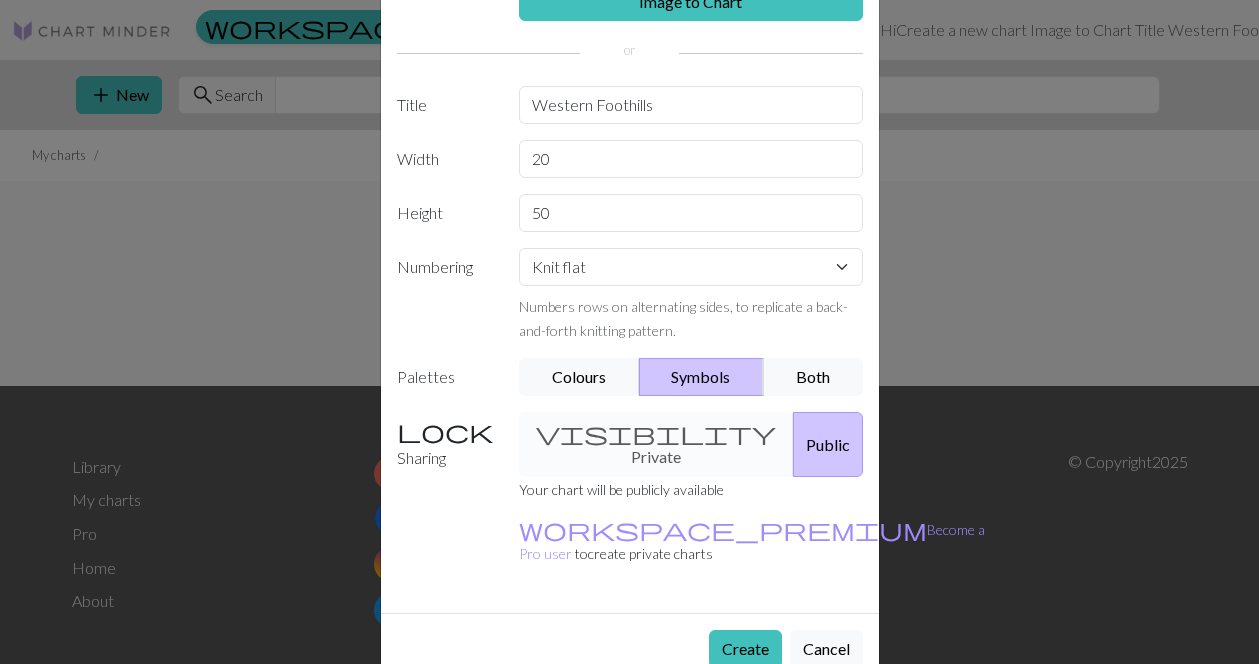 click on "visibility  Private Public" at bounding box center [691, 444] 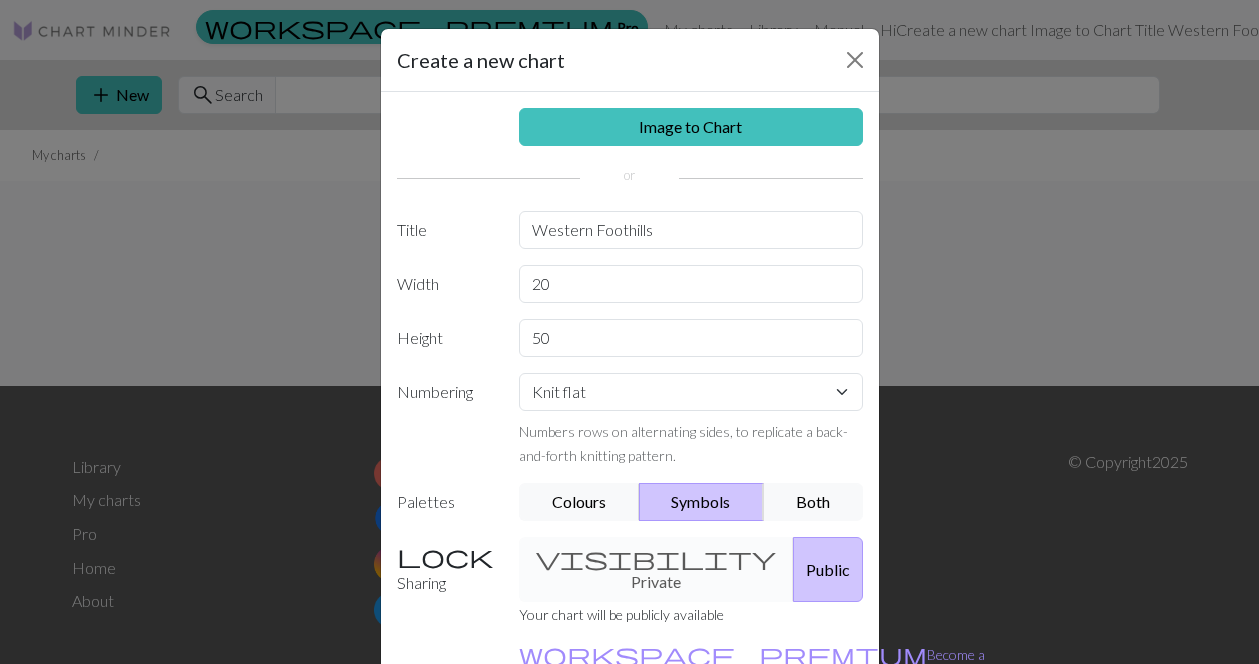 scroll, scrollTop: 125, scrollLeft: 0, axis: vertical 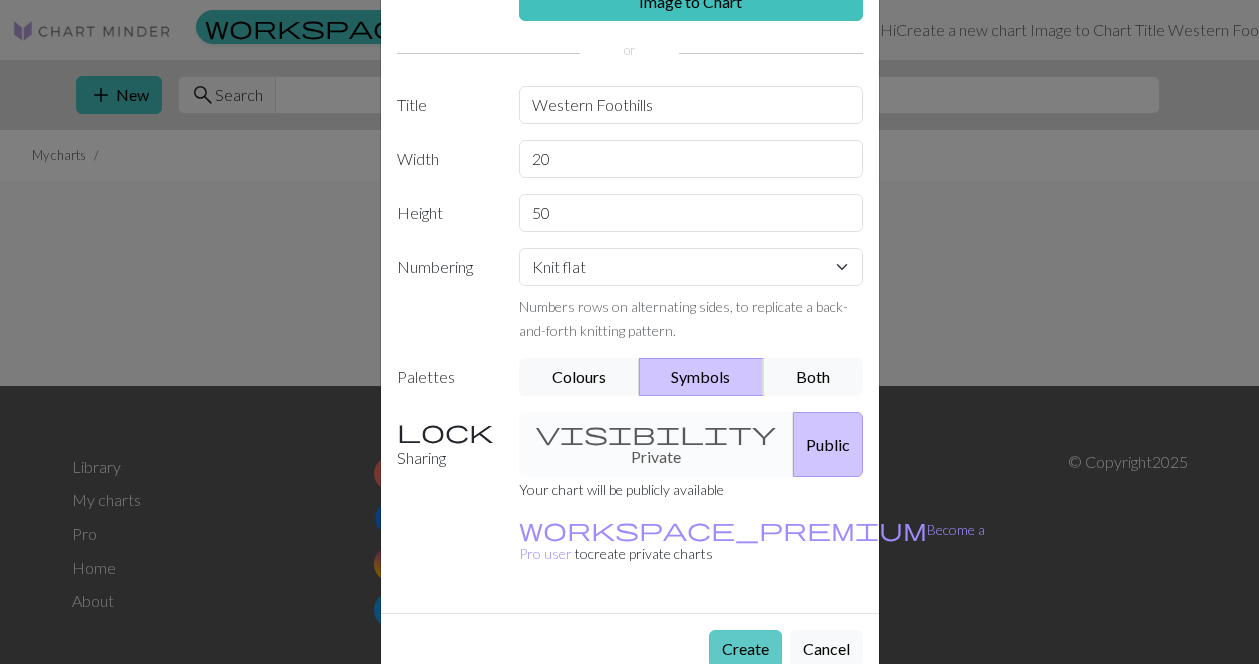 click on "Create" at bounding box center [745, 649] 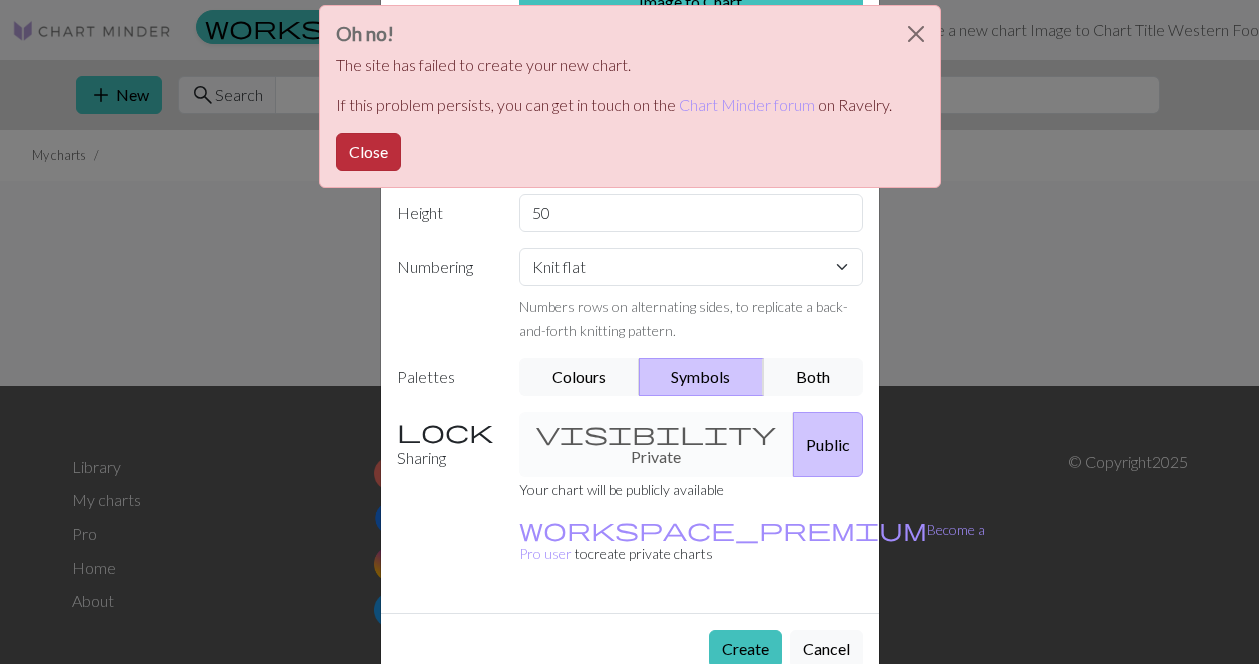 click on "Close" at bounding box center [368, 152] 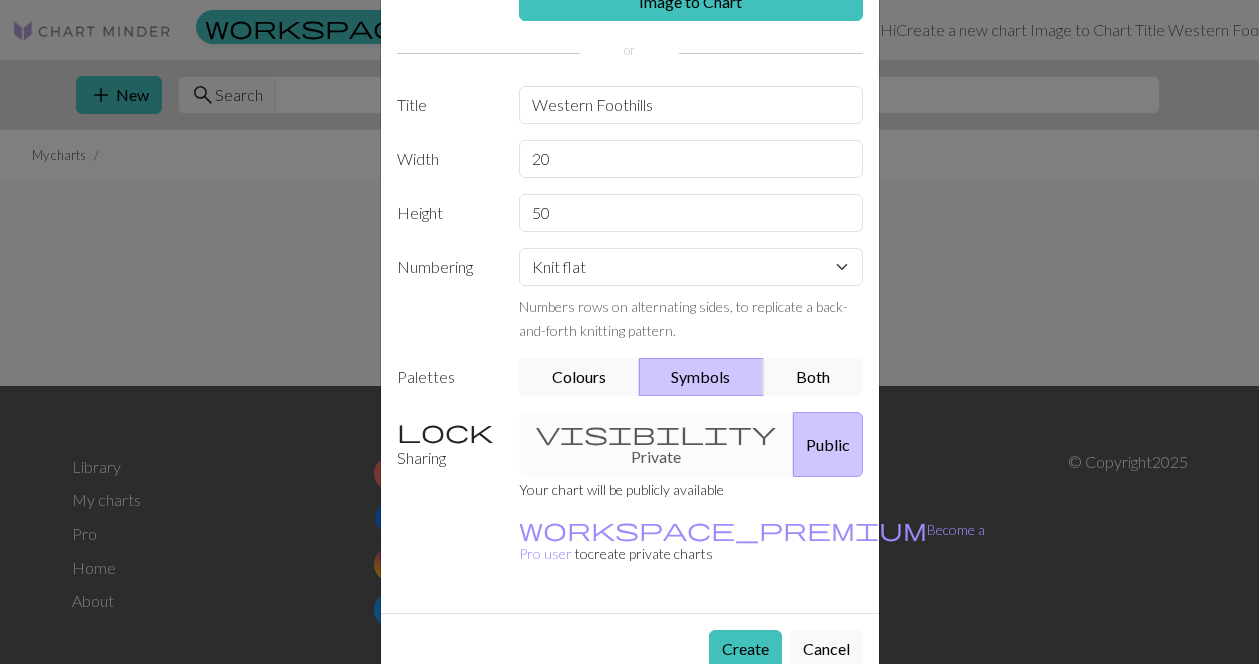 scroll, scrollTop: 0, scrollLeft: 0, axis: both 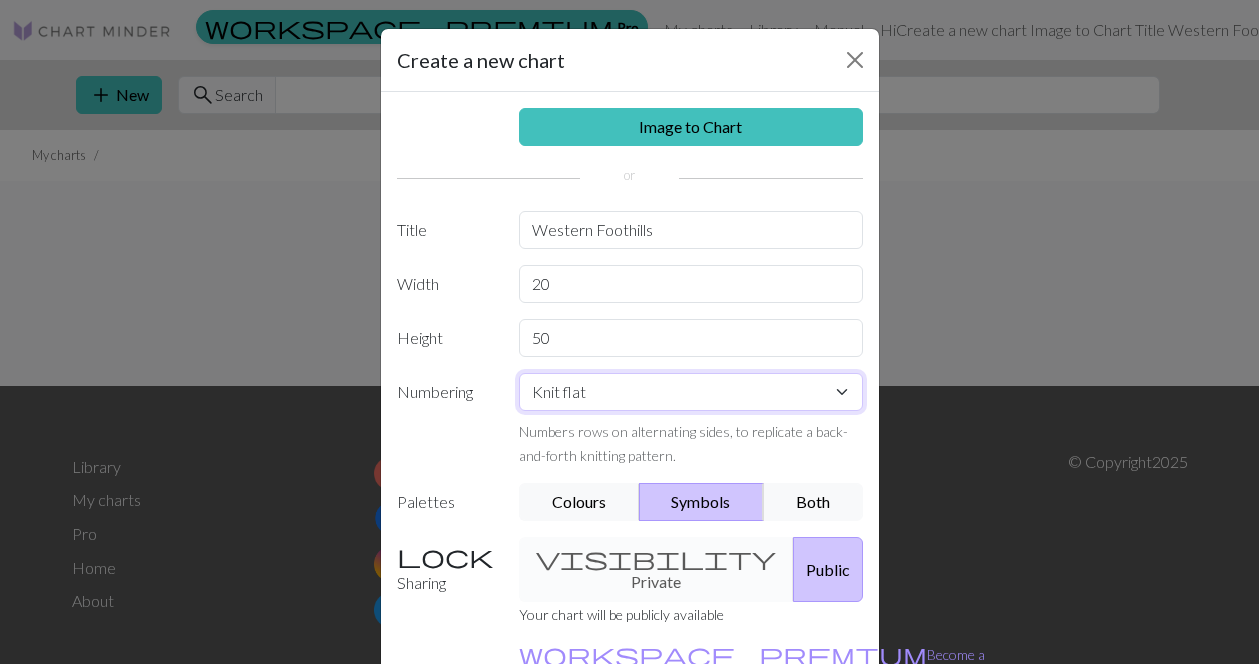 select on "lace" 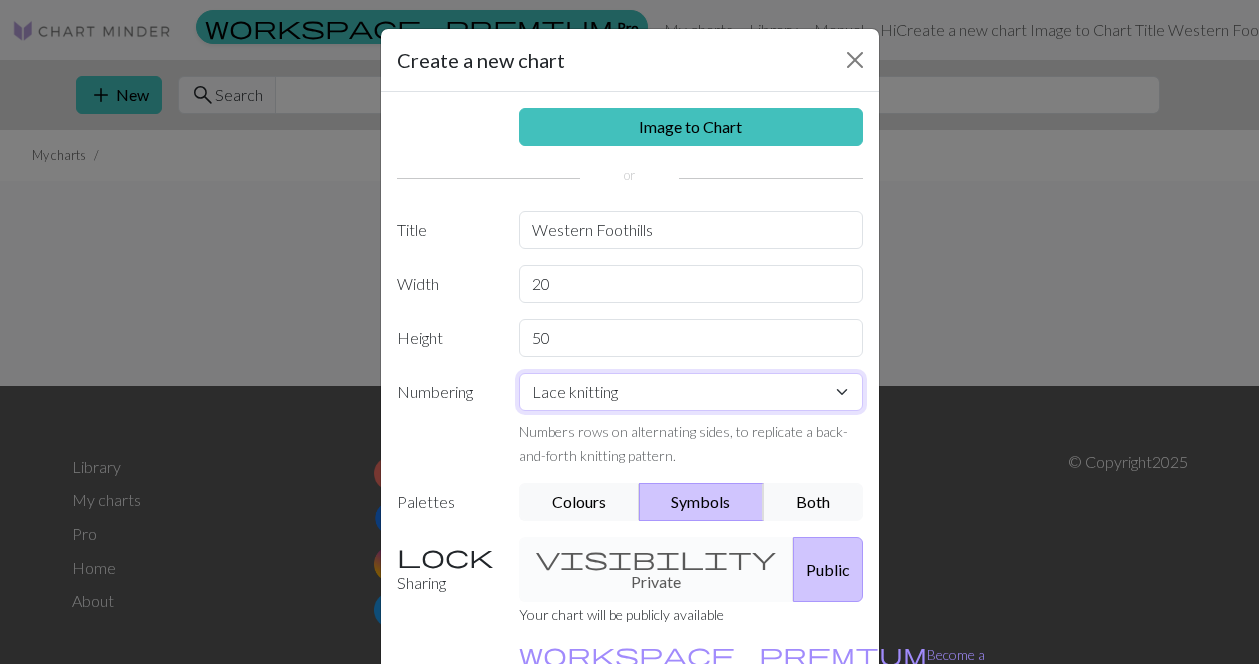 click on "Lace knitting" at bounding box center [0, 0] 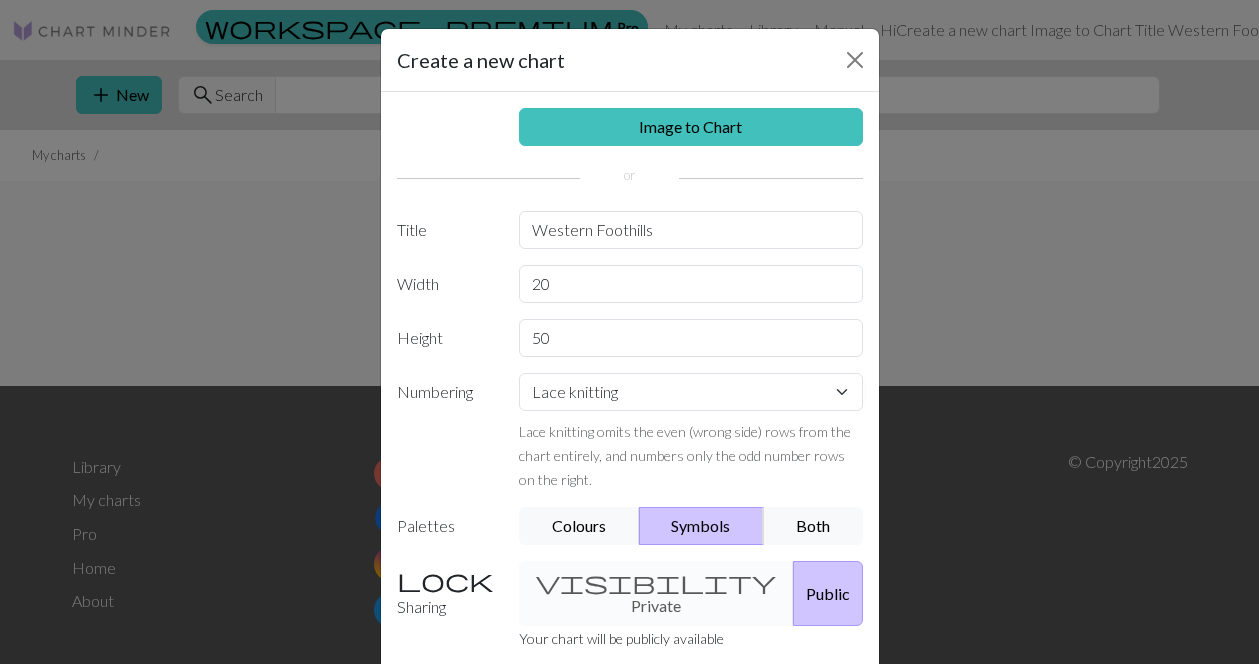click on "Public" at bounding box center (828, 593) 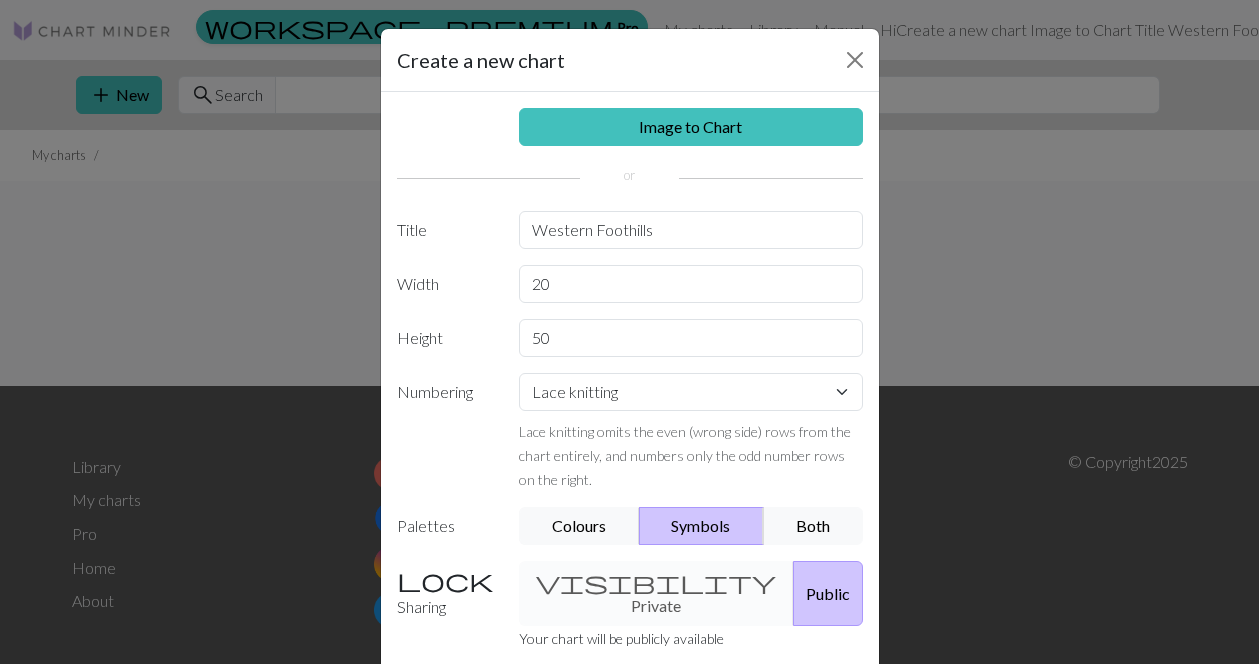 scroll, scrollTop: 149, scrollLeft: 0, axis: vertical 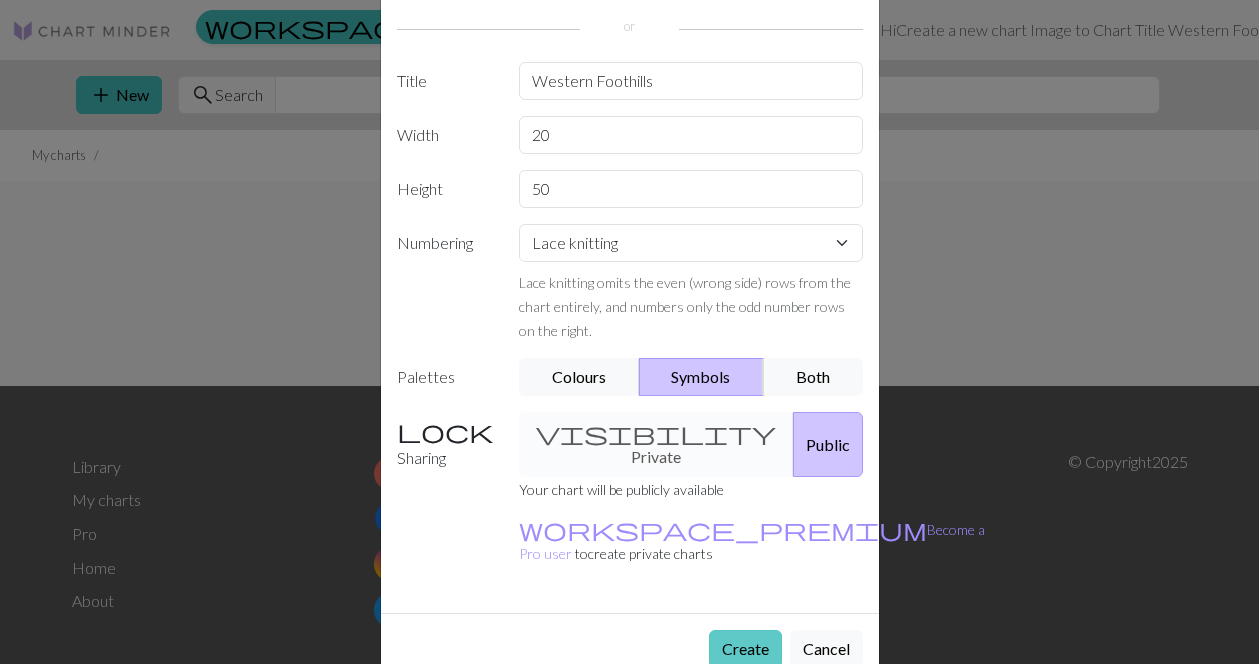 click on "Create" at bounding box center (745, 649) 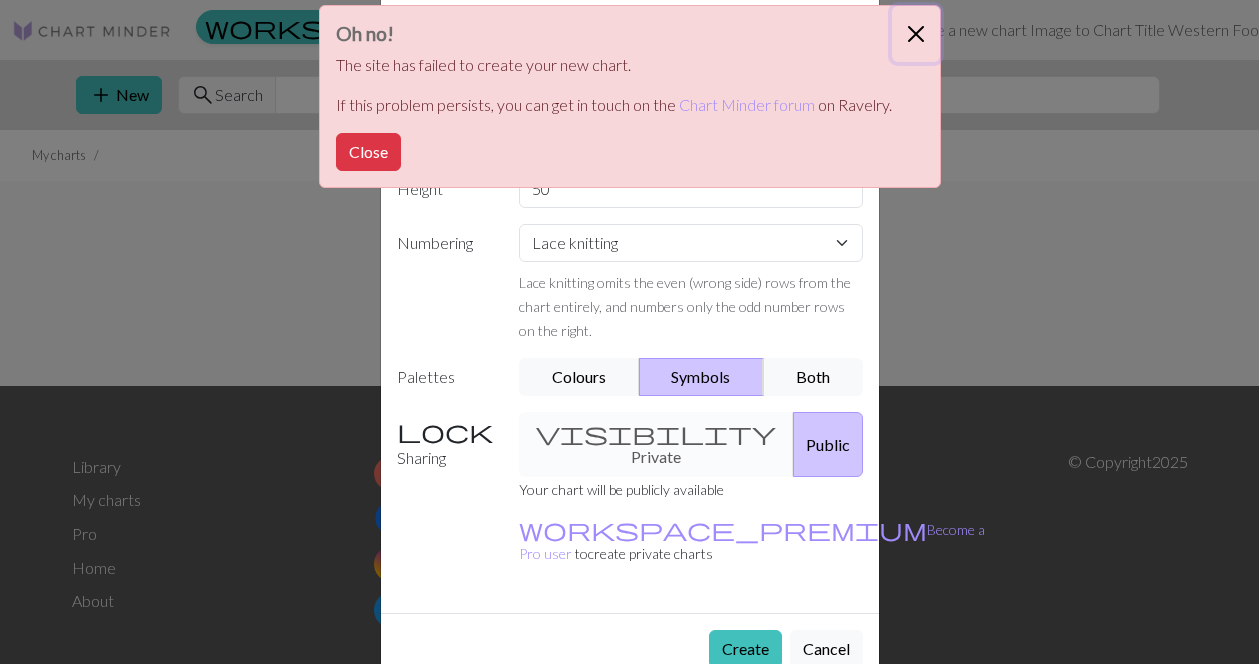 click at bounding box center (916, 34) 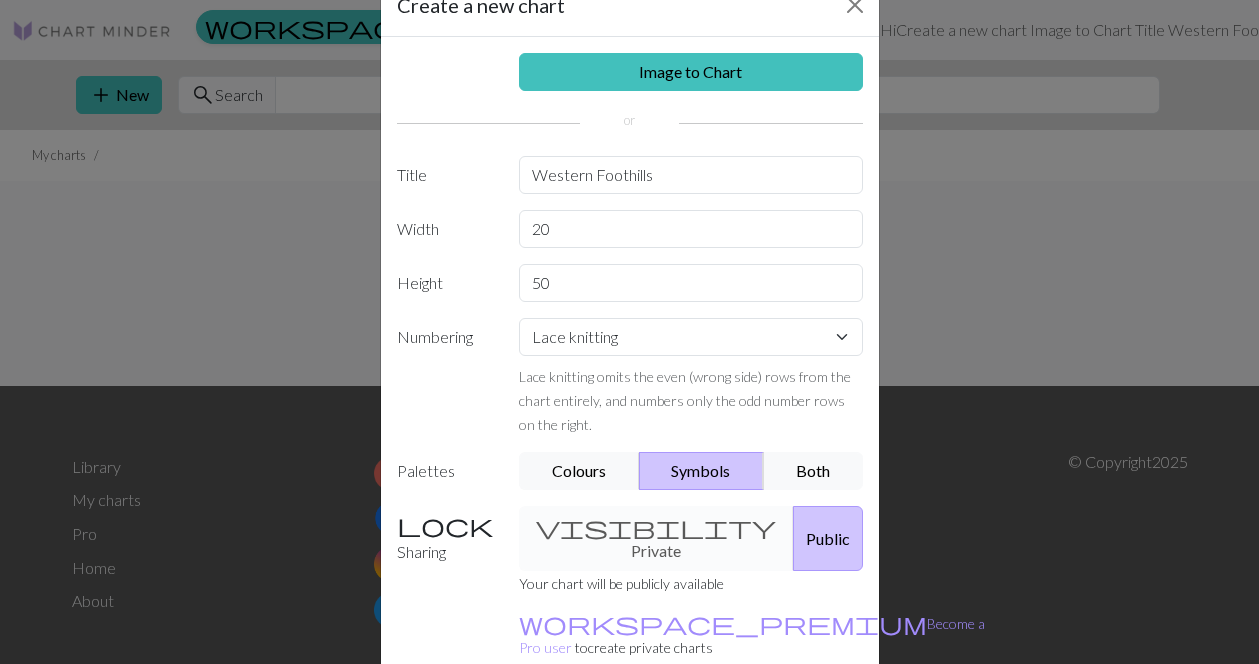 scroll, scrollTop: 0, scrollLeft: 0, axis: both 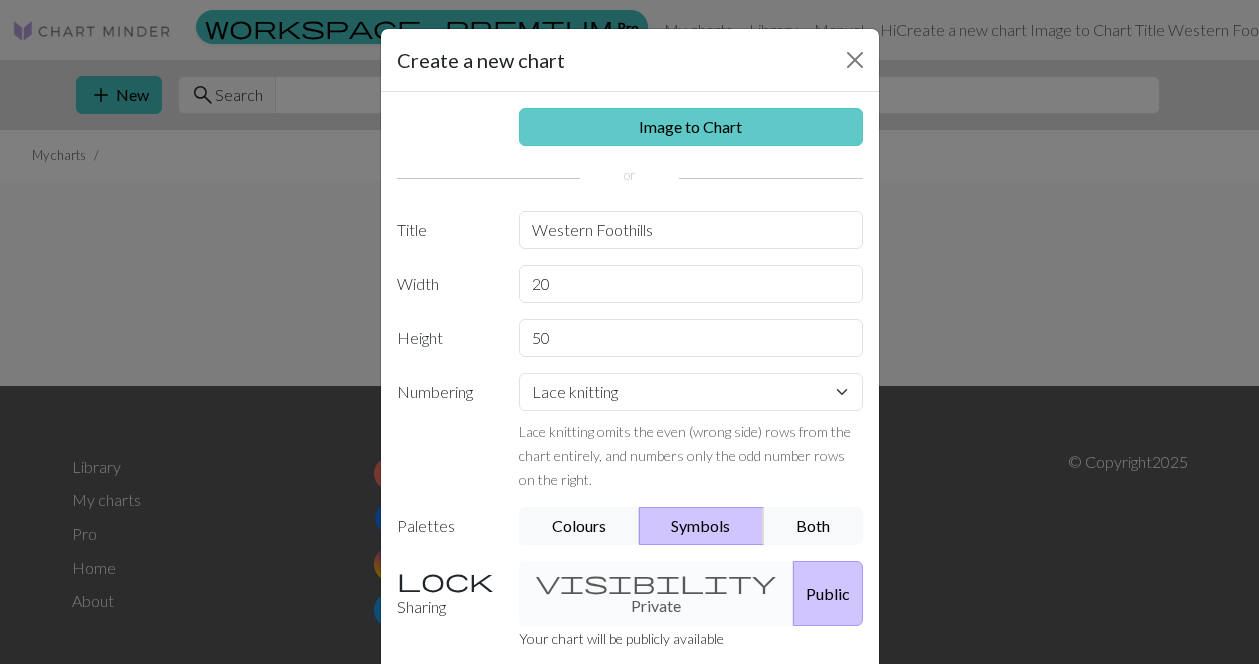 click on "Image to Chart" at bounding box center (691, 127) 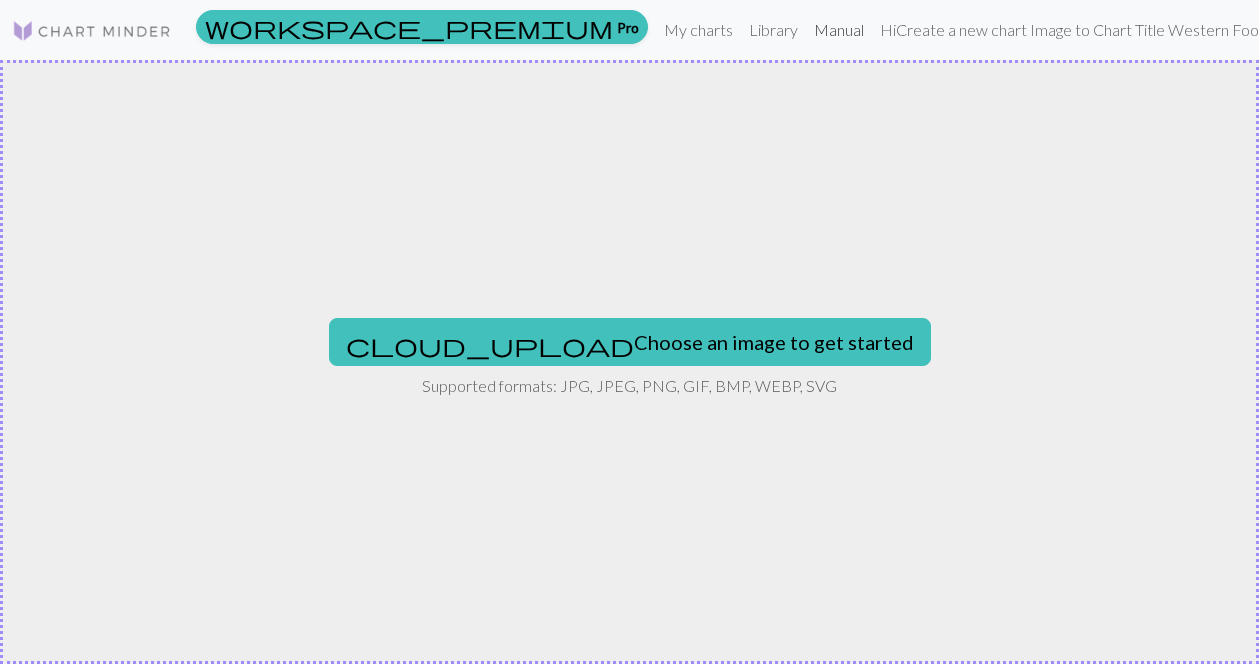 click on "Manual" at bounding box center (839, 30) 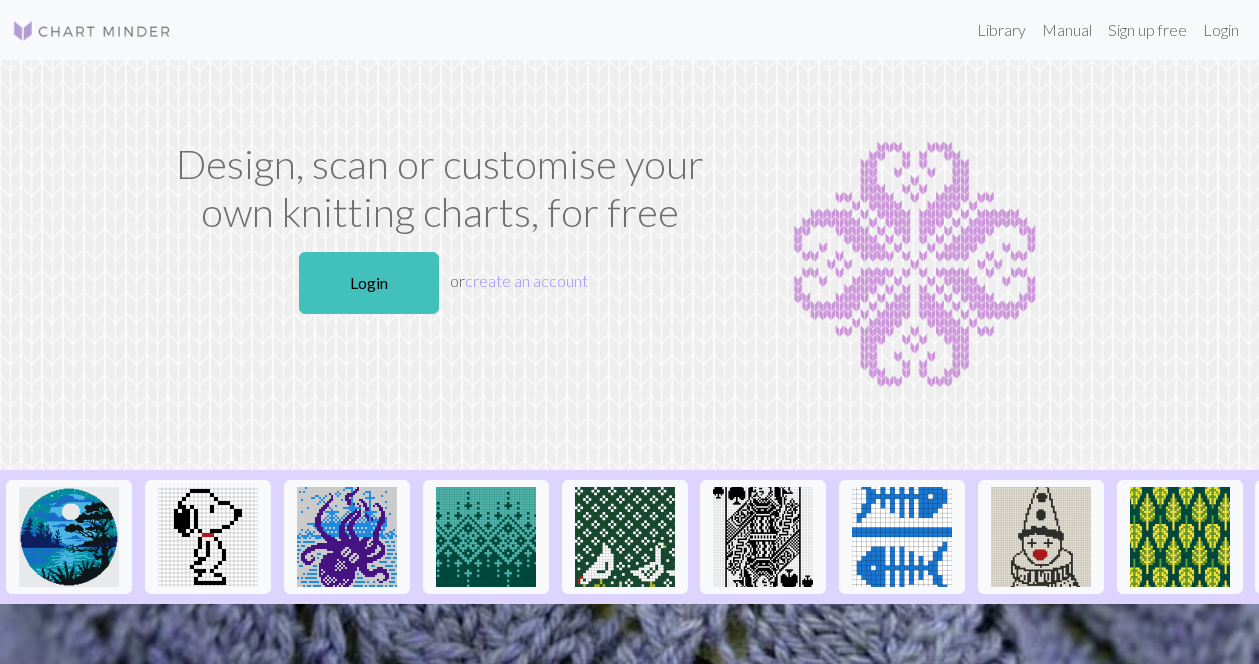 scroll, scrollTop: 0, scrollLeft: 0, axis: both 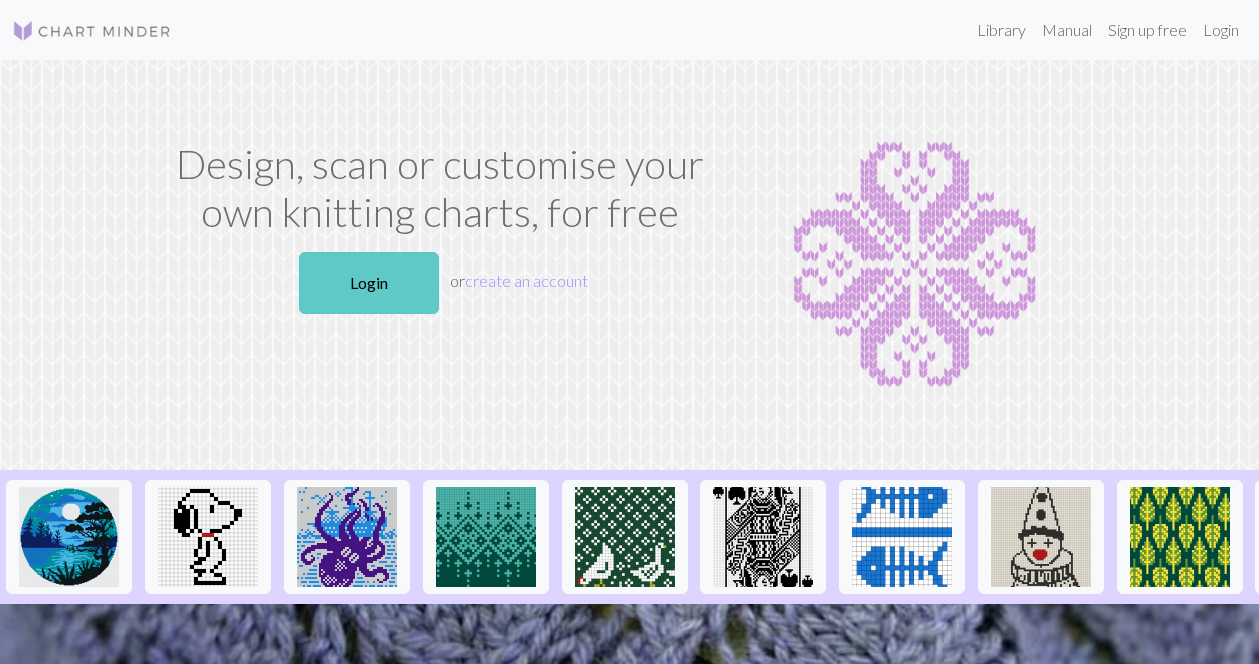 click on "Login" at bounding box center (369, 283) 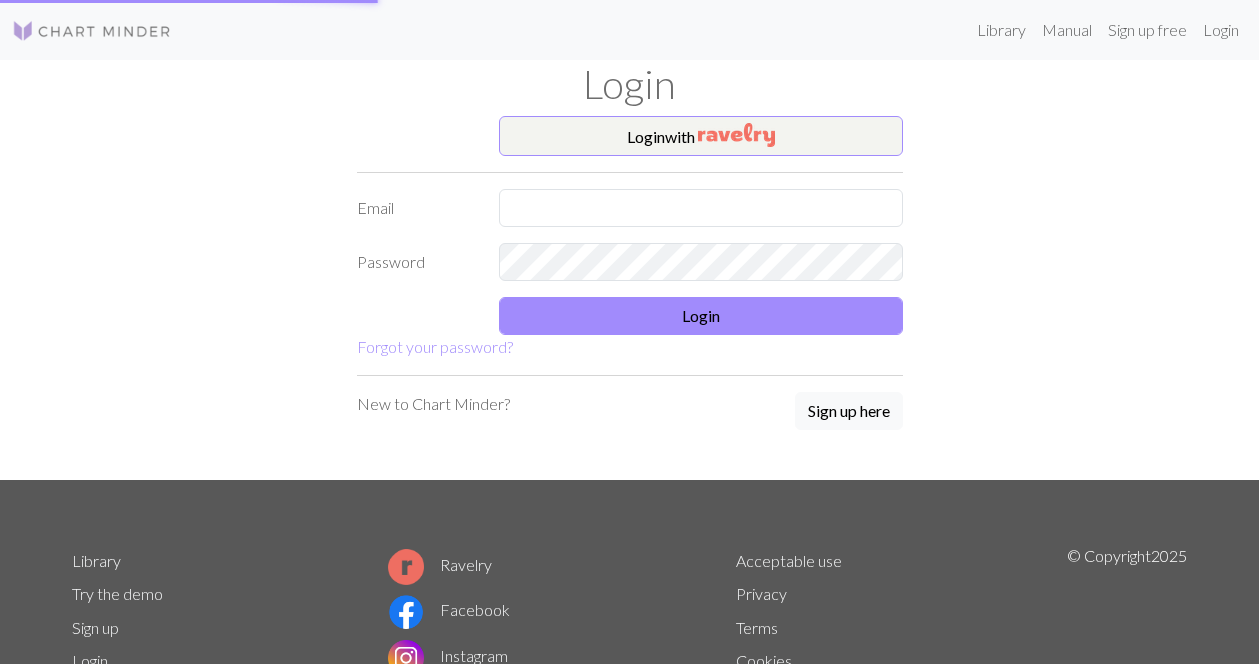 type on "[EMAIL]" 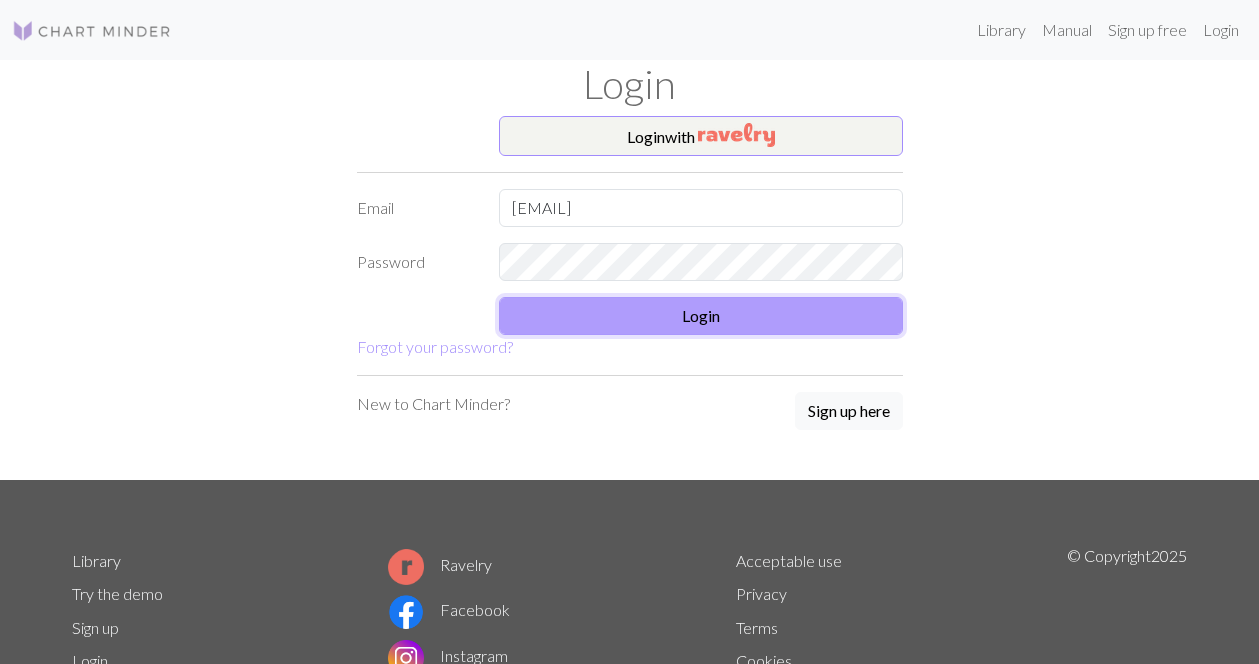 click on "Login" at bounding box center [701, 316] 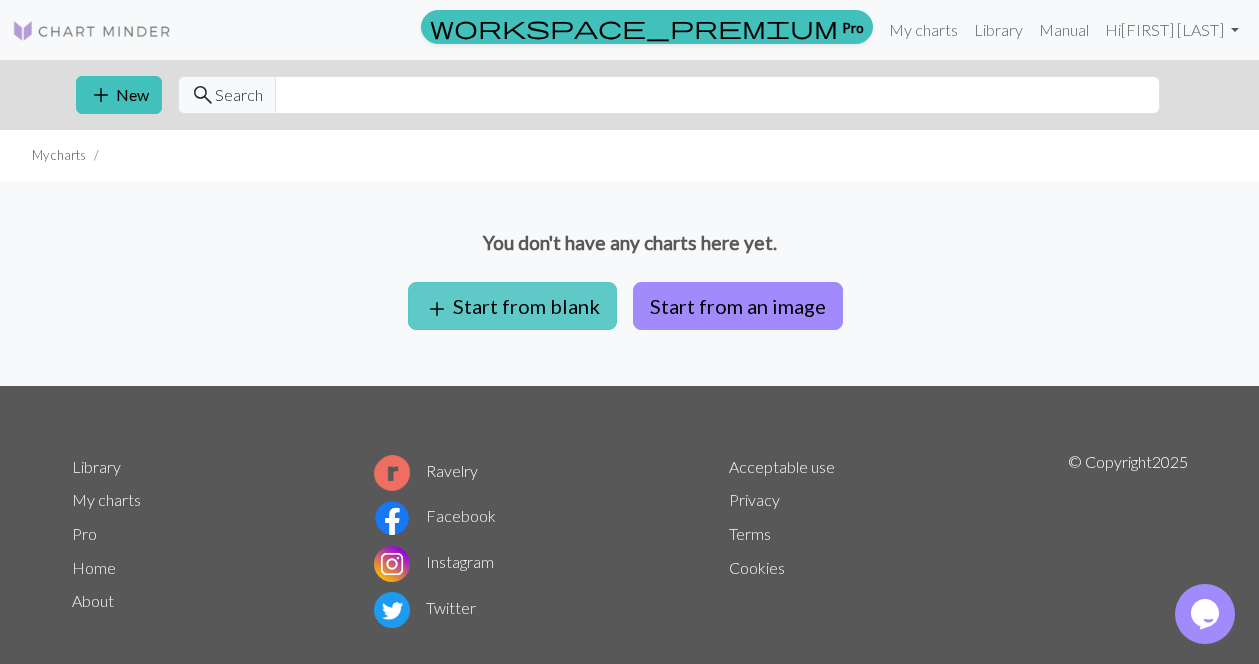 click on "add   Start from blank" at bounding box center [512, 306] 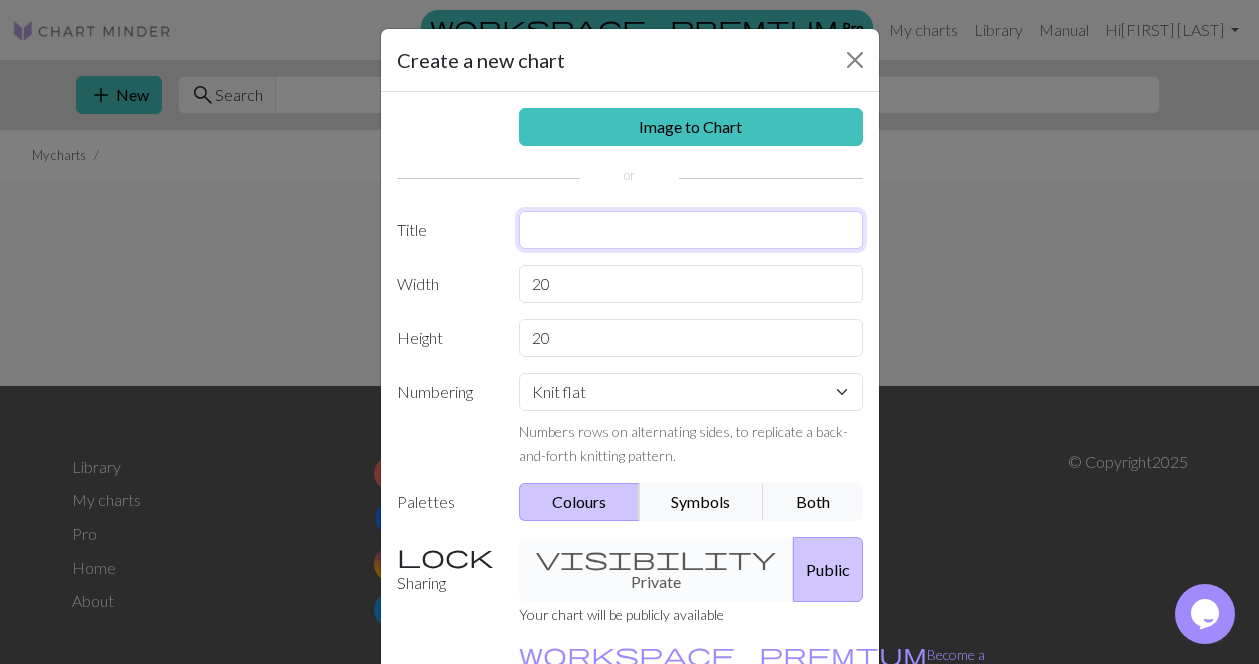 click at bounding box center (691, 230) 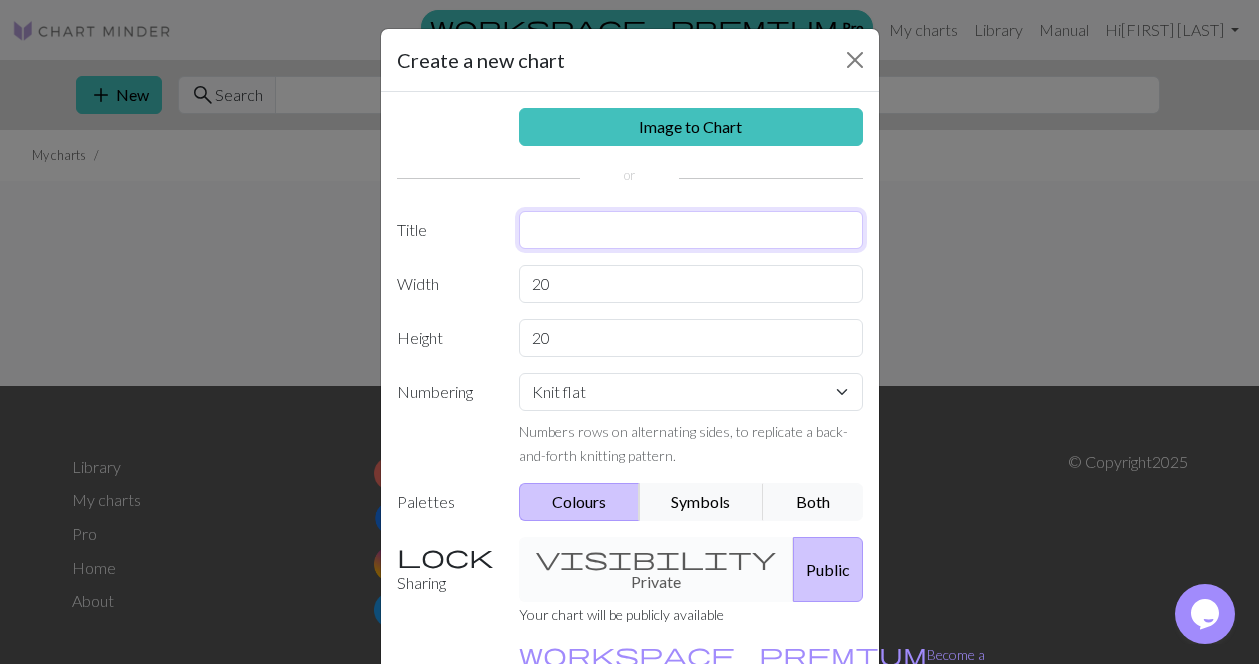type on "M" 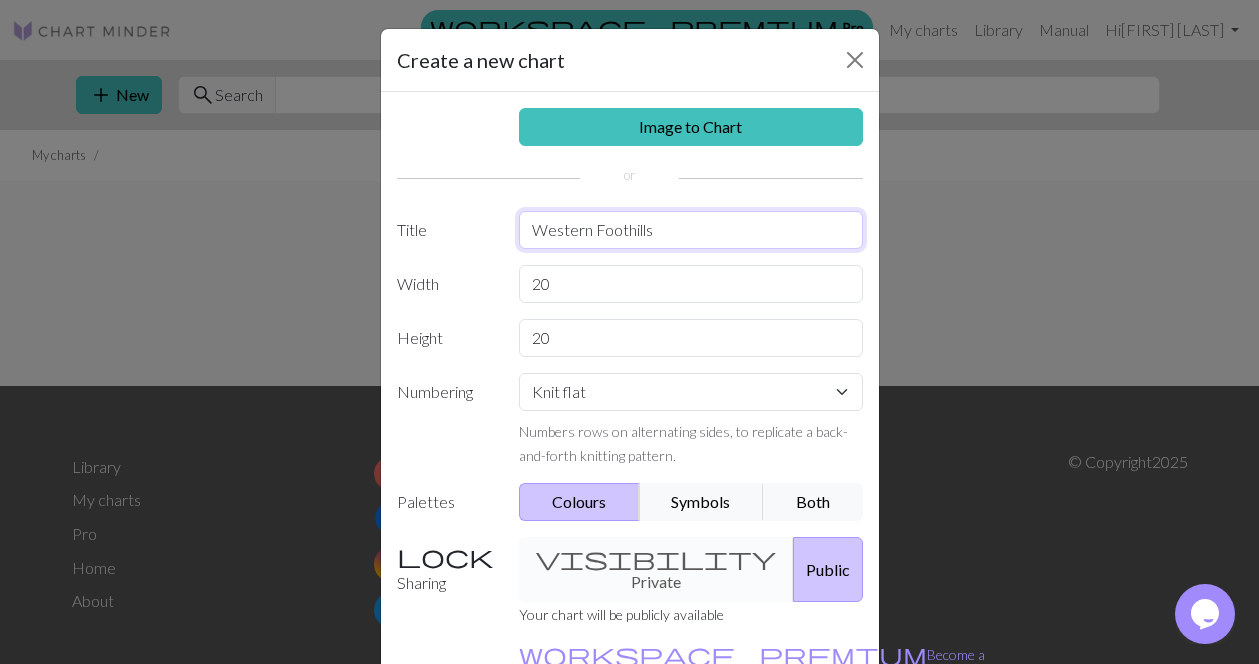 type on "Western Foothills" 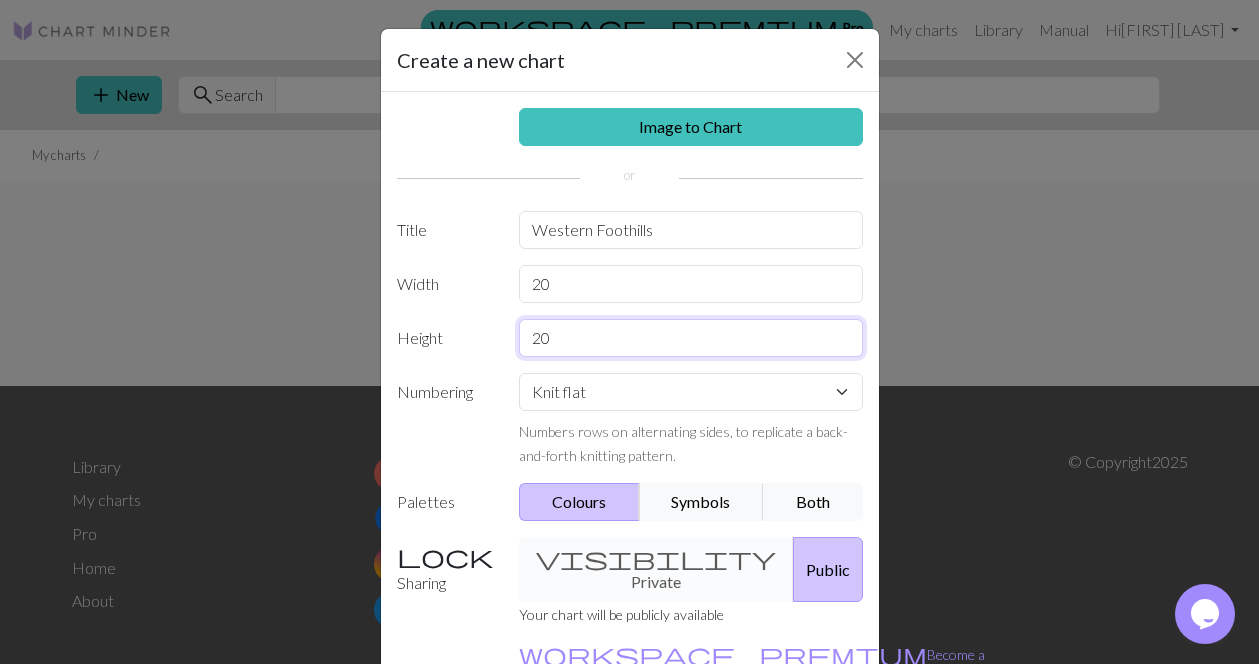 drag, startPoint x: 570, startPoint y: 343, endPoint x: 527, endPoint y: 344, distance: 43.011627 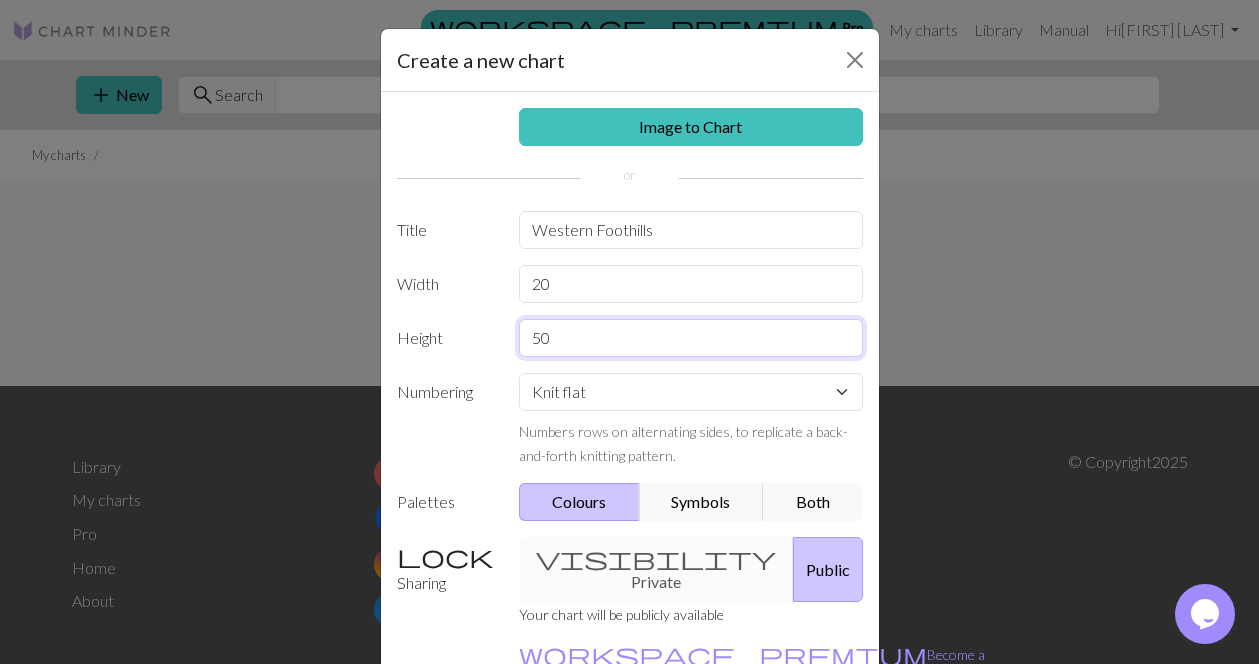 type on "50" 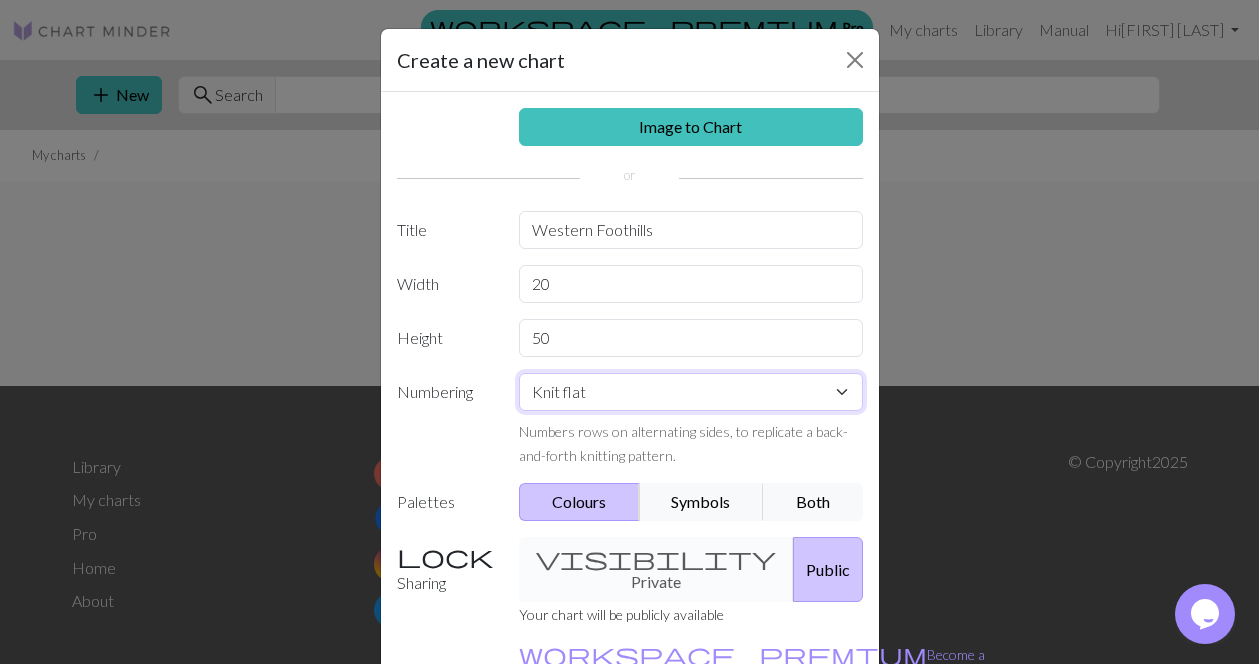 select on "lace" 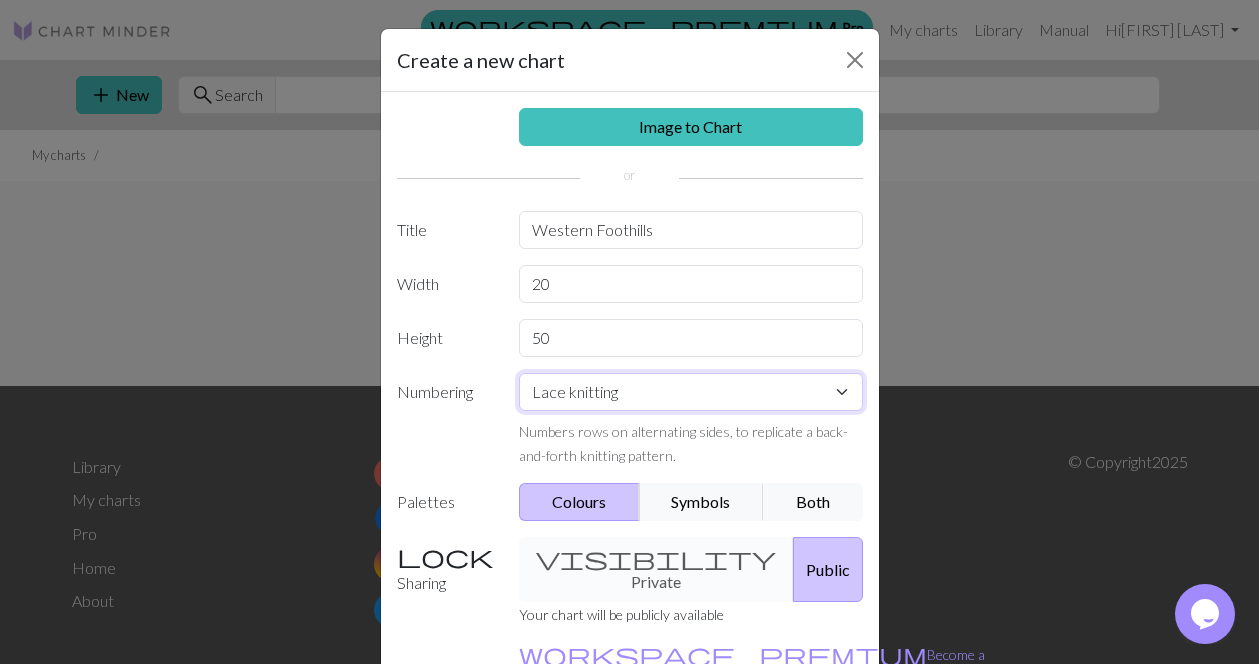 click on "Lace knitting" at bounding box center [0, 0] 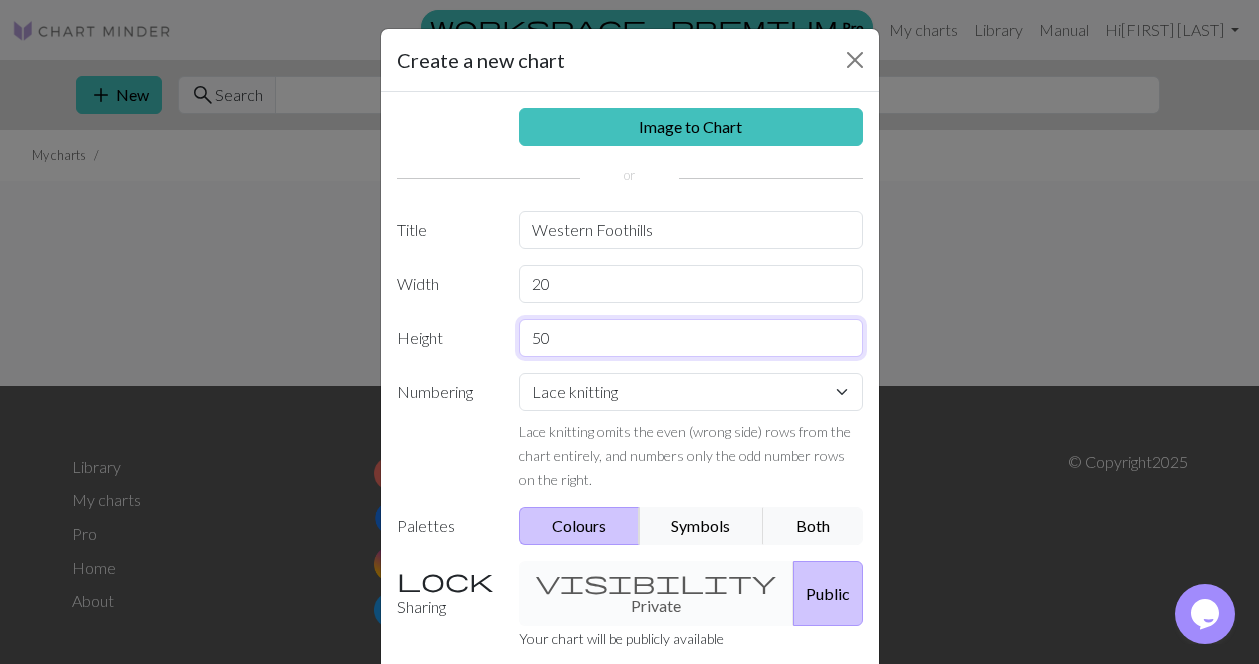 drag, startPoint x: 559, startPoint y: 340, endPoint x: 517, endPoint y: 340, distance: 42 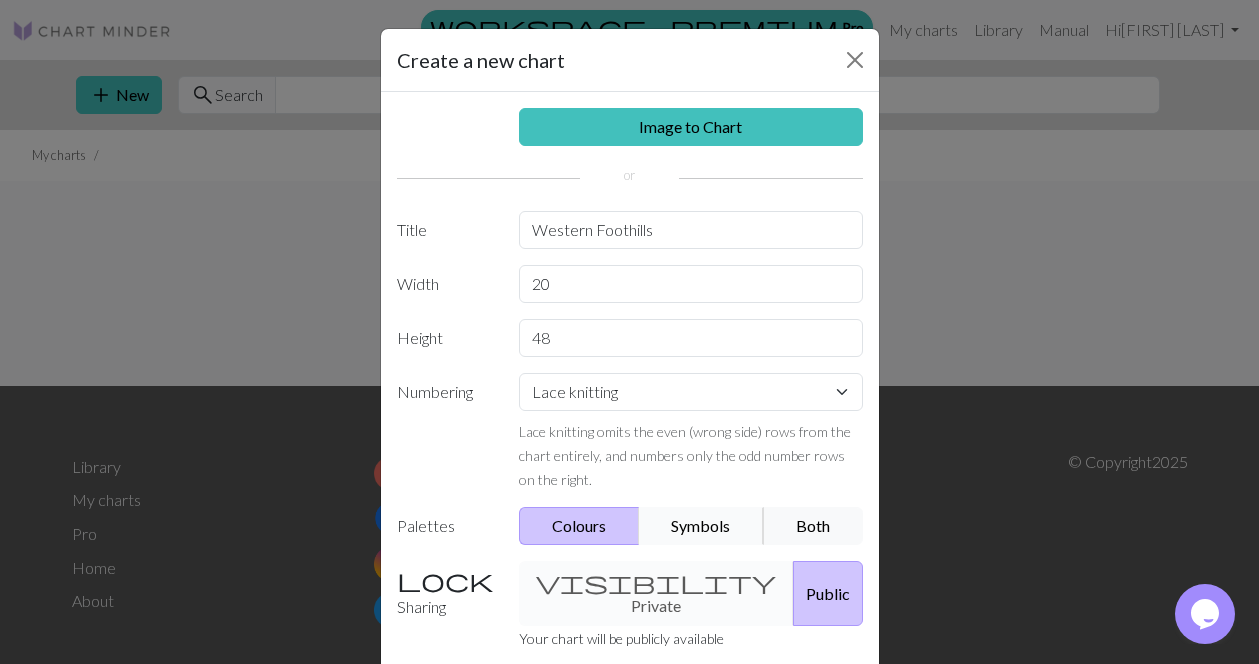 click on "Symbols" at bounding box center (702, 526) 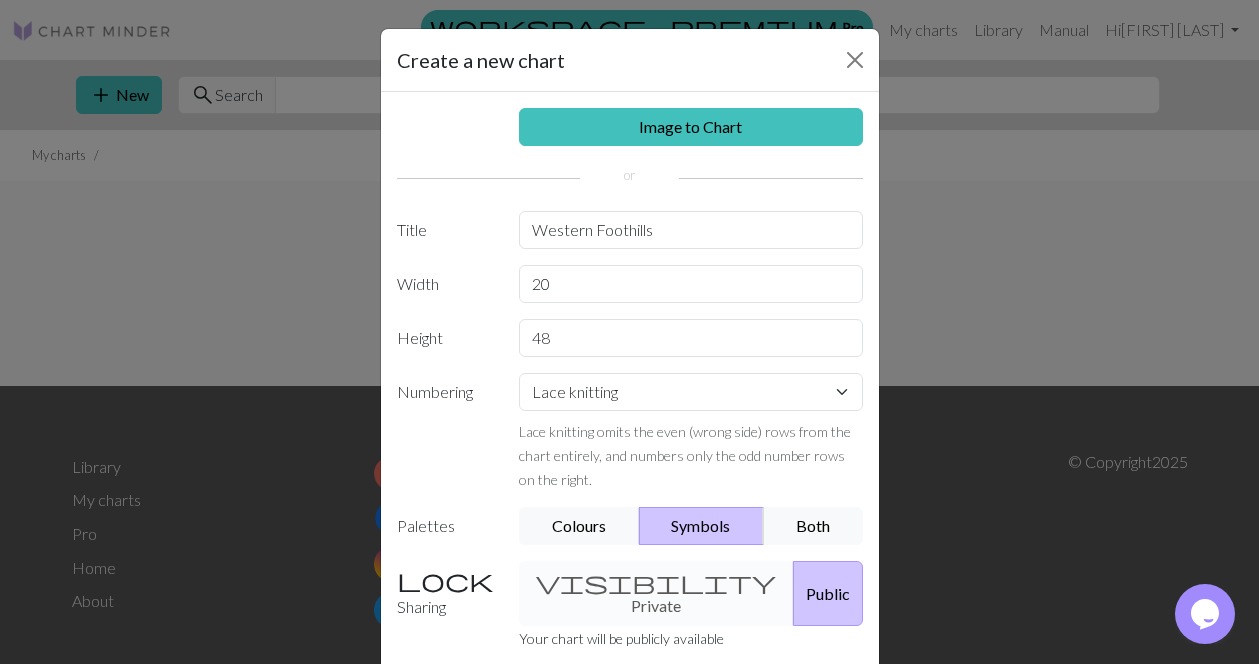 click on "Public" at bounding box center [828, 593] 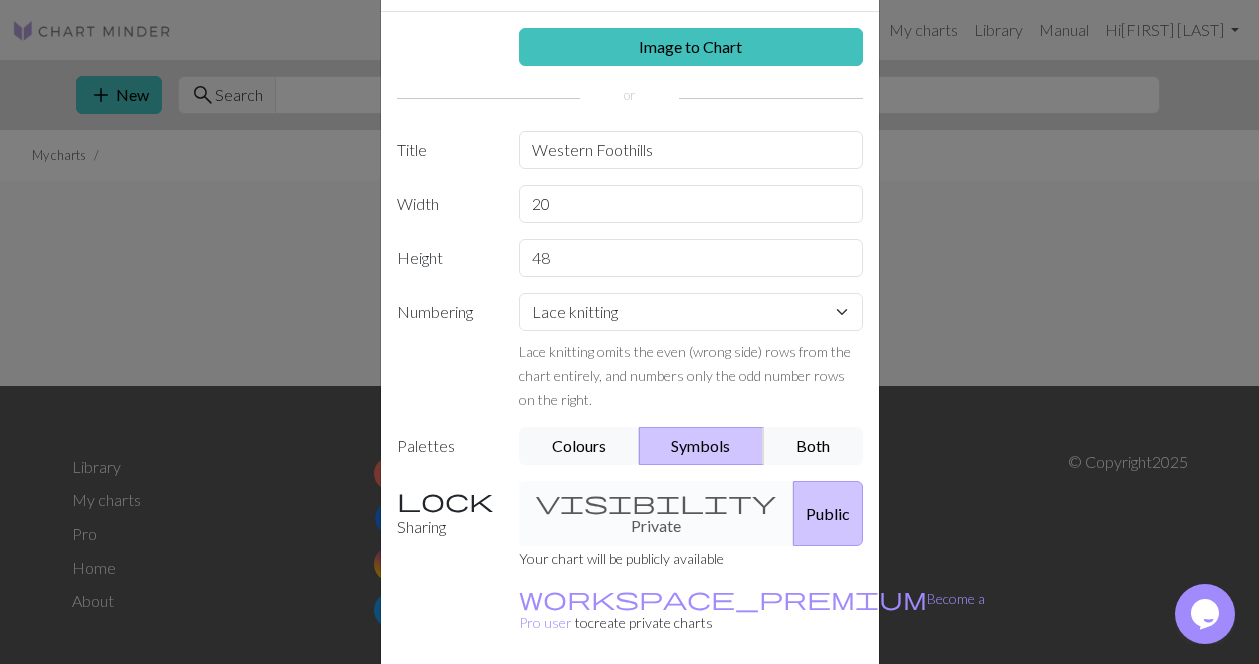 scroll, scrollTop: 149, scrollLeft: 0, axis: vertical 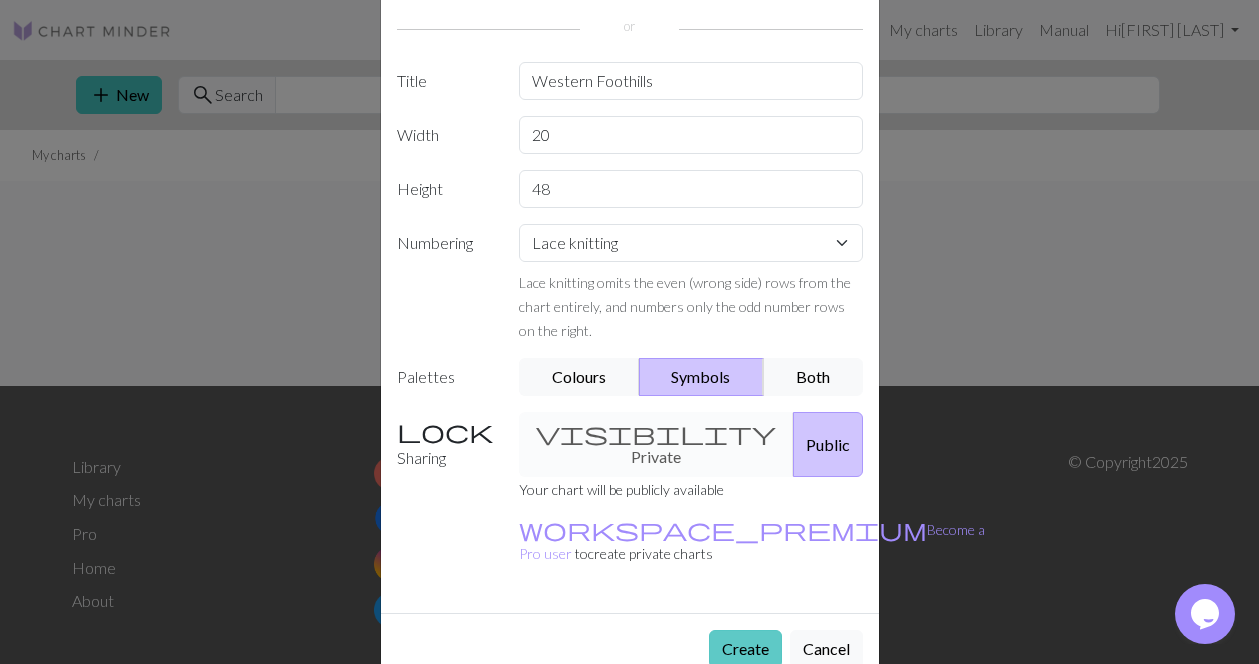click on "Create" at bounding box center [745, 649] 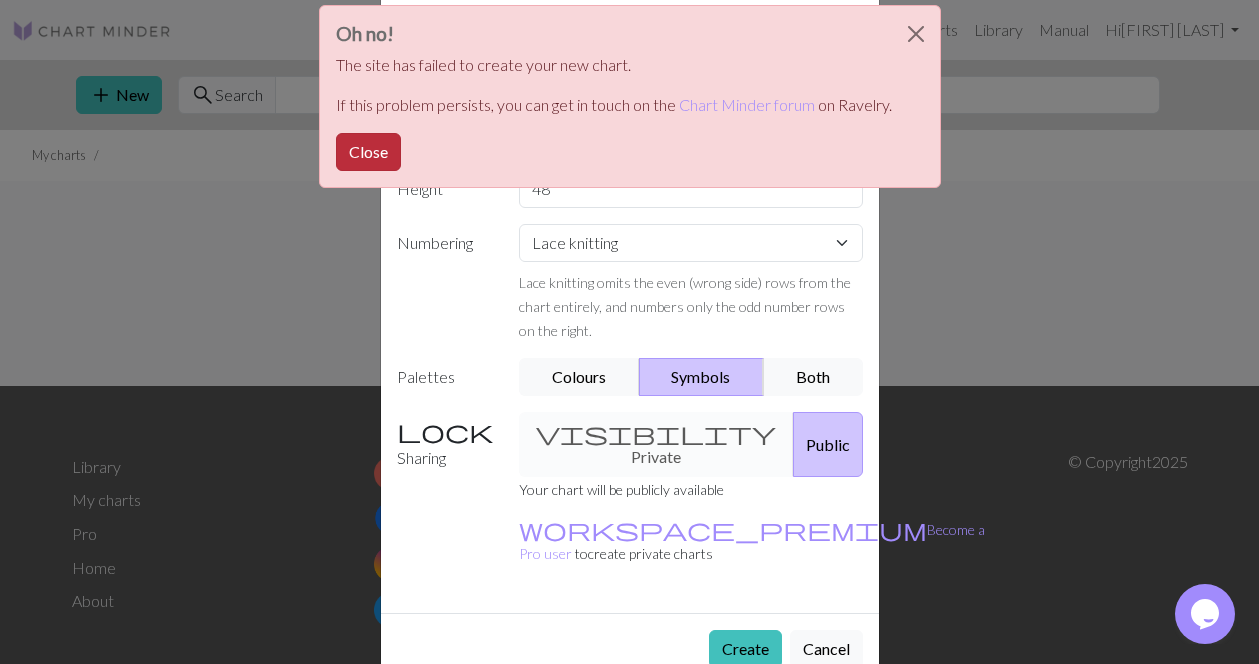 click on "Close" at bounding box center (368, 152) 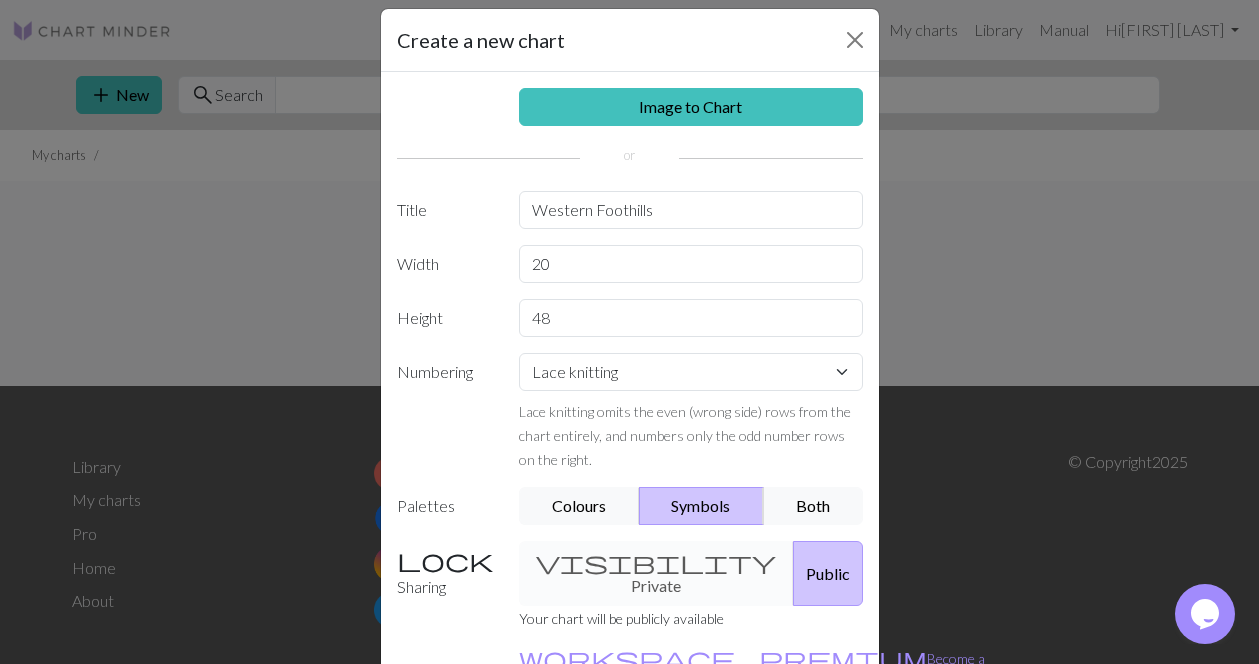 scroll, scrollTop: 149, scrollLeft: 0, axis: vertical 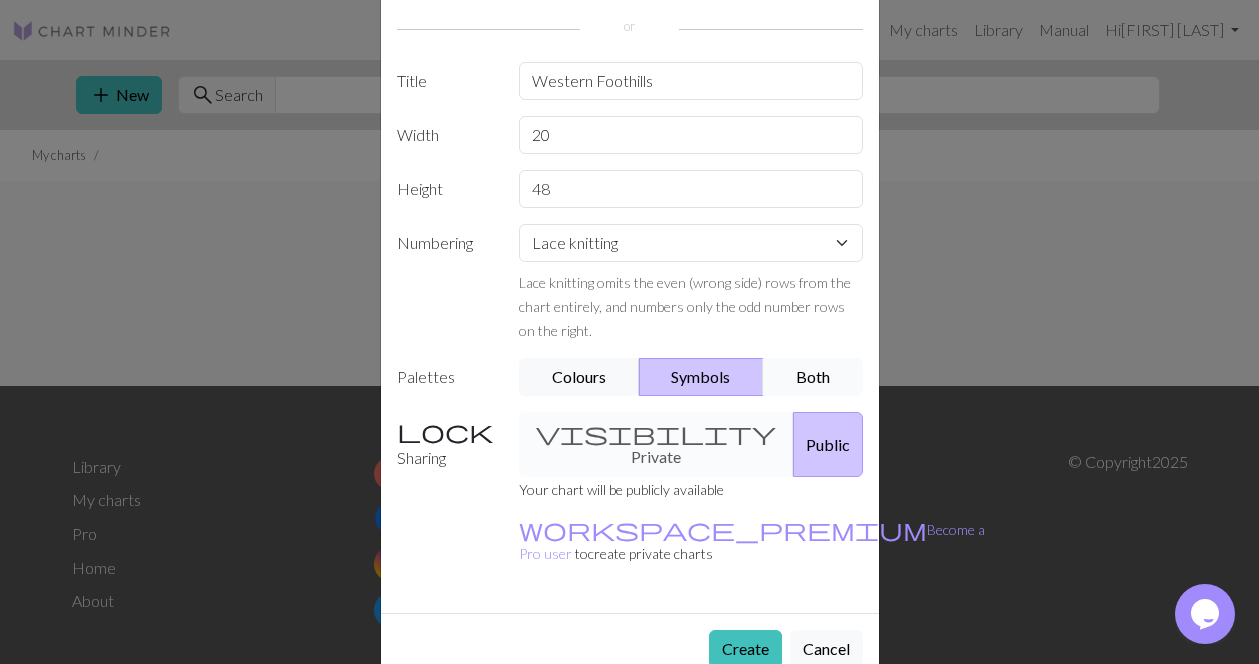 click on "Both" at bounding box center [813, 377] 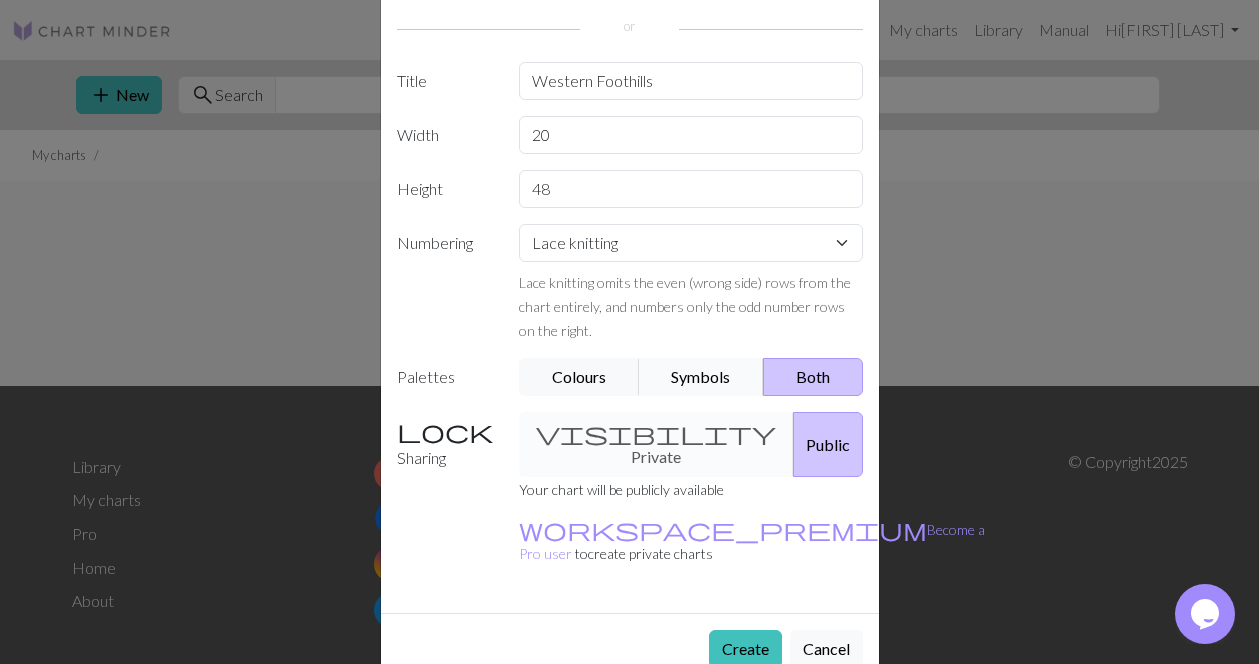 click on "Symbols" at bounding box center [702, 377] 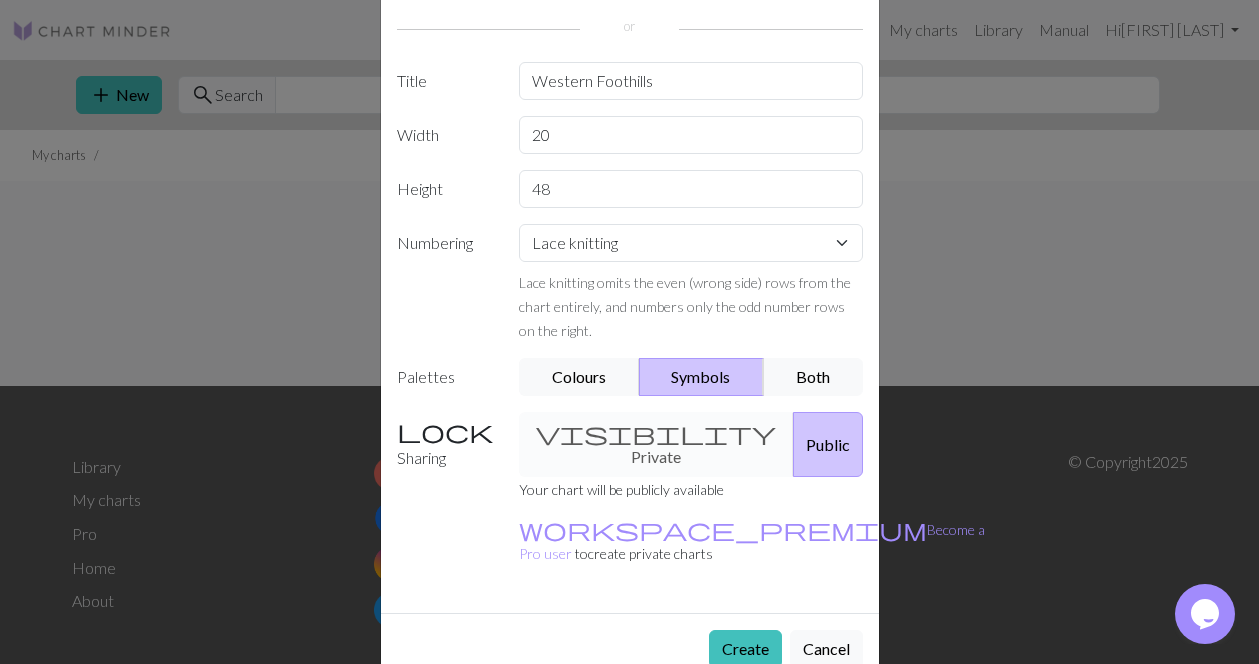 scroll, scrollTop: 0, scrollLeft: 0, axis: both 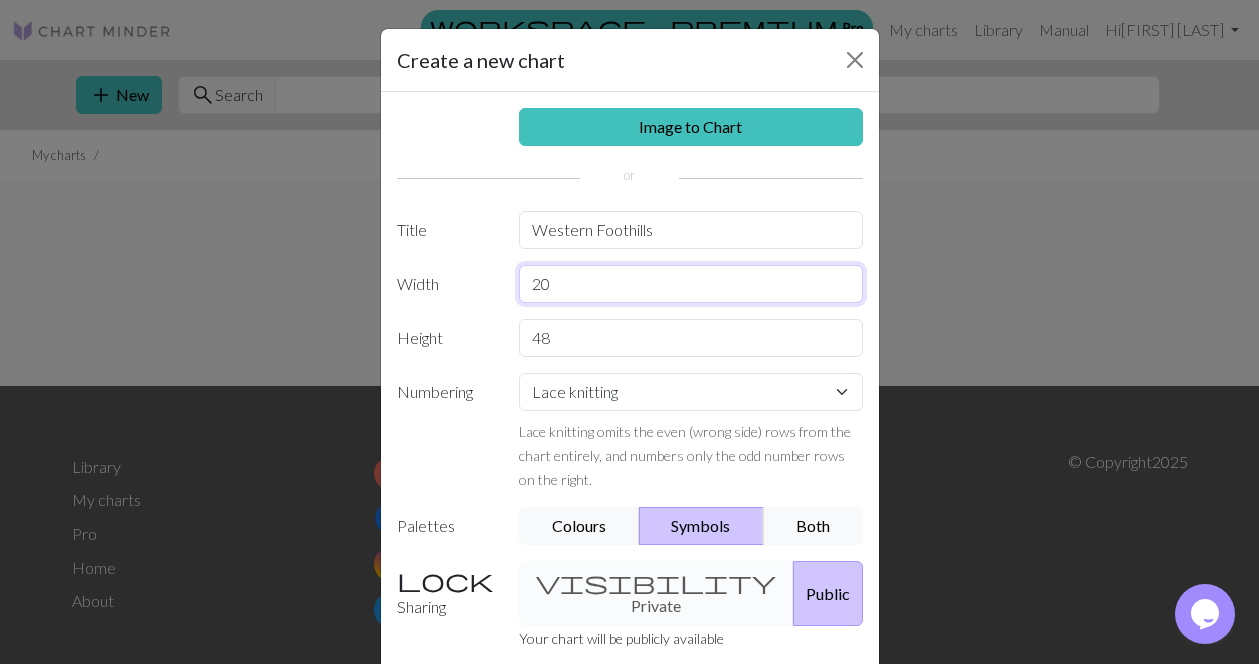 click on "20" at bounding box center [691, 284] 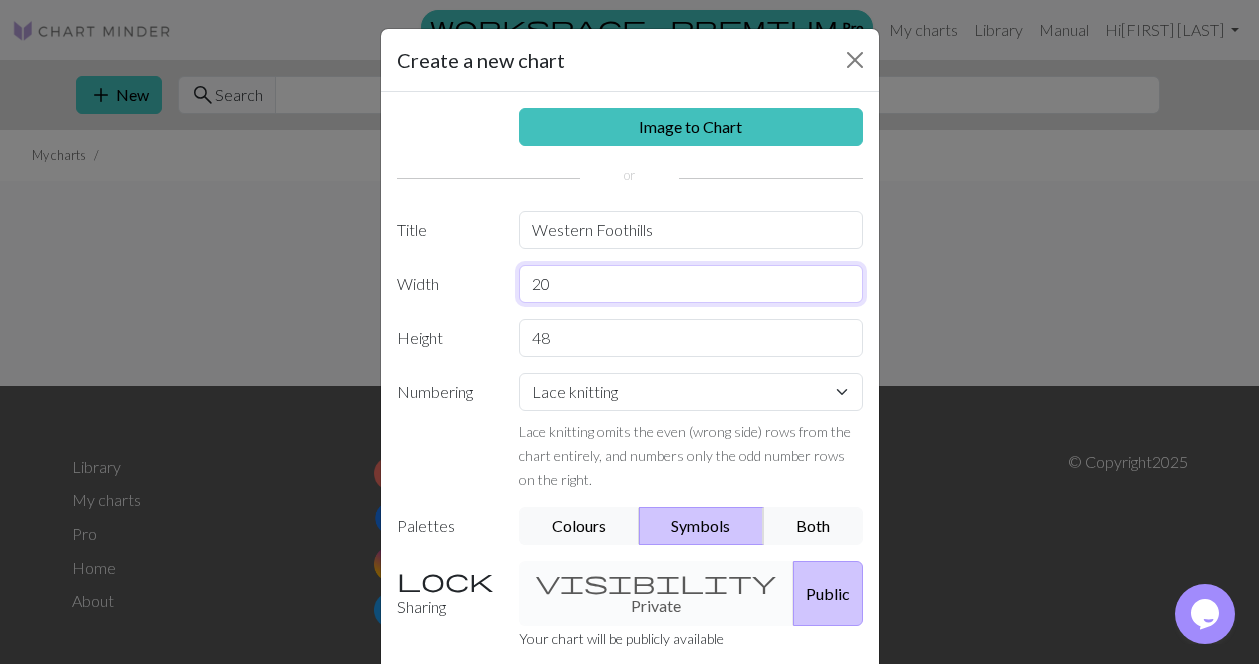 scroll, scrollTop: 149, scrollLeft: 0, axis: vertical 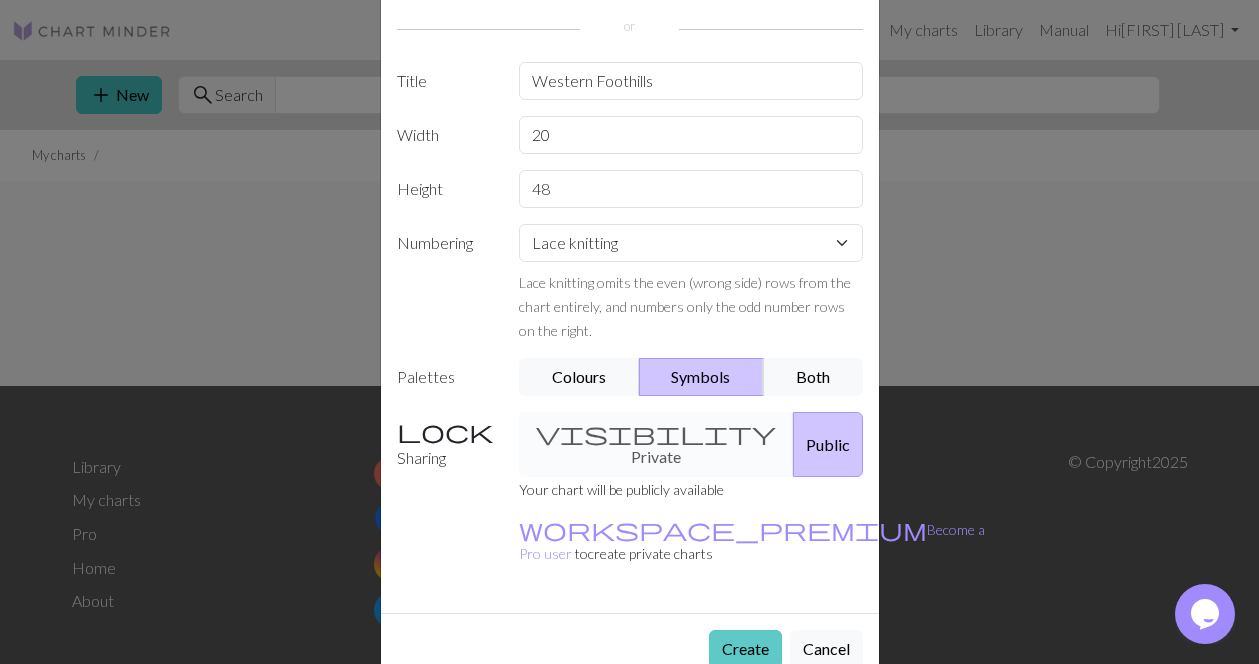 click on "Create" at bounding box center (745, 649) 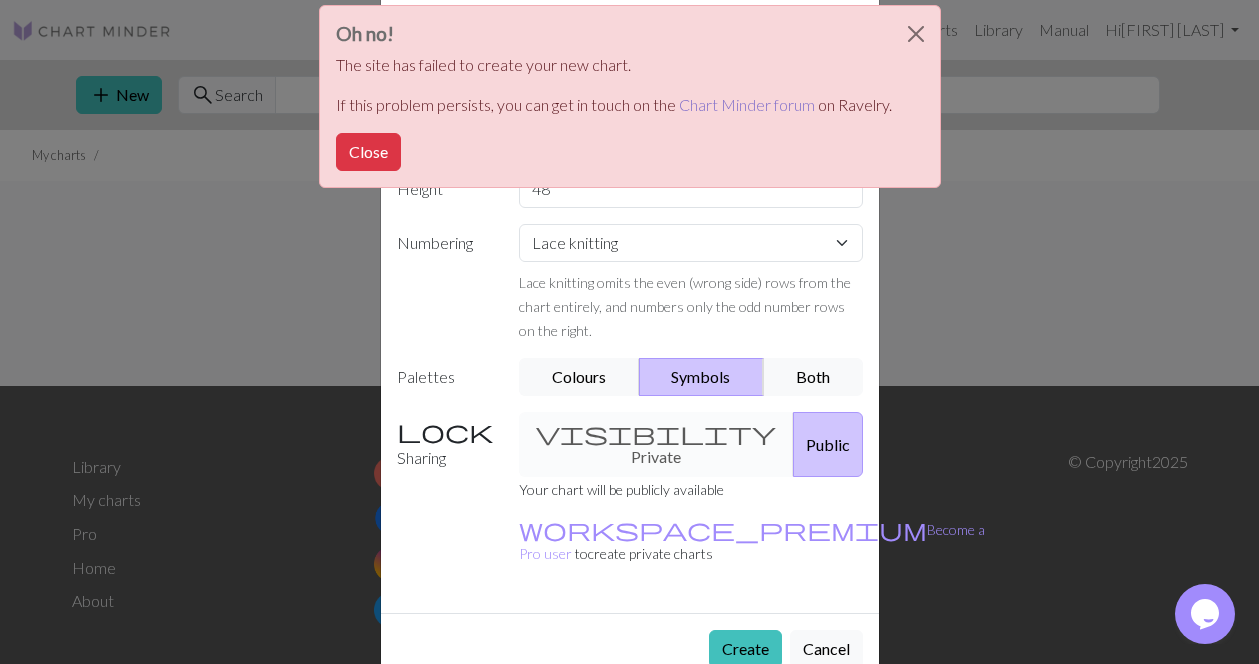 click on "Chart Minder forum" at bounding box center [747, 104] 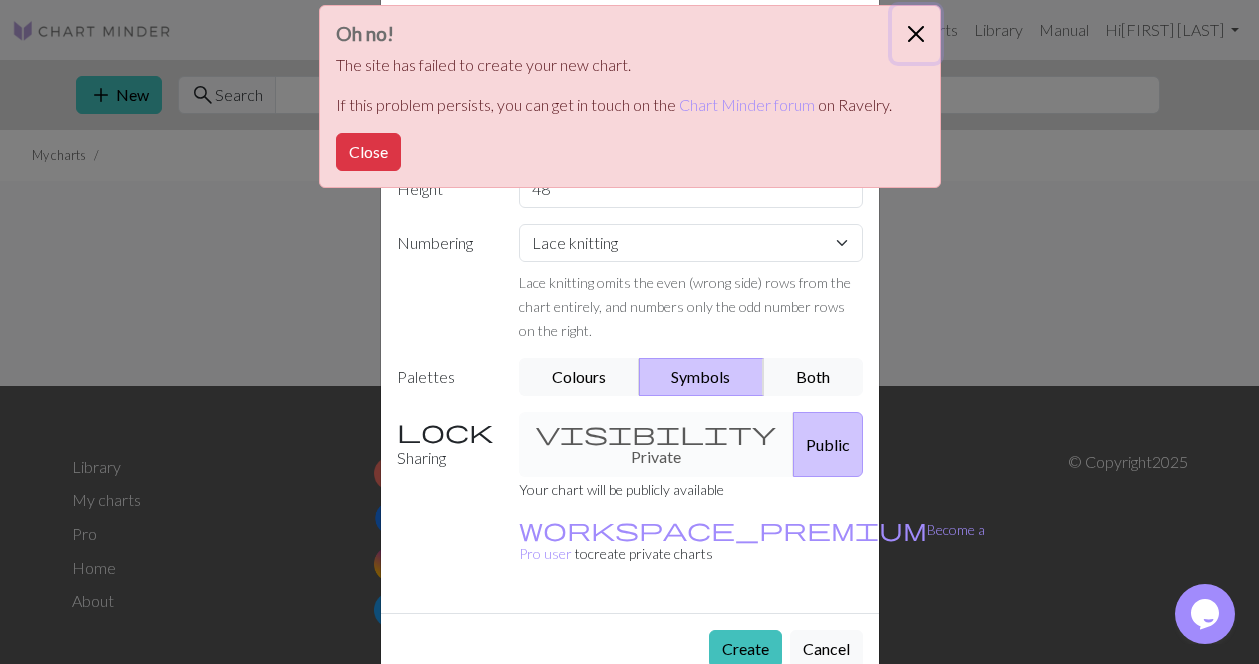 click at bounding box center (916, 34) 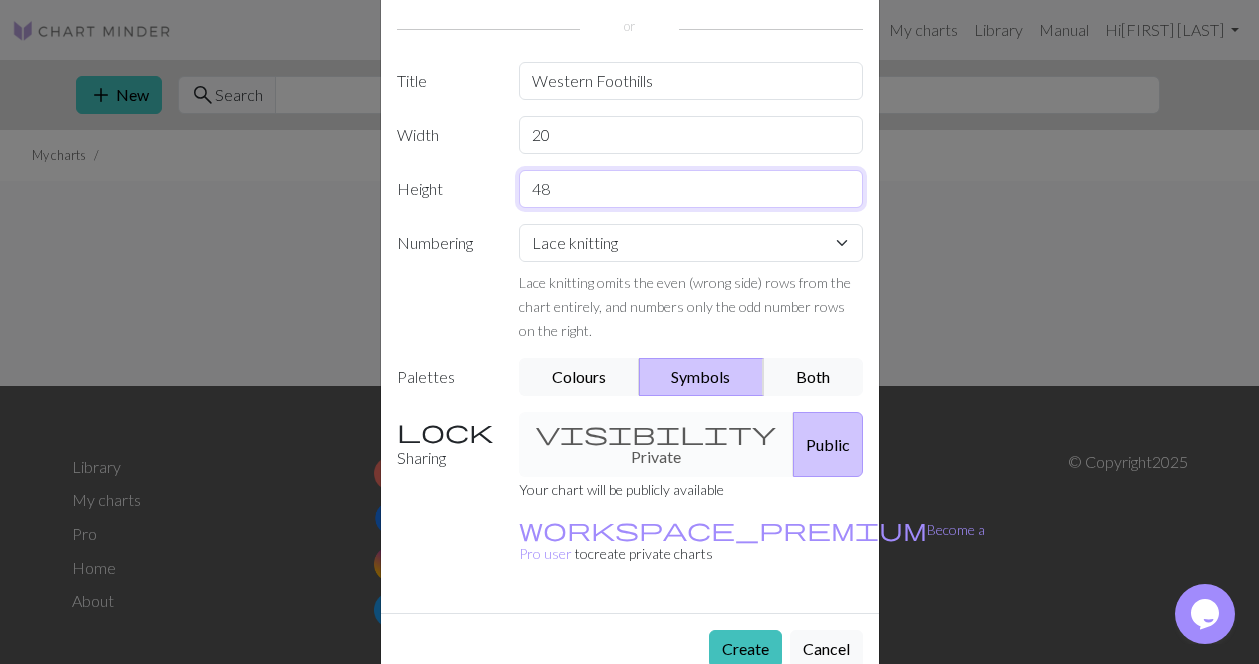 drag, startPoint x: 582, startPoint y: 175, endPoint x: 569, endPoint y: 189, distance: 19.104973 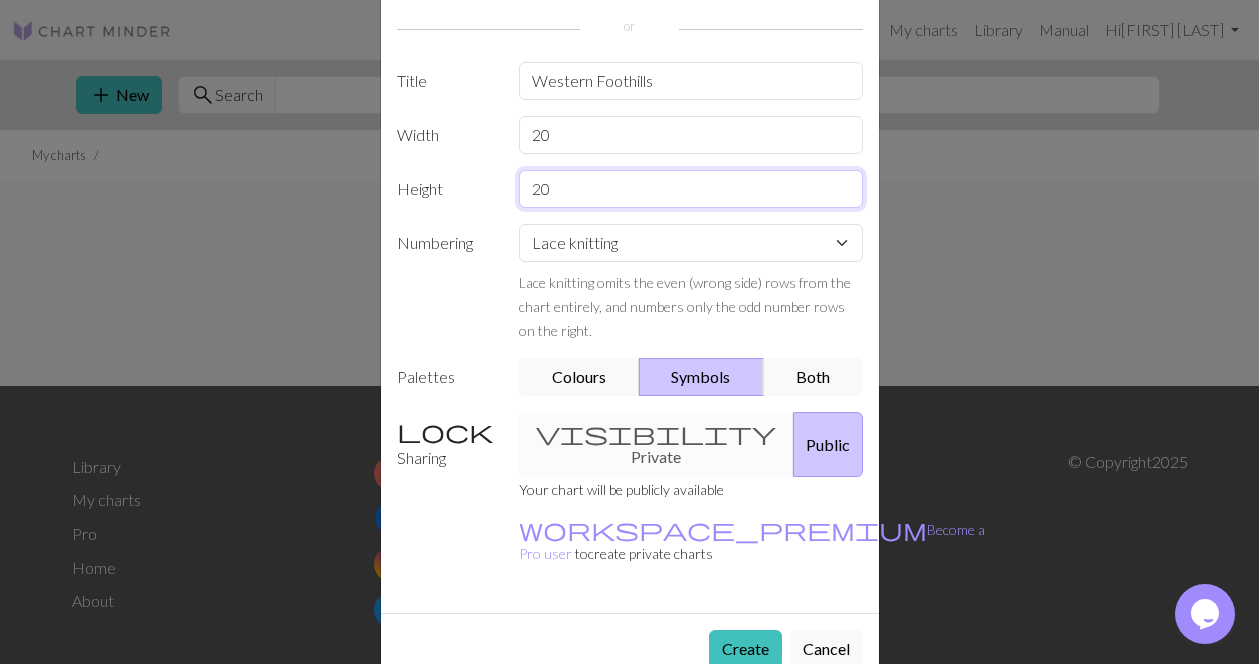 type on "20" 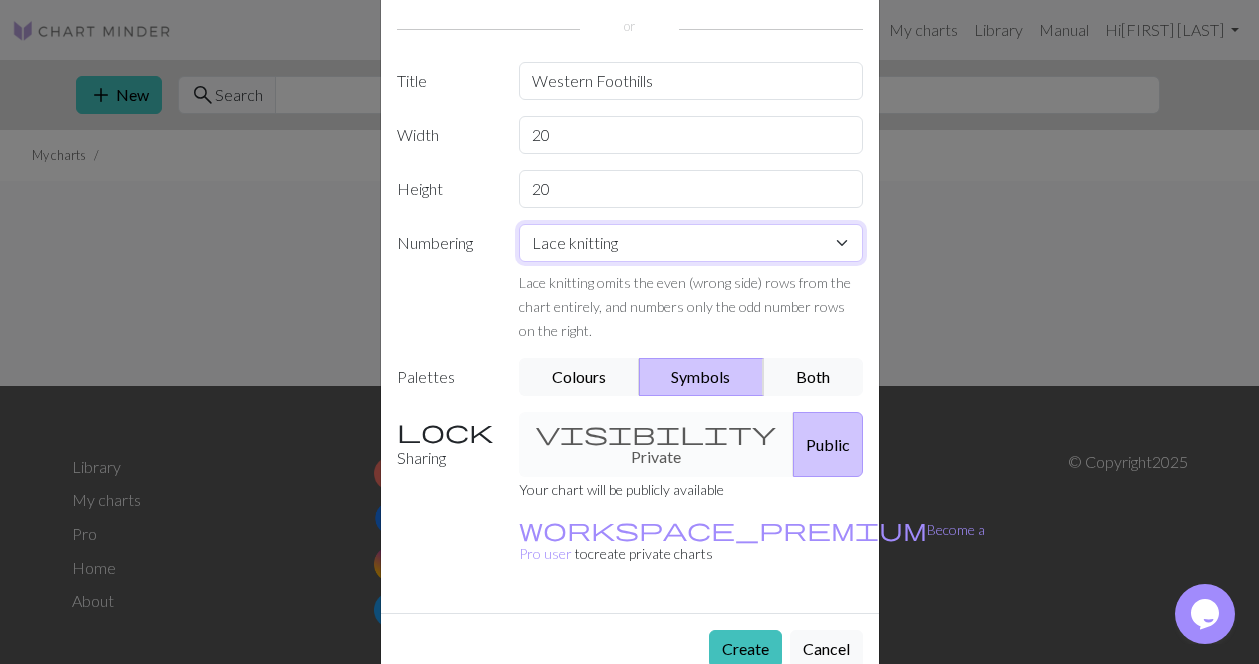 select on "flat" 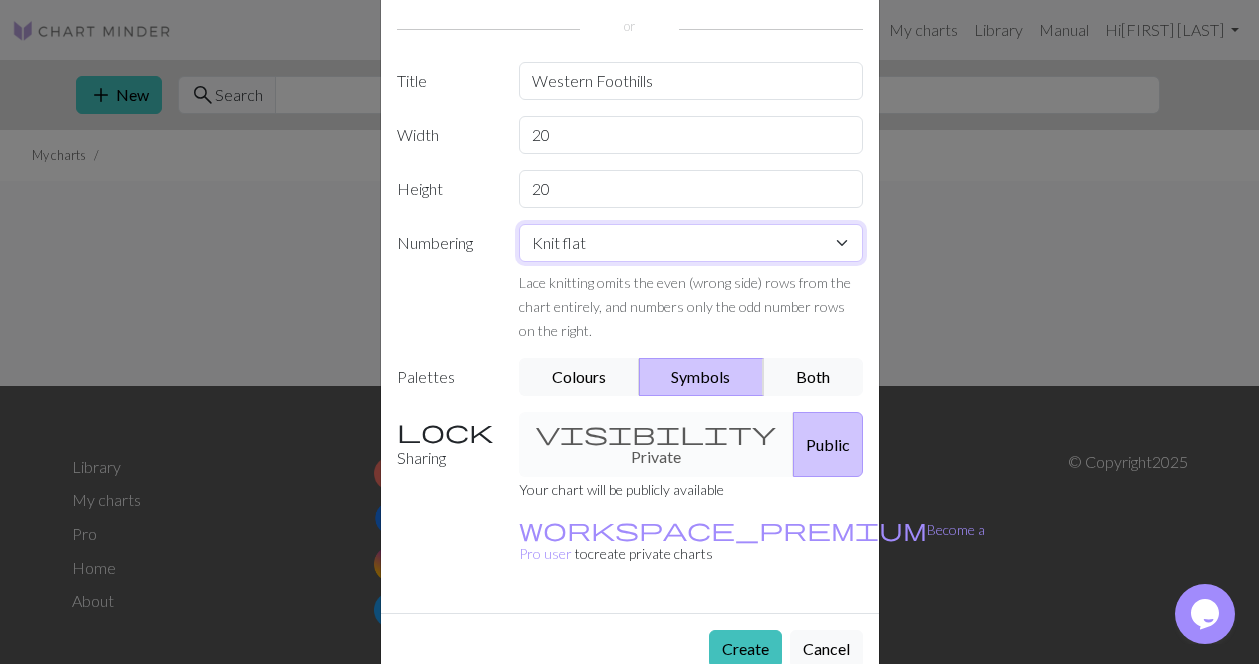 click on "Knit flat" at bounding box center (0, 0) 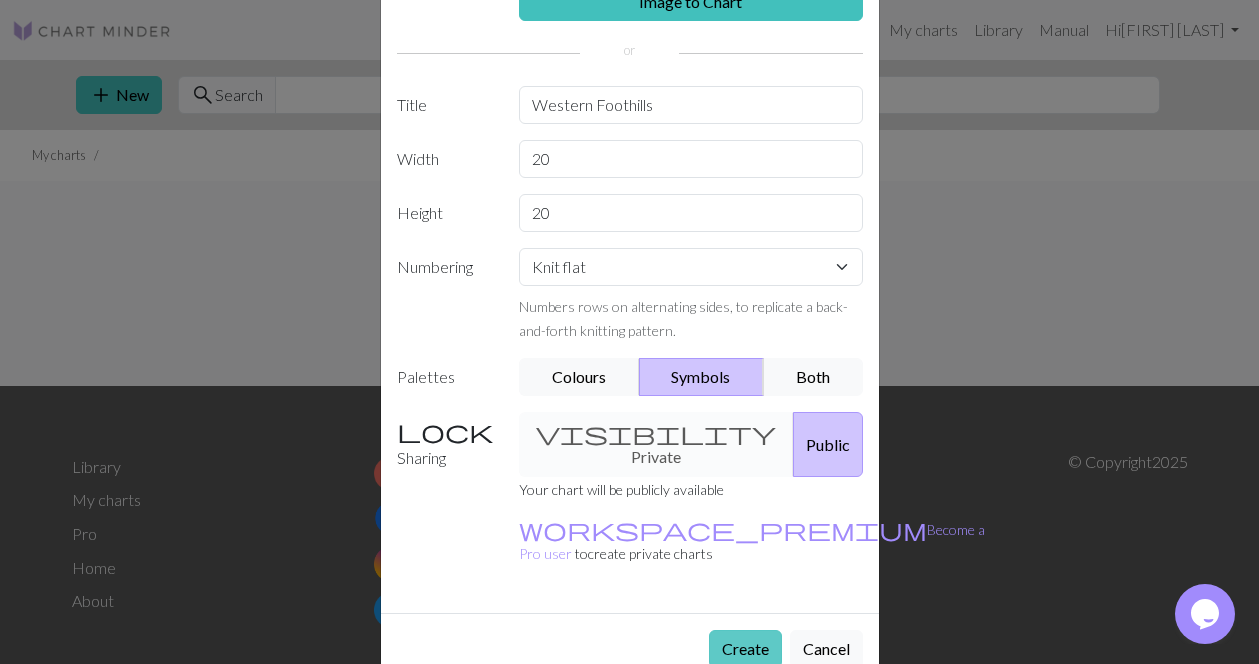 click on "Create" at bounding box center [745, 649] 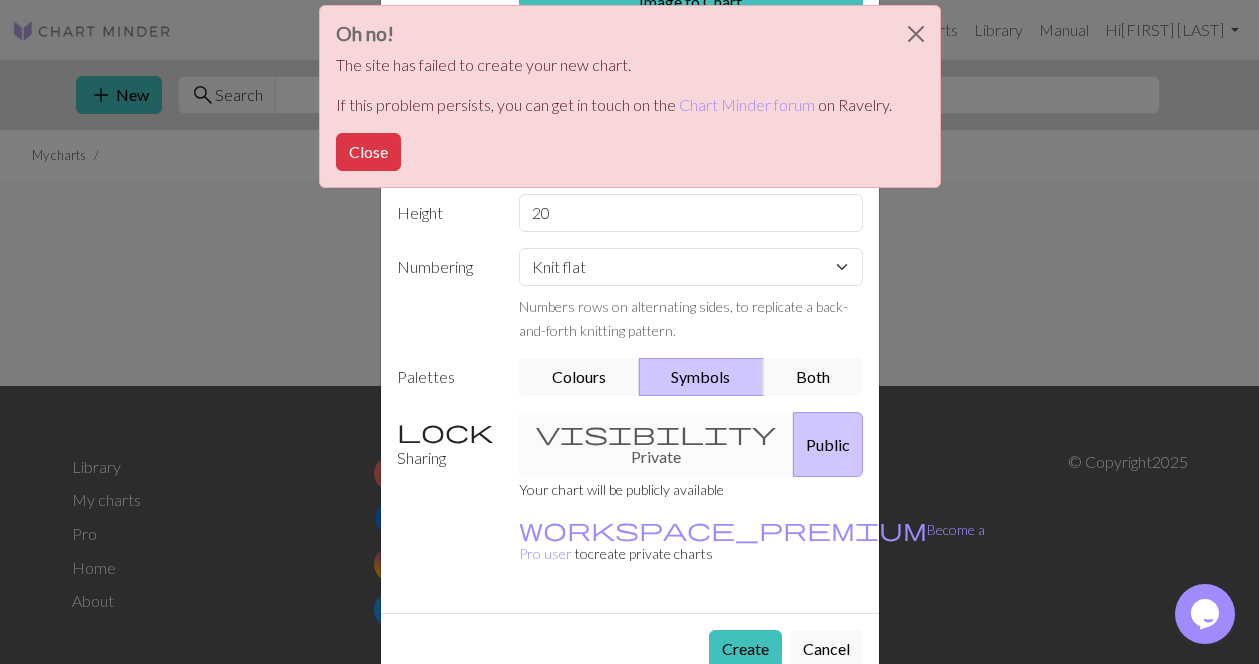 click on "Oh no! The site has failed to create your new chart. If this problem persists, you can get in touch on the   Chart Minder forum   on Ravelry. Close" at bounding box center (630, 96) 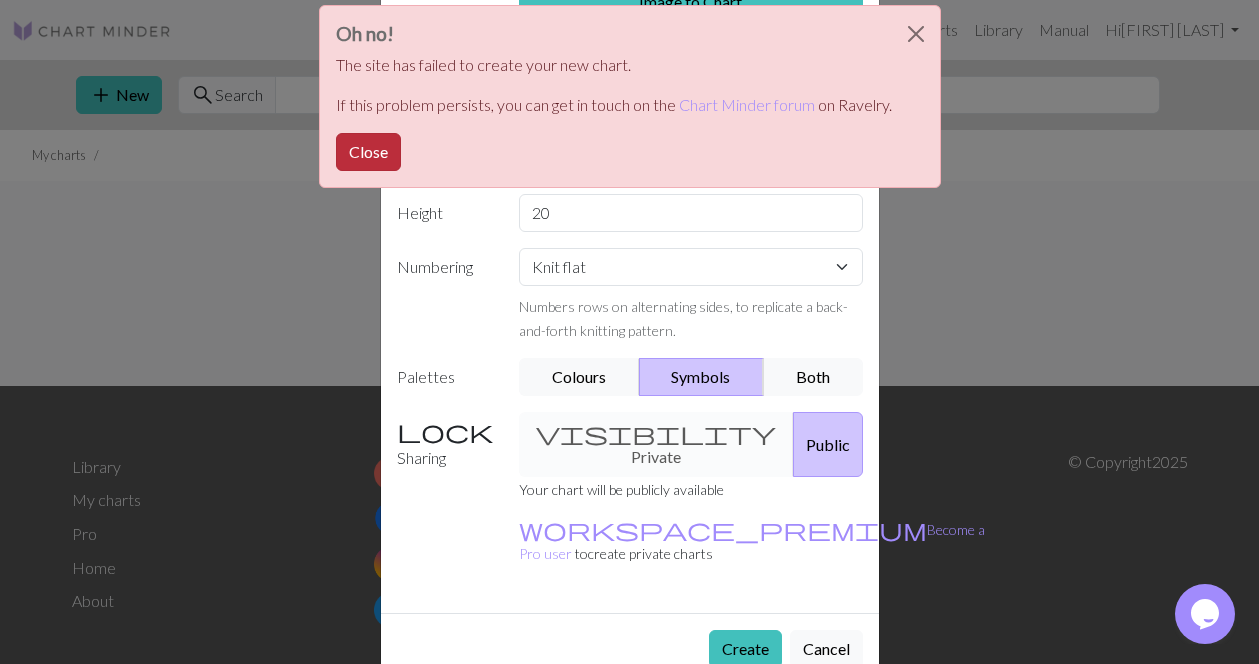 click on "Close" at bounding box center [368, 152] 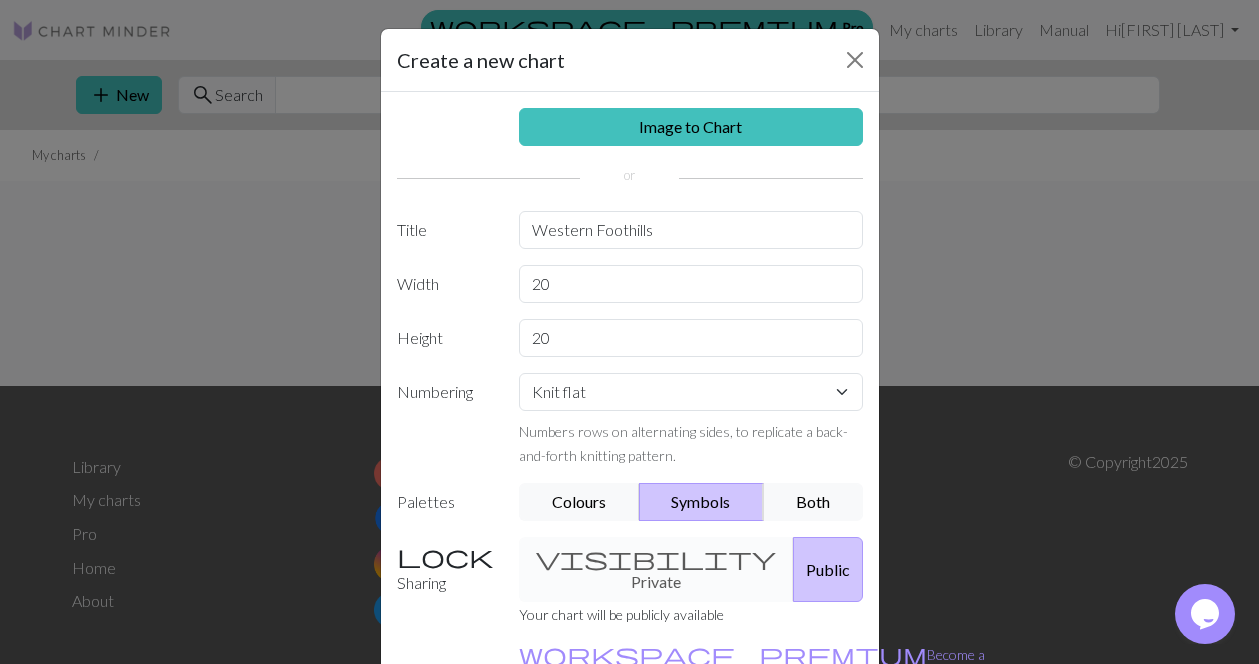 scroll, scrollTop: 125, scrollLeft: 0, axis: vertical 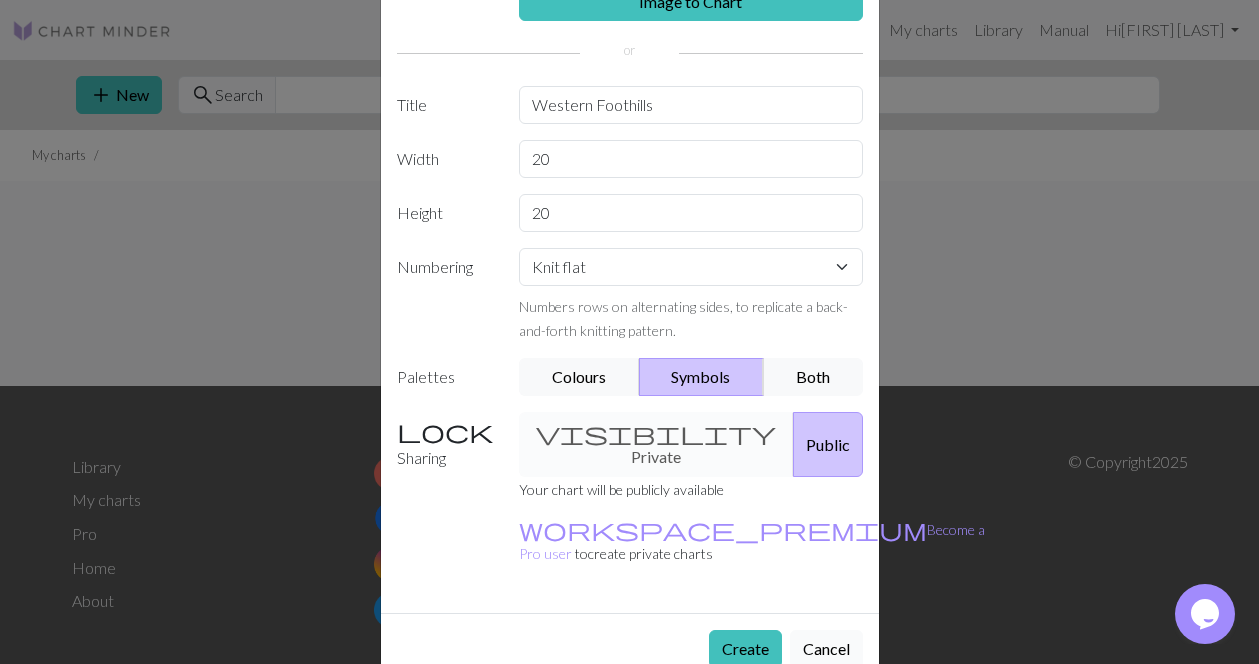 click on "Cancel" at bounding box center [826, 649] 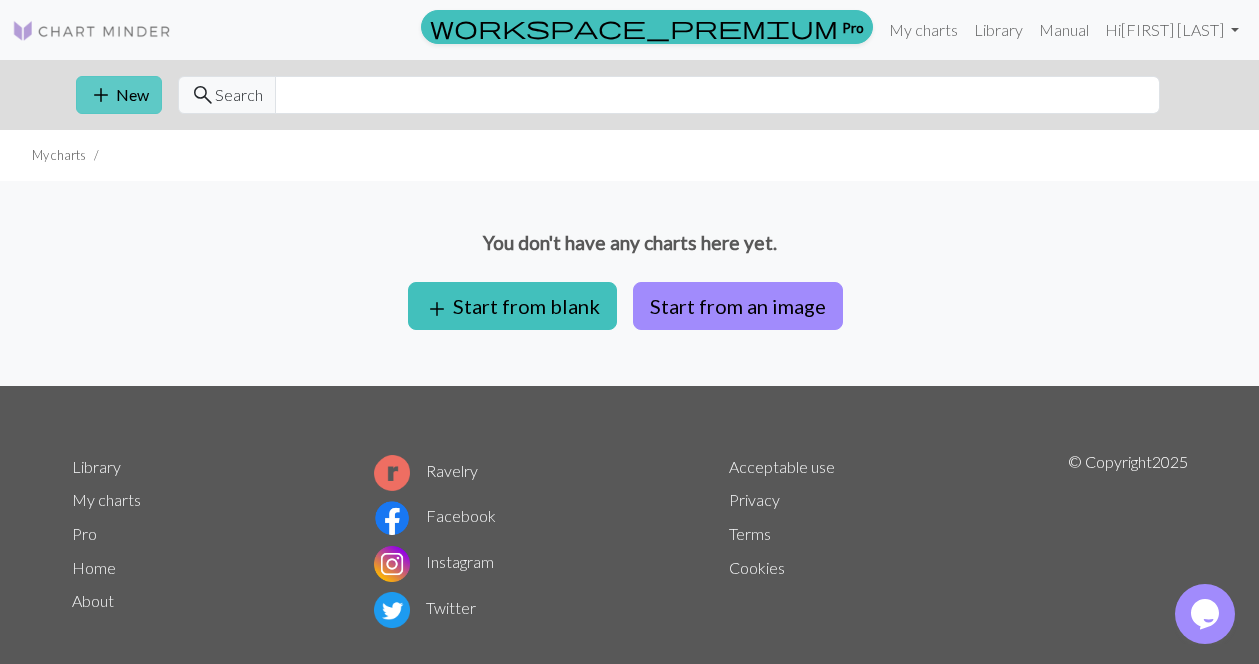 click on "add" at bounding box center [101, 95] 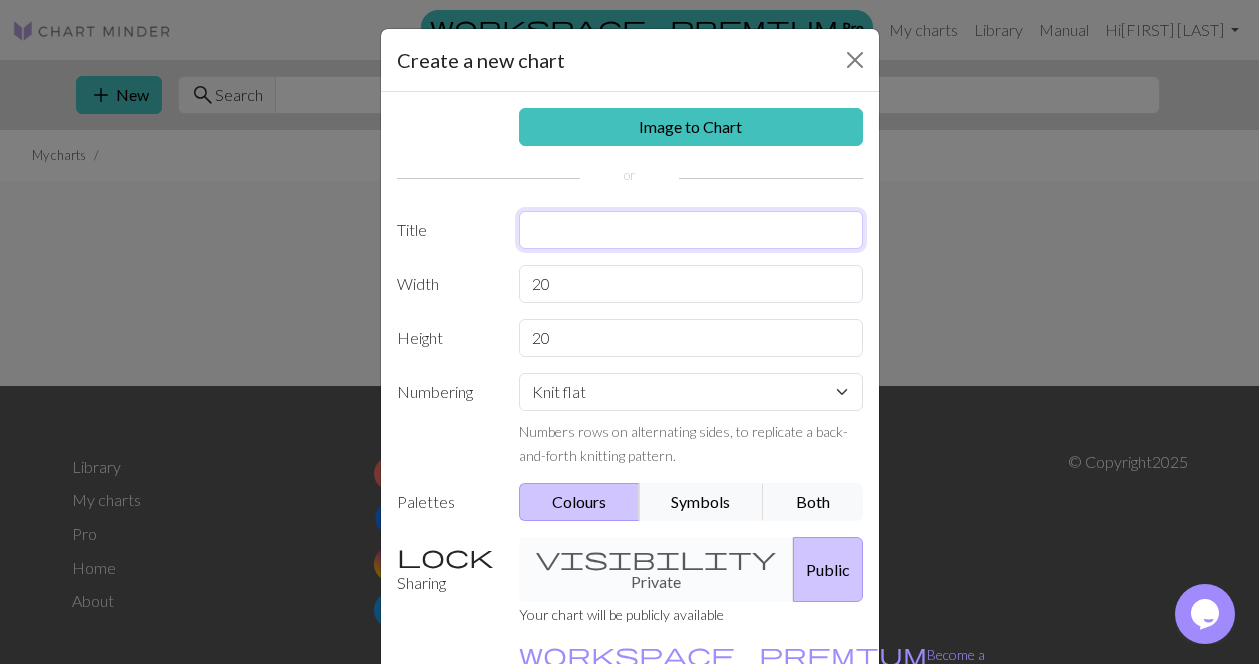 click at bounding box center [691, 230] 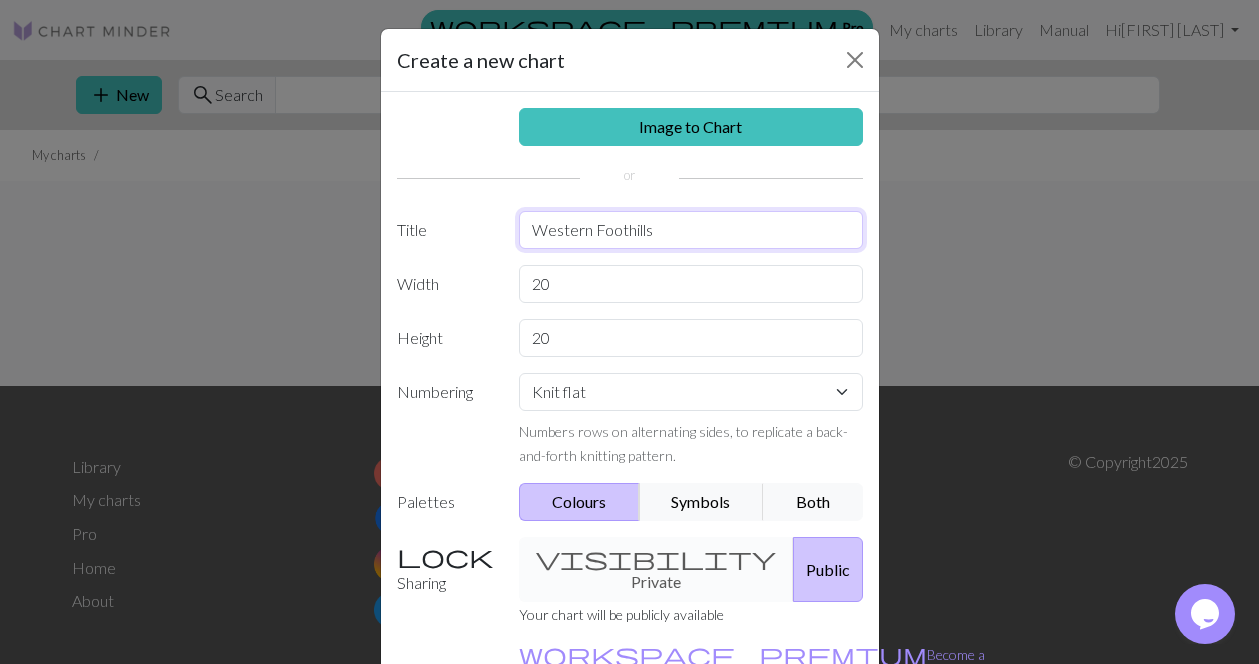 scroll, scrollTop: 125, scrollLeft: 0, axis: vertical 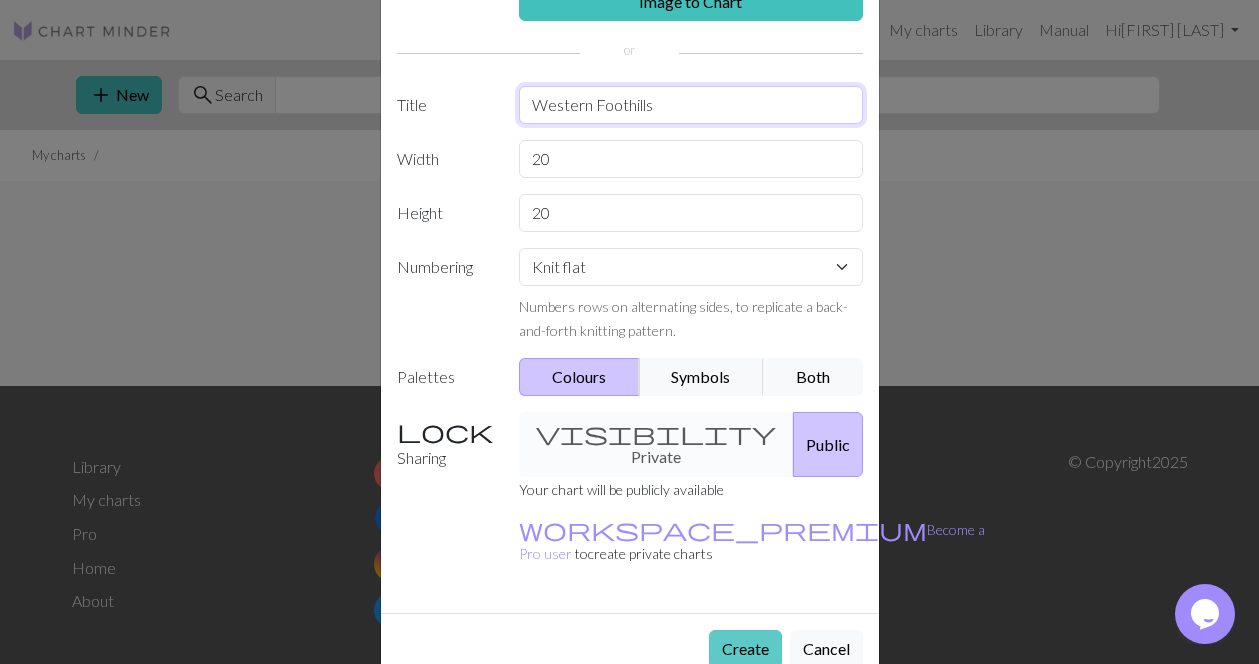 type on "Western Foothills" 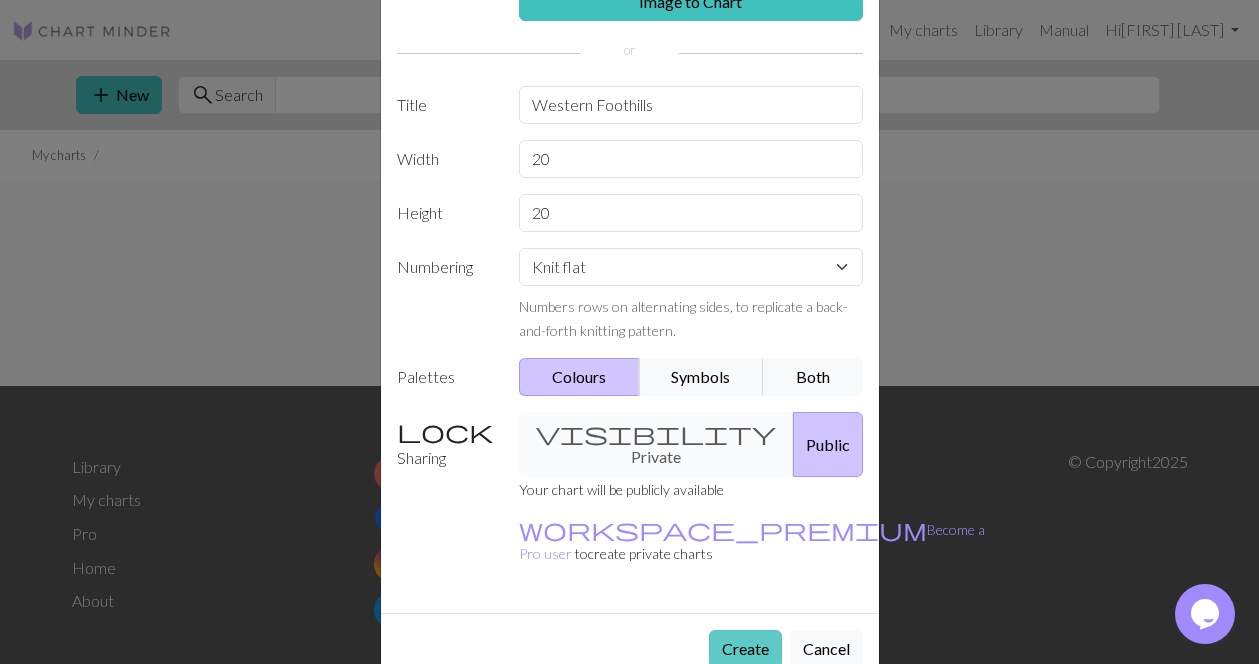 click on "Create" at bounding box center [745, 649] 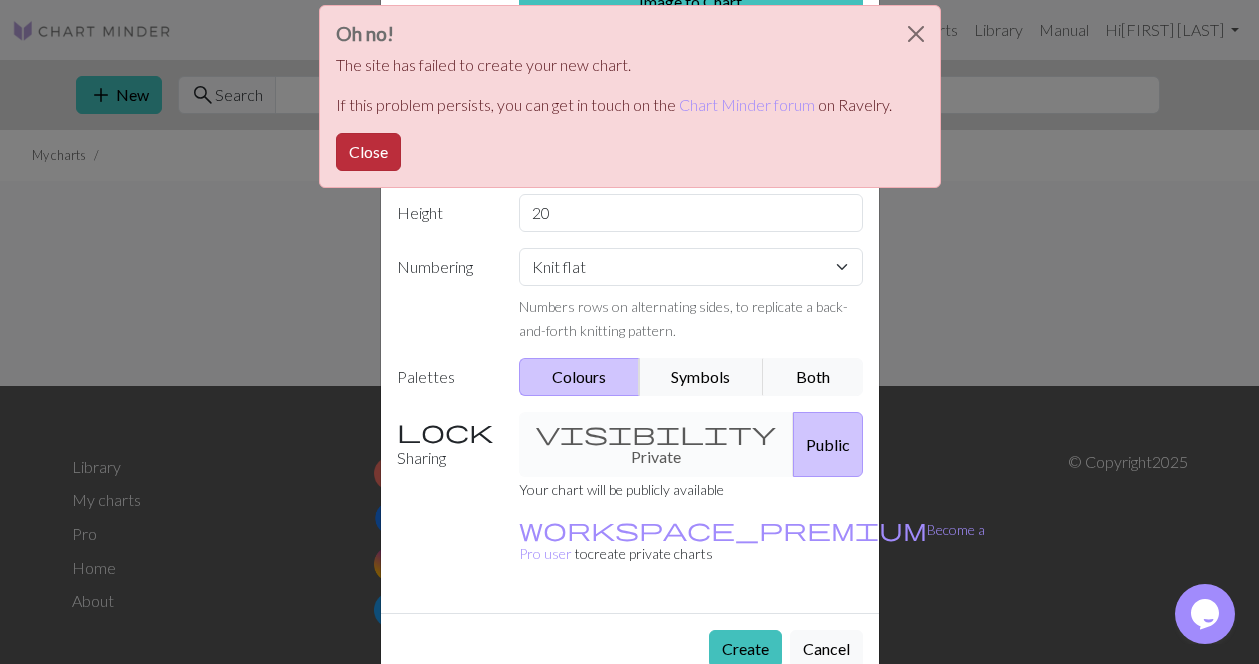 click on "Close" at bounding box center [368, 152] 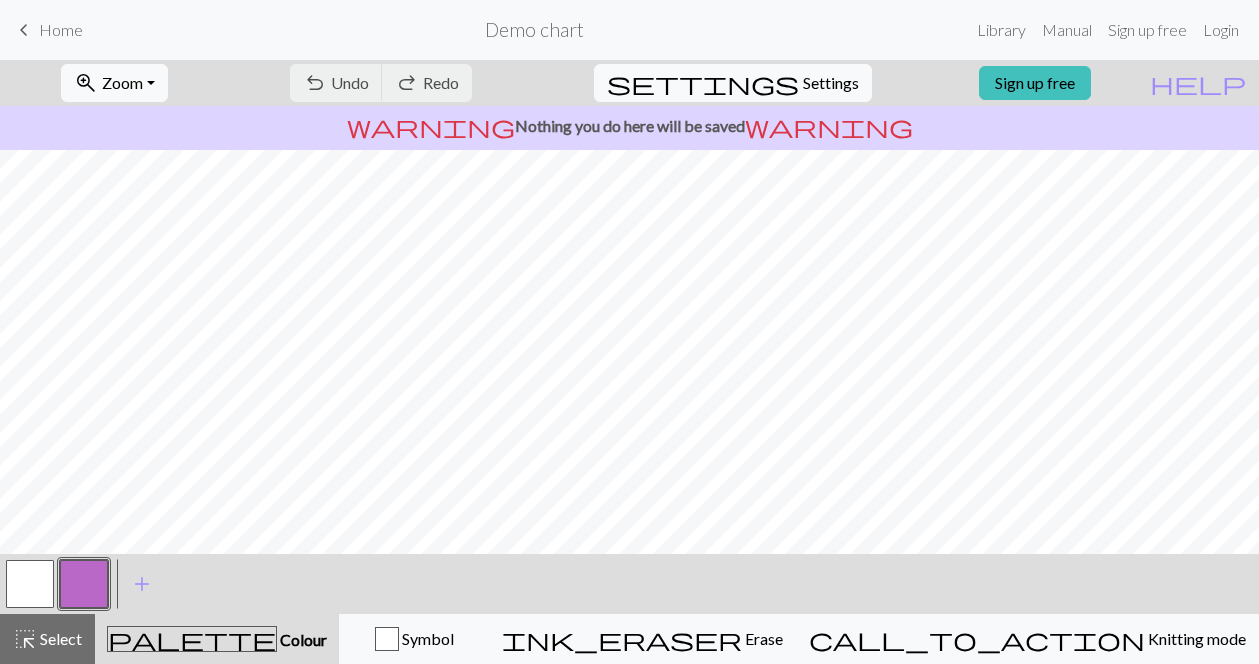 scroll, scrollTop: 0, scrollLeft: 0, axis: both 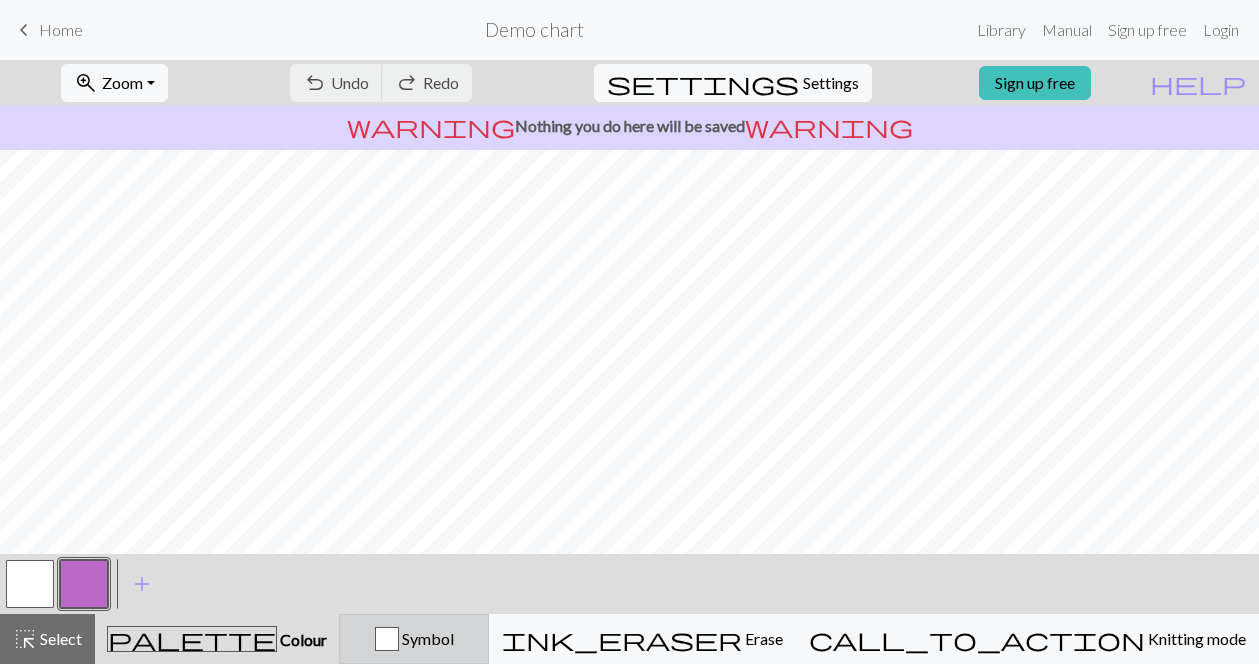 click at bounding box center (387, 639) 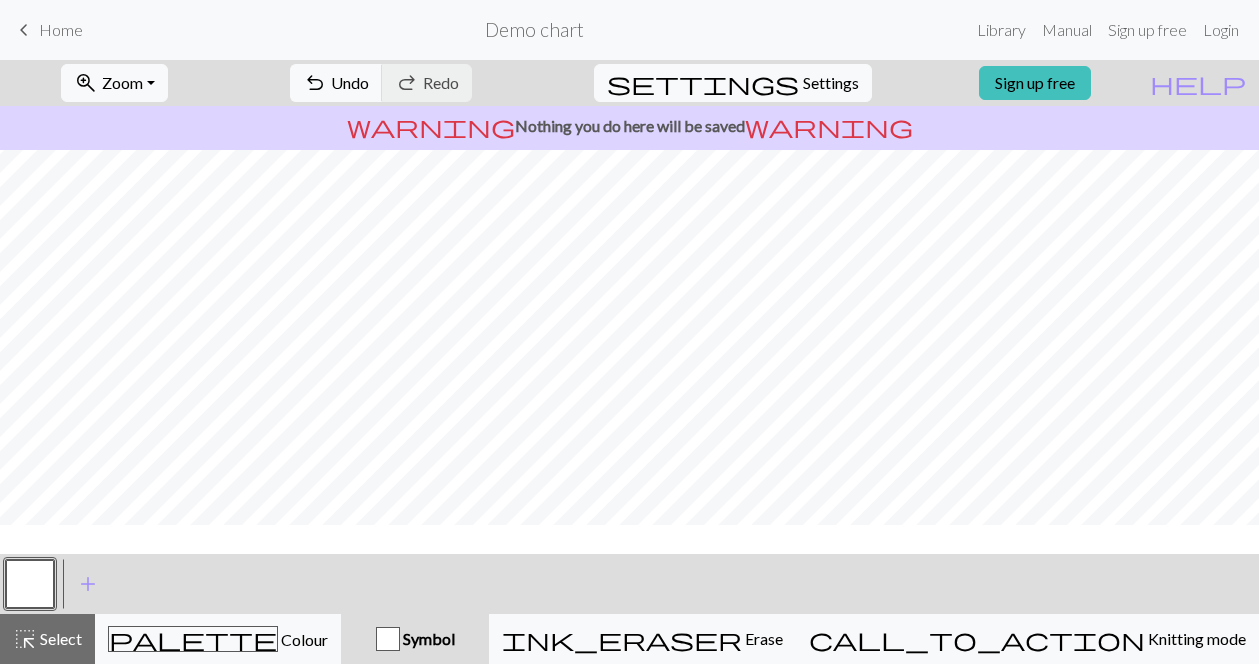 scroll, scrollTop: 0, scrollLeft: 0, axis: both 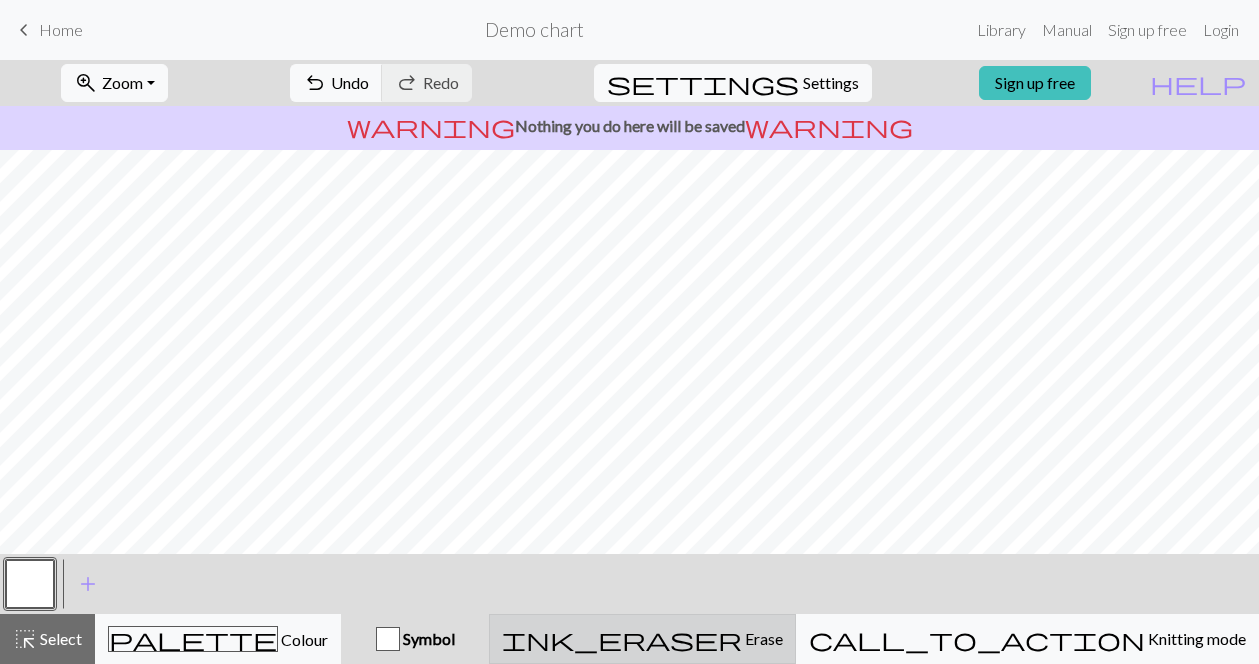click on "ink_eraser" at bounding box center [622, 639] 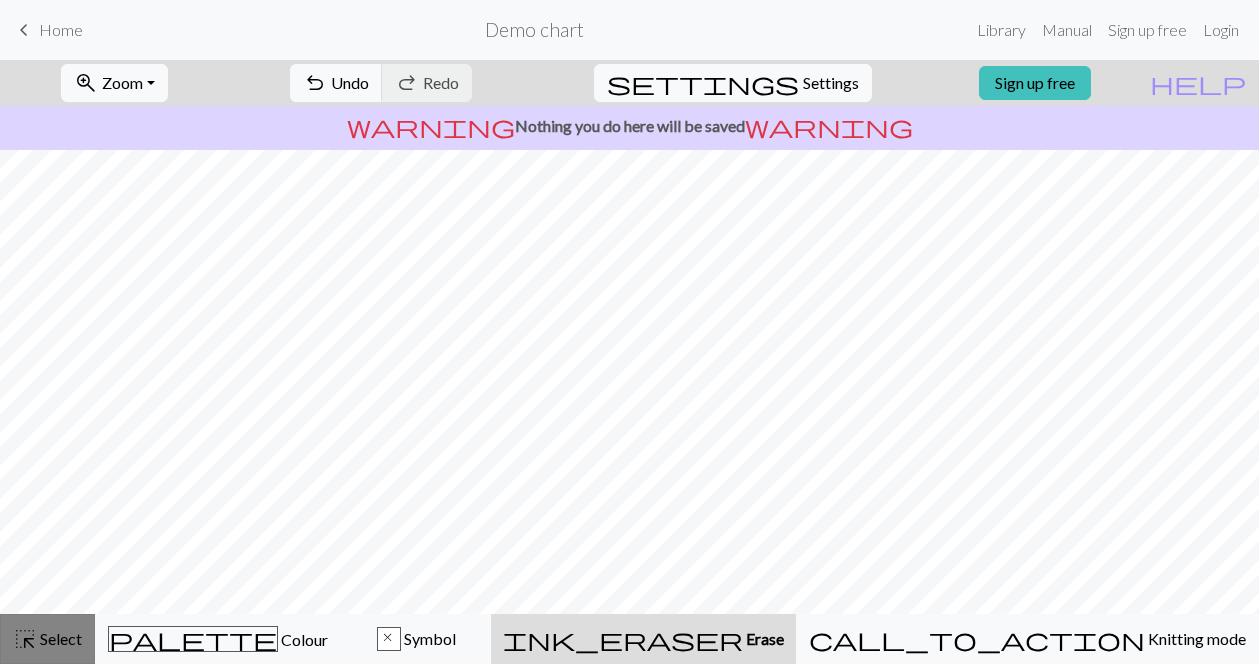 click on "Select" at bounding box center [59, 638] 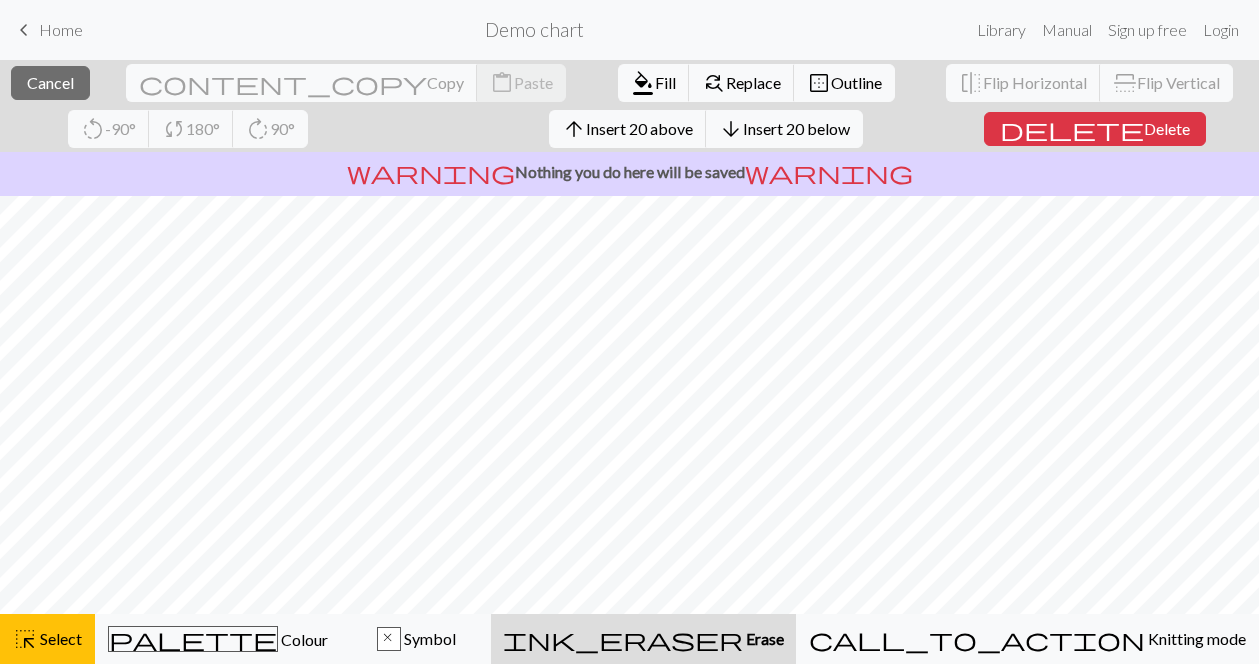 click on "ink_eraser   Erase   Erase" at bounding box center [643, 639] 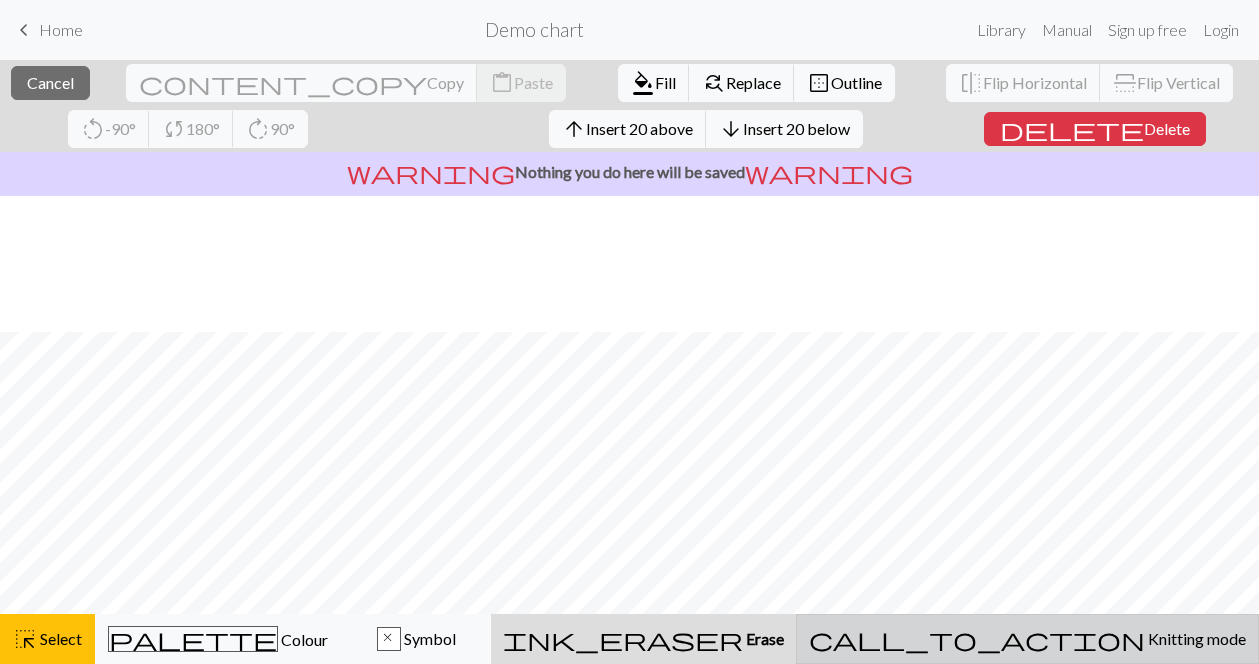 scroll, scrollTop: 312, scrollLeft: 0, axis: vertical 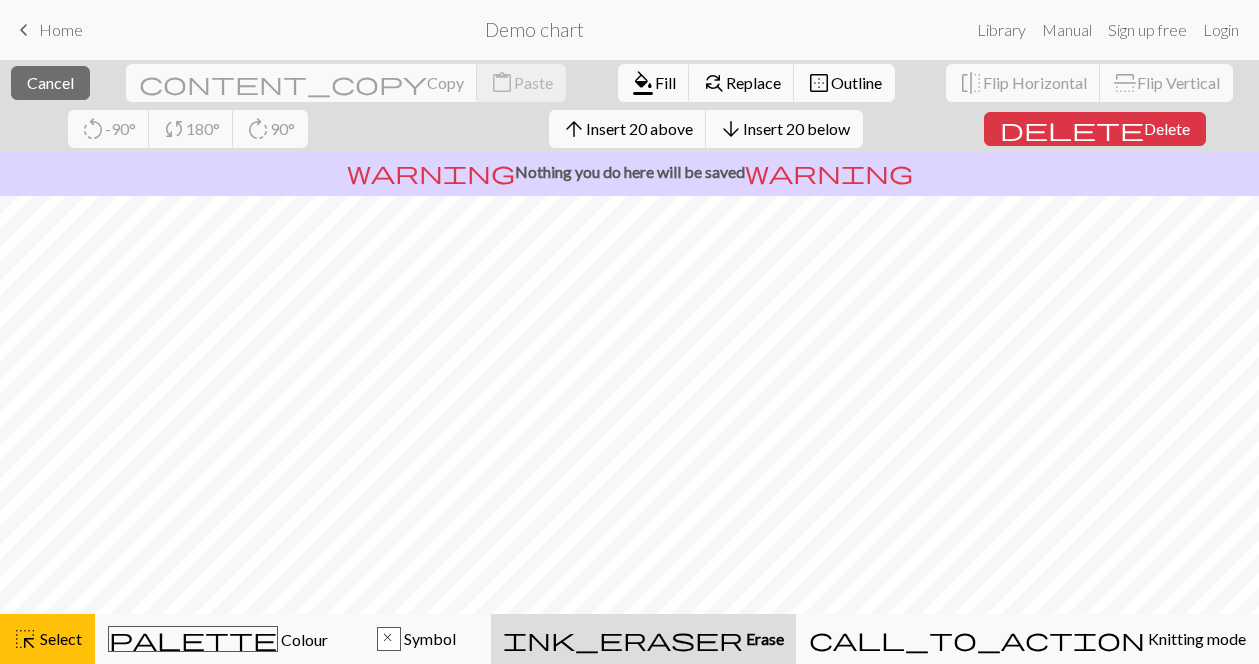 click on "Erase" at bounding box center [763, 638] 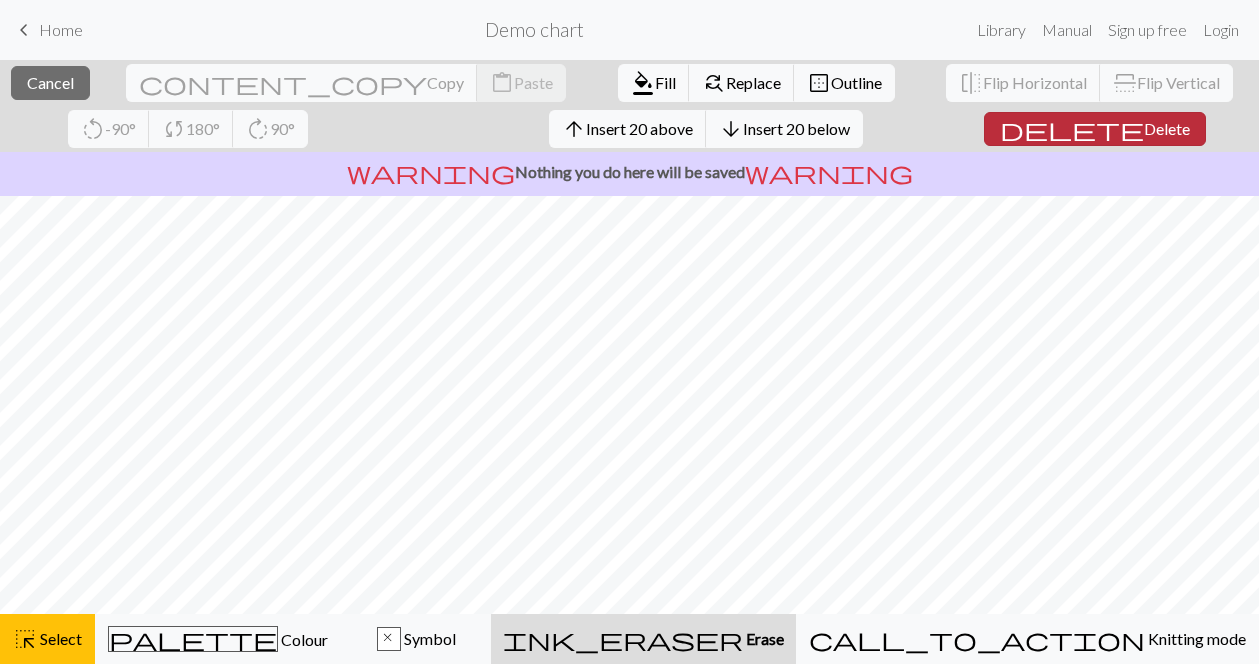 click on "Delete" at bounding box center [1167, 128] 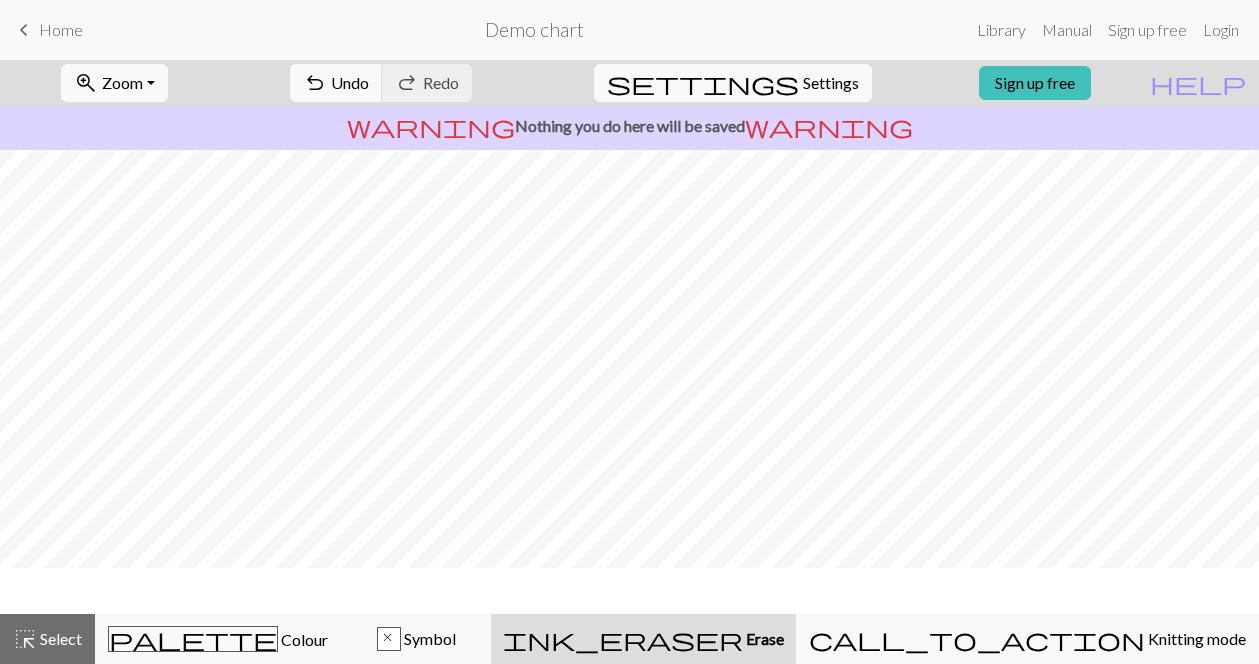 scroll, scrollTop: 0, scrollLeft: 0, axis: both 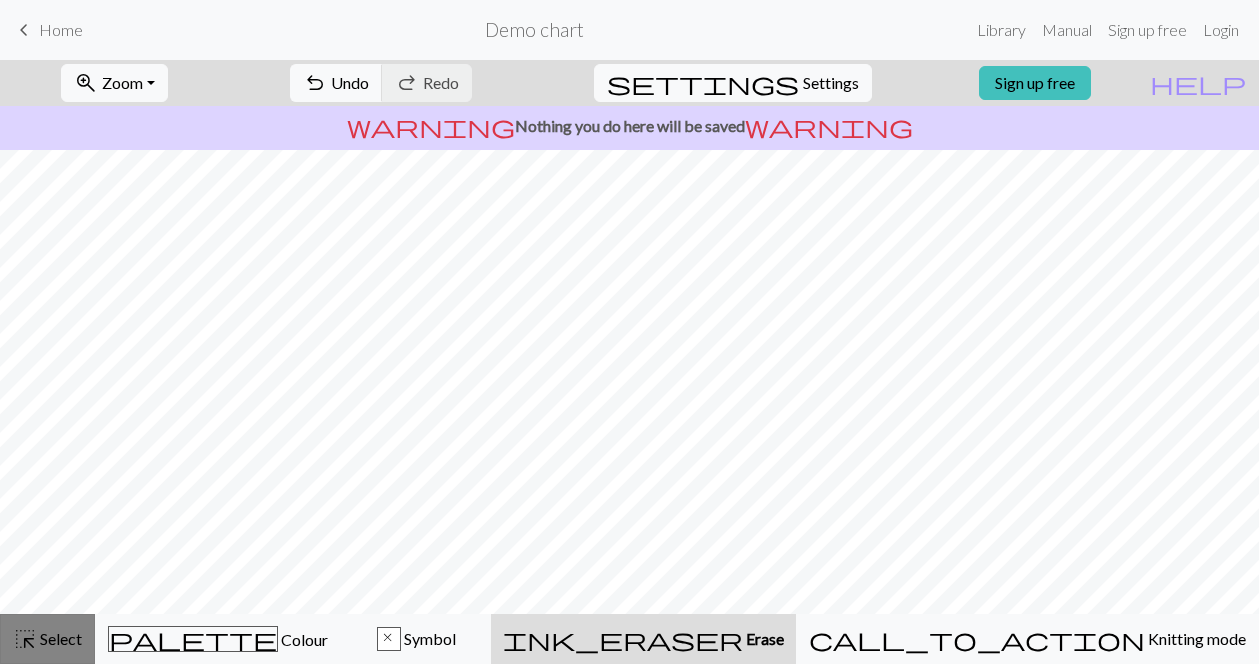 click on "highlight_alt   Select   Select" at bounding box center (47, 639) 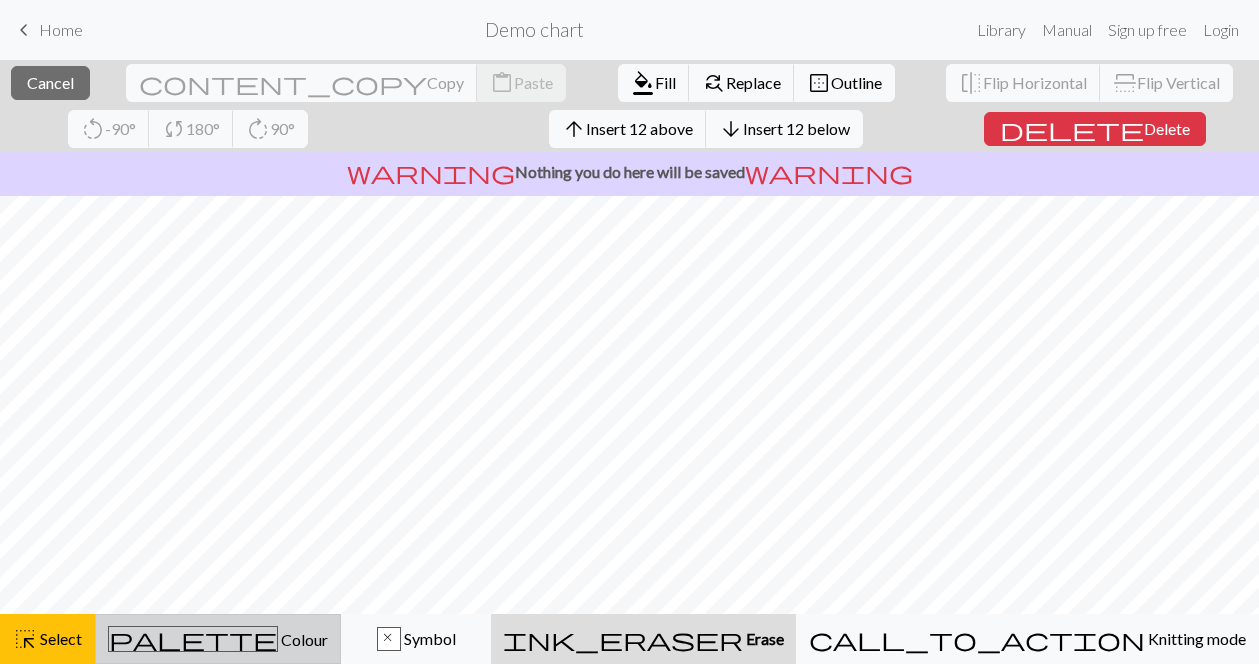 click on "palette" at bounding box center (193, 639) 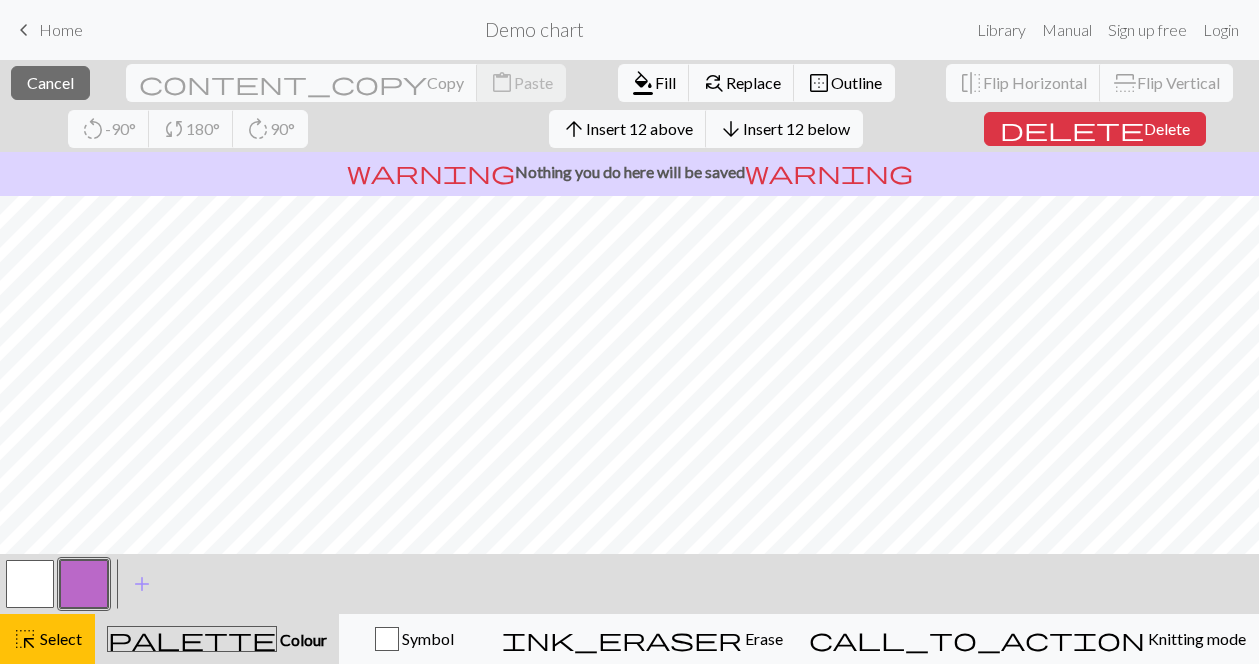 click at bounding box center [30, 584] 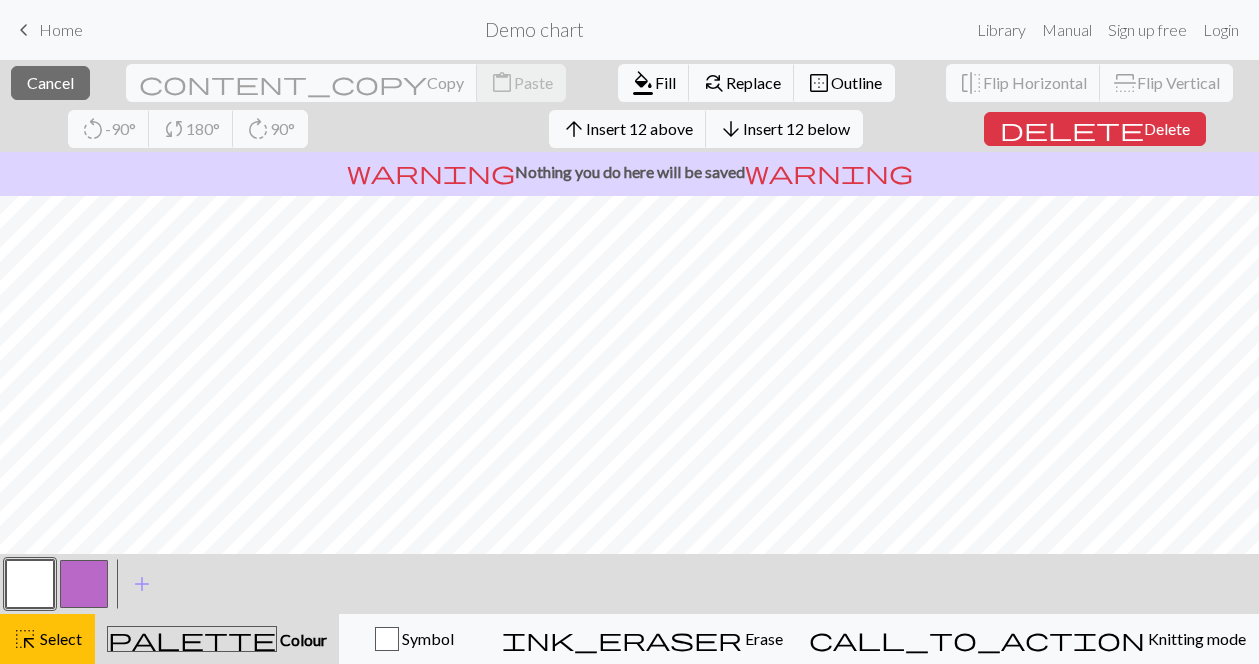 click at bounding box center [30, 584] 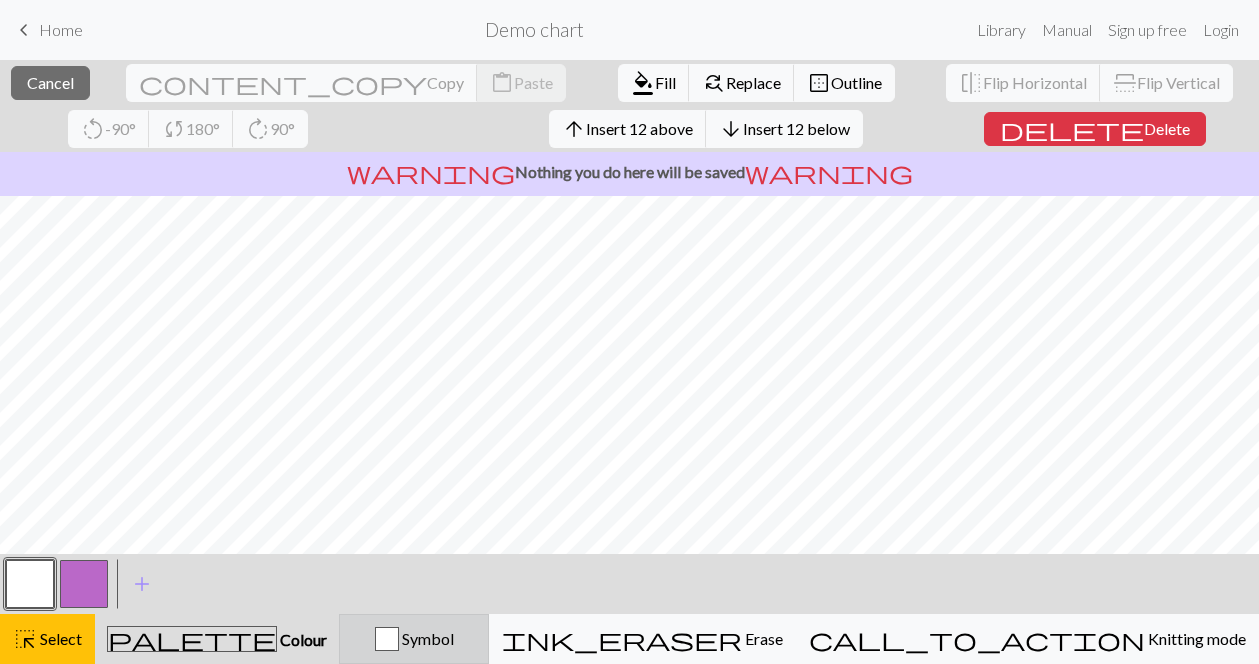 click at bounding box center [387, 639] 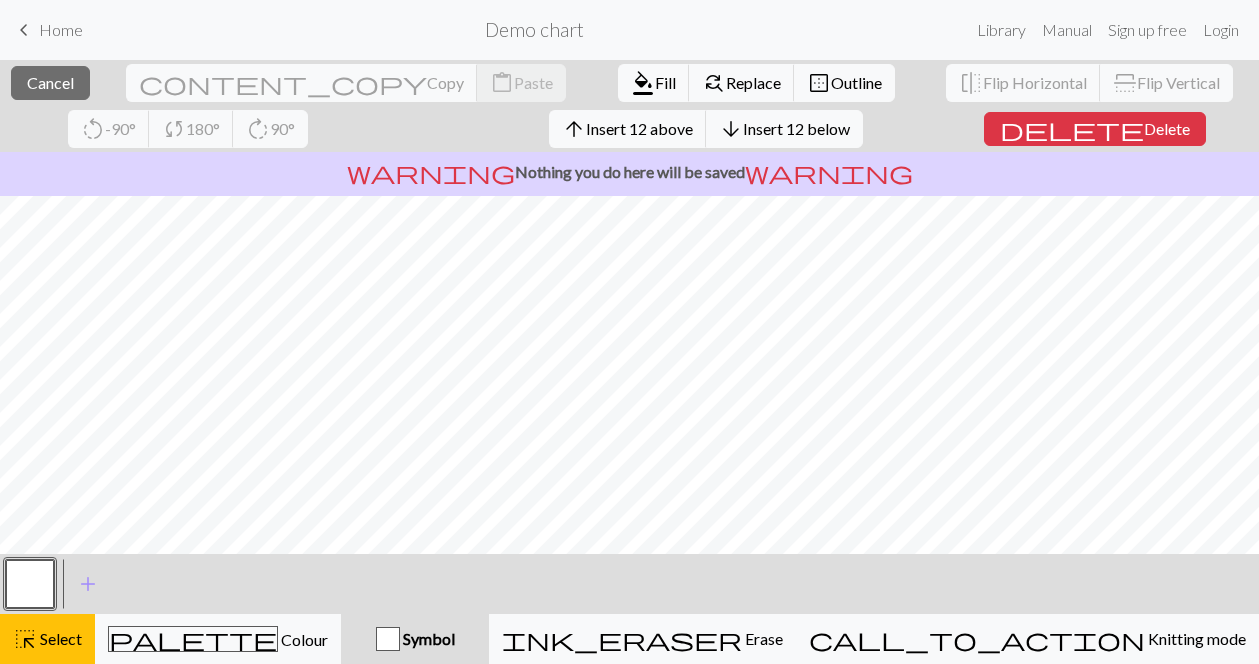 click at bounding box center (388, 639) 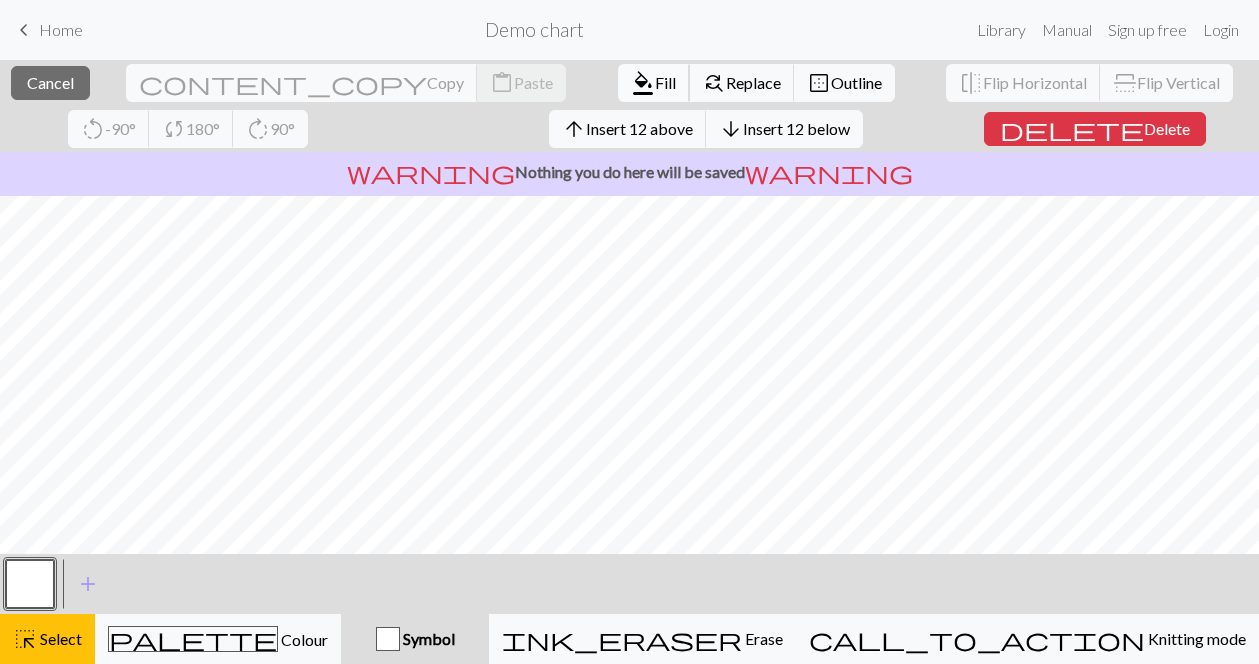click on "Fill" at bounding box center [665, 82] 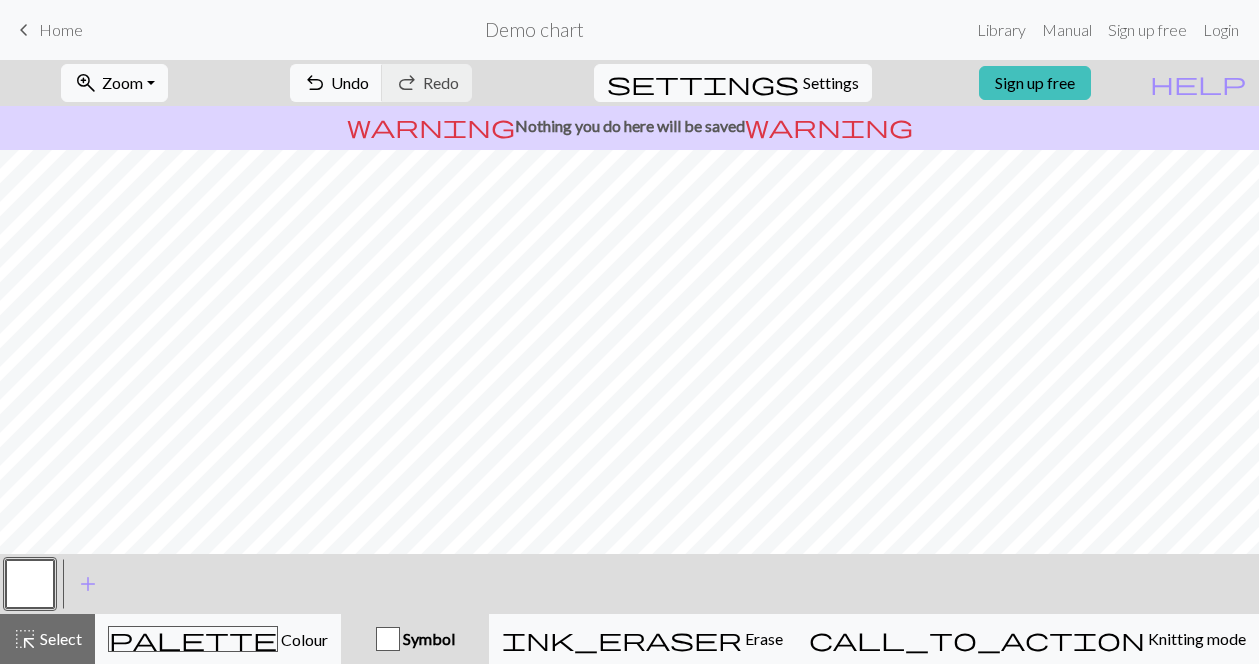 click at bounding box center [30, 584] 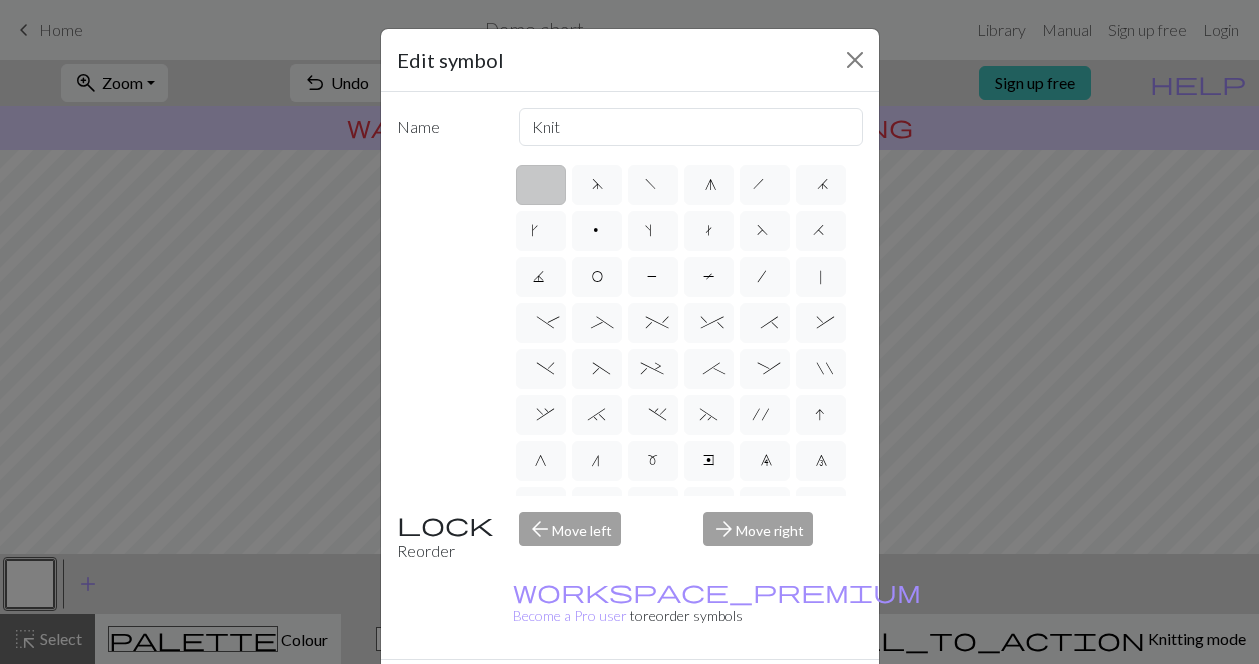 click at bounding box center (541, 185) 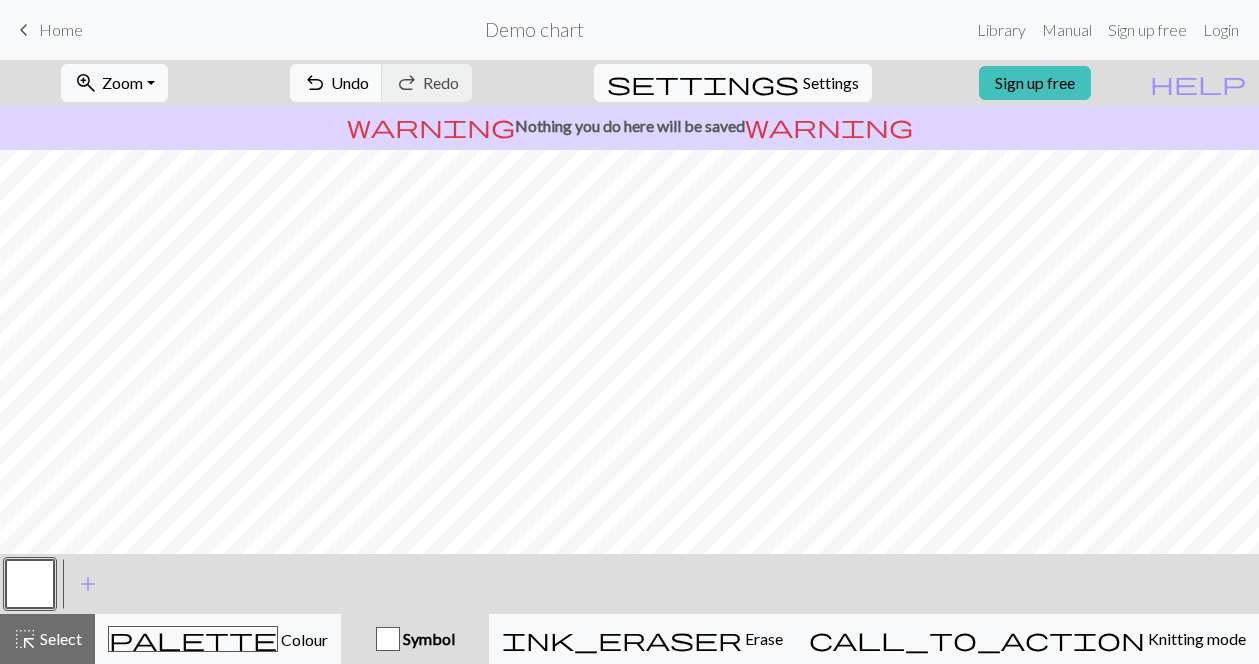 click at bounding box center (30, 584) 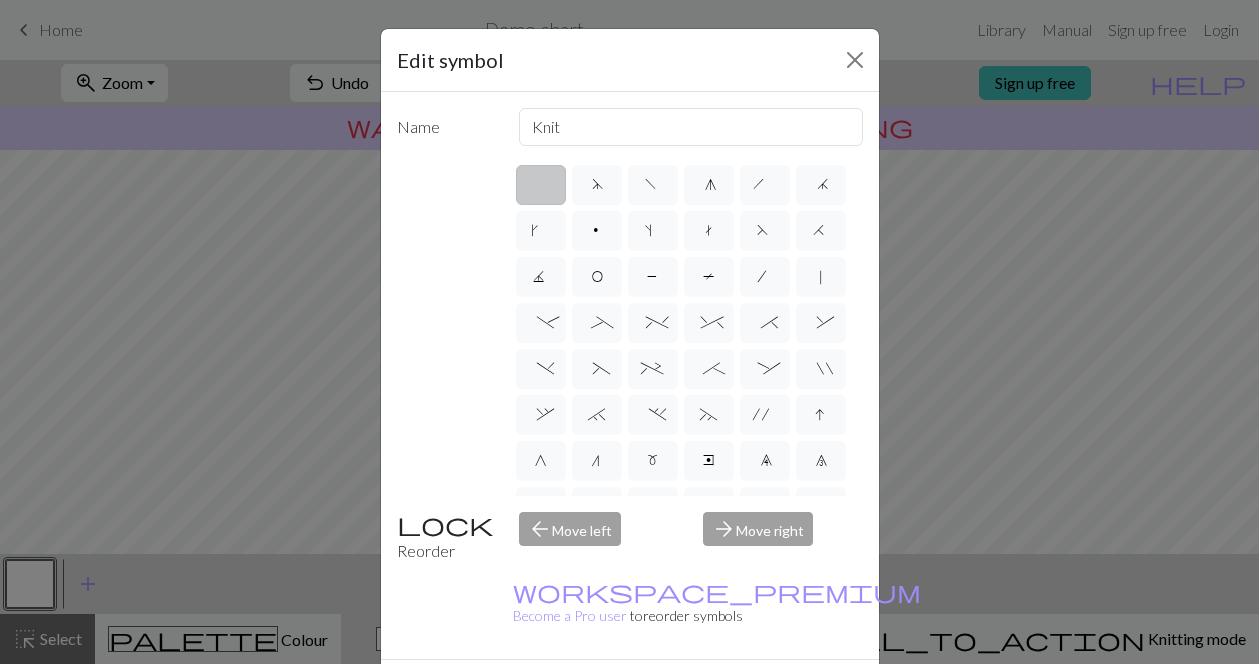 click at bounding box center [541, 185] 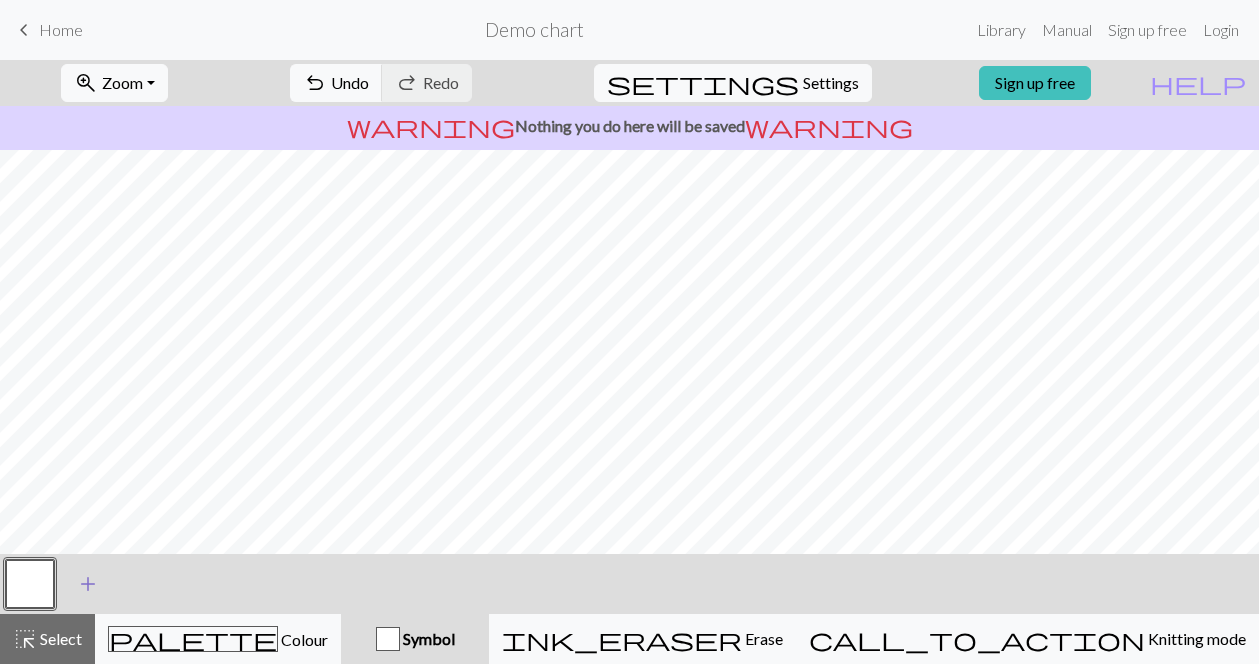 click on "add" at bounding box center [88, 584] 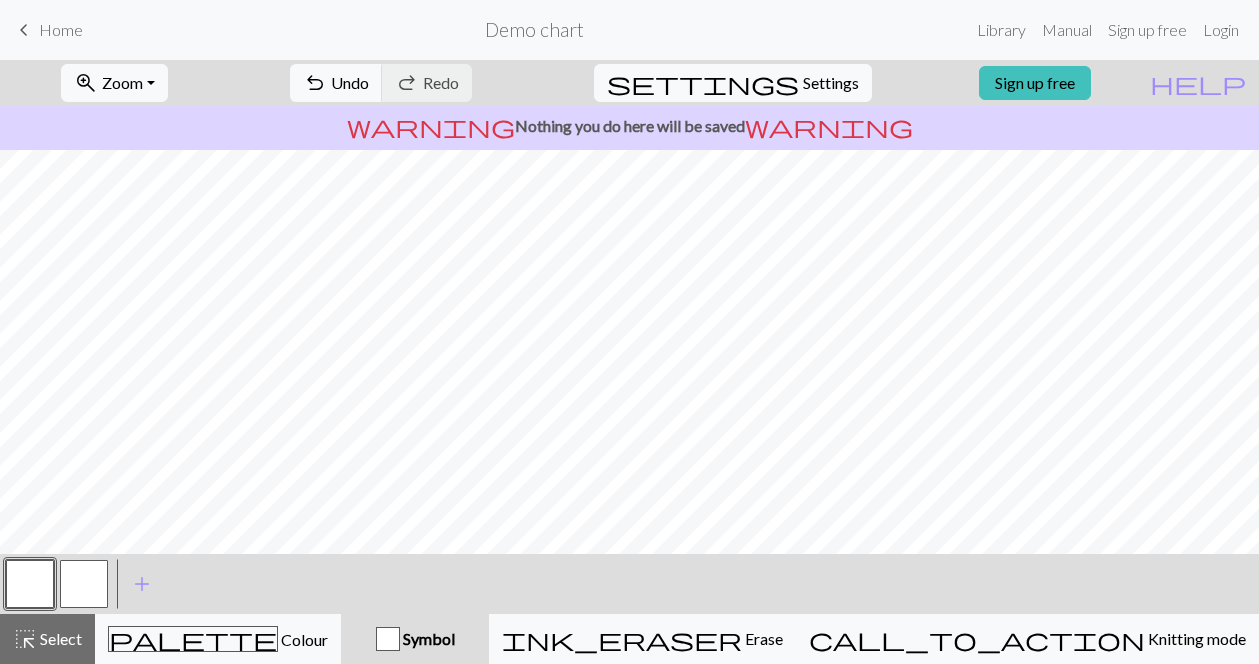 click at bounding box center (84, 584) 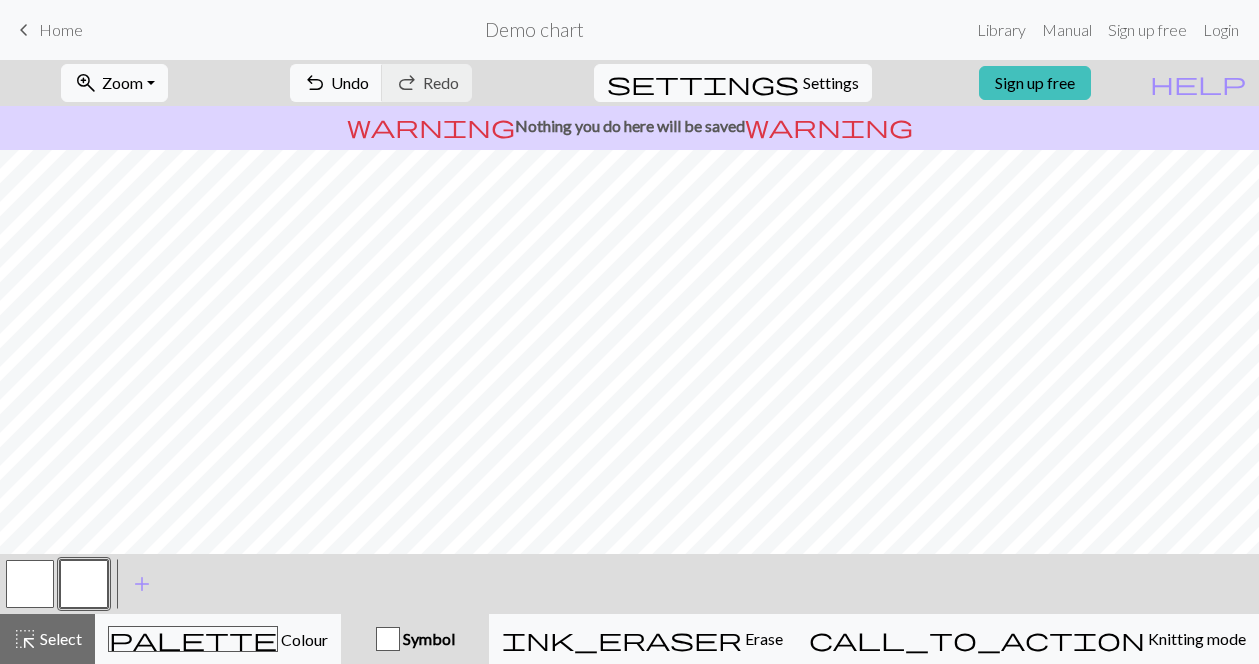 click at bounding box center (84, 584) 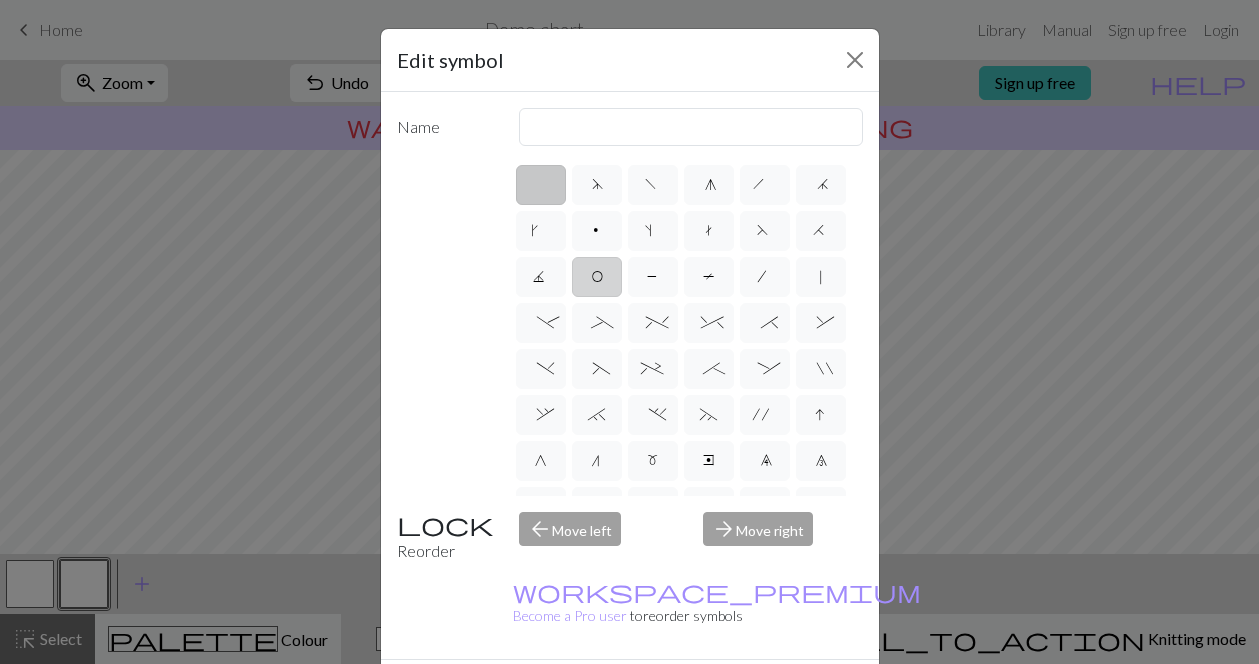 click on "O" at bounding box center [597, 279] 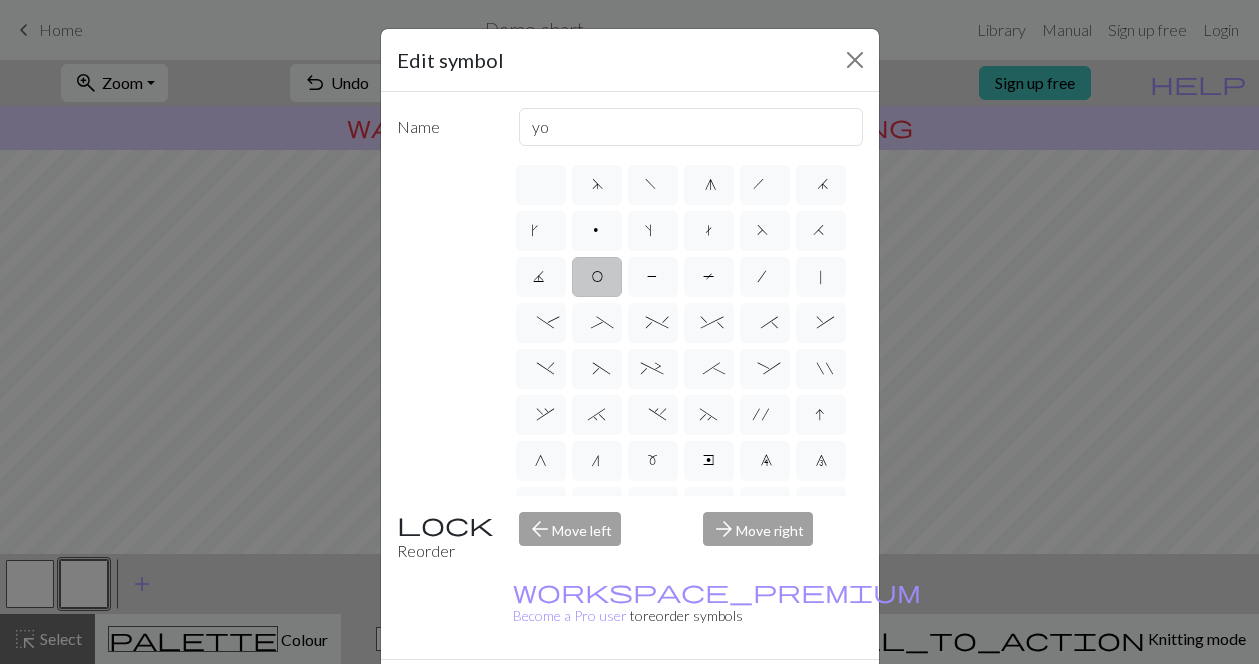click on "Done" at bounding box center (750, 695) 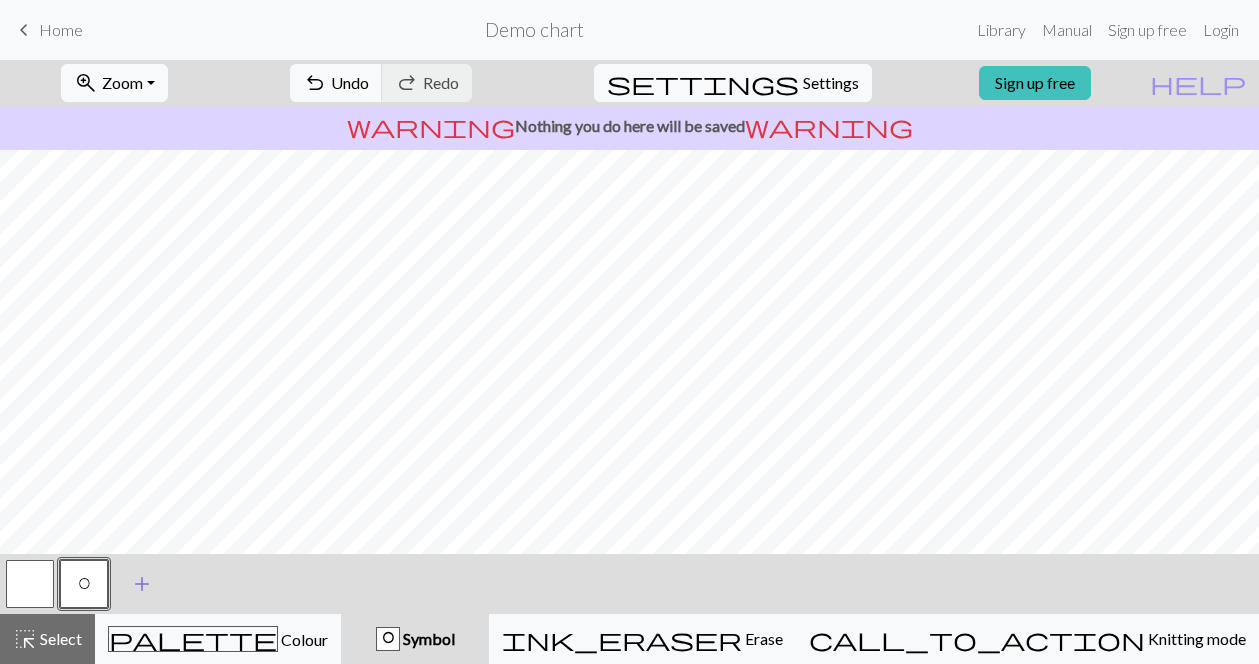 click on "add" at bounding box center [142, 584] 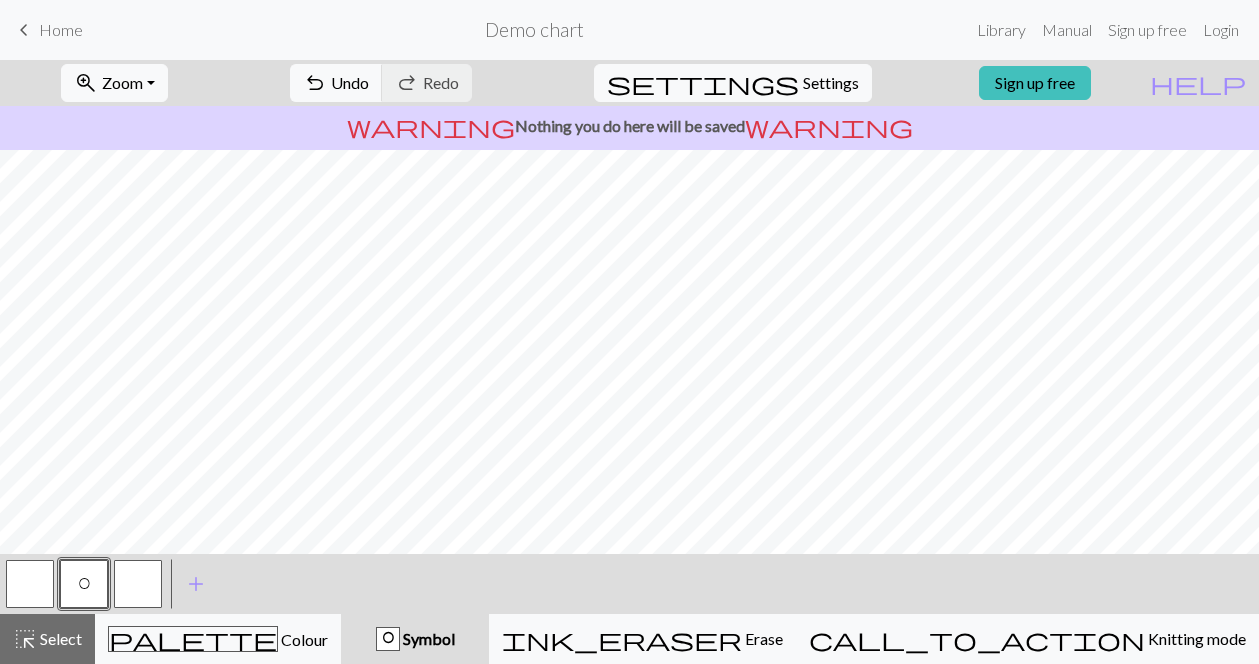 click at bounding box center [138, 584] 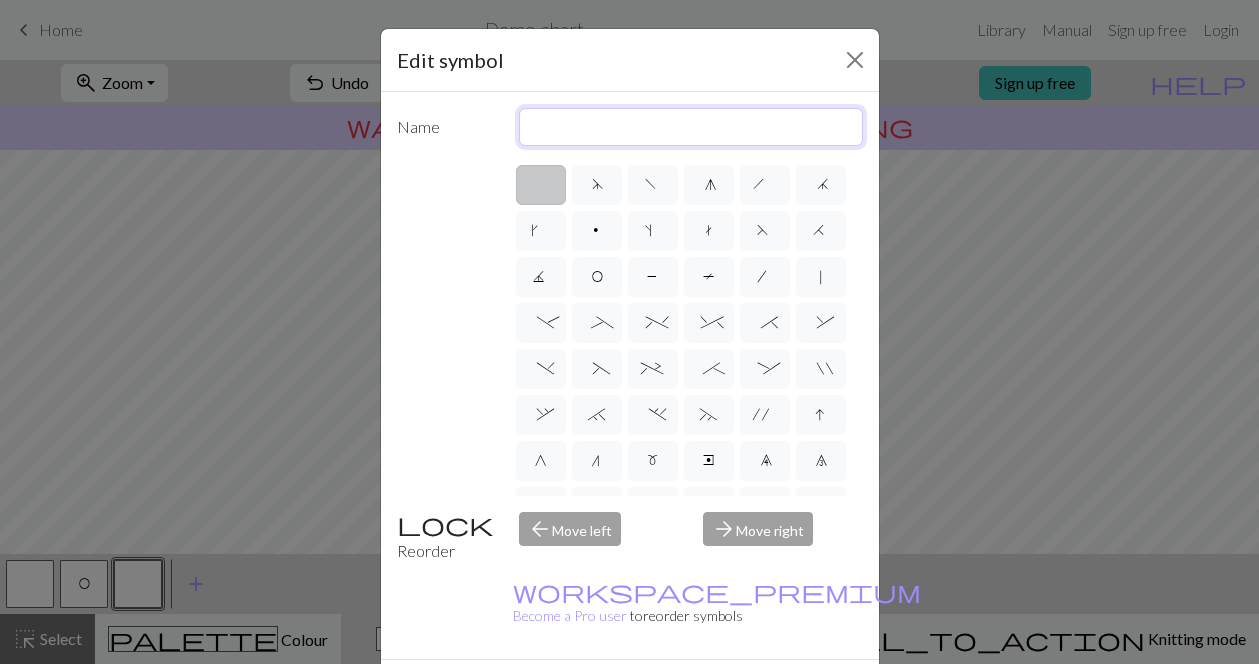 click at bounding box center (691, 127) 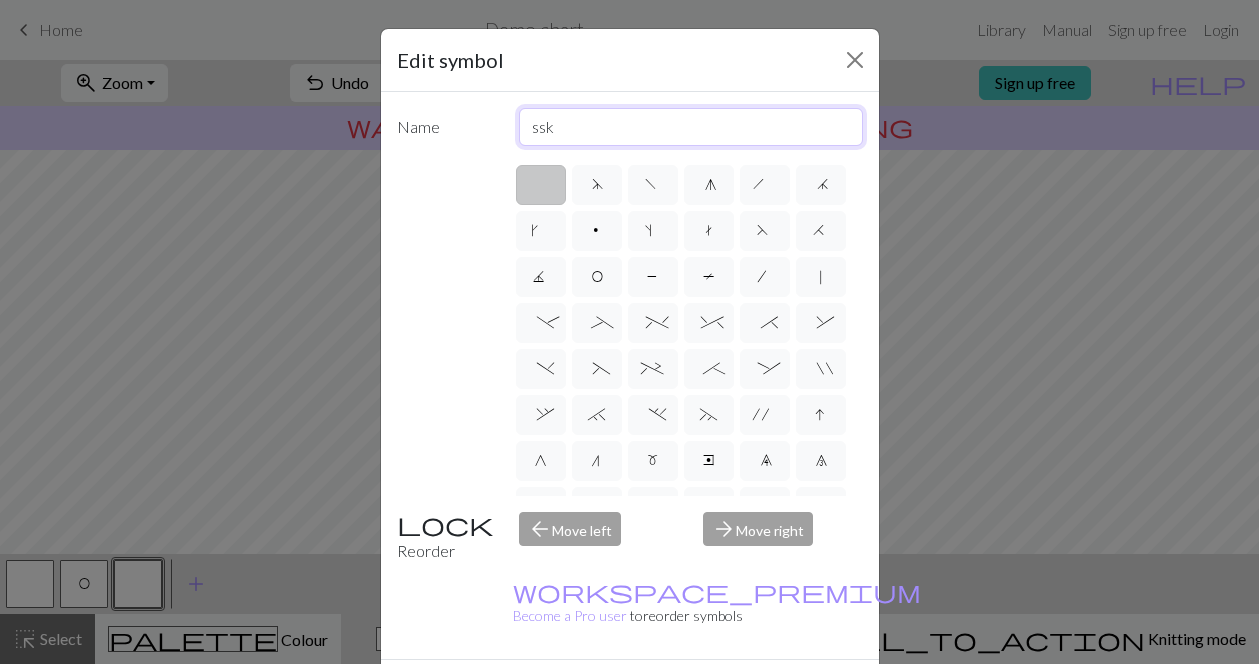 type on "ssk" 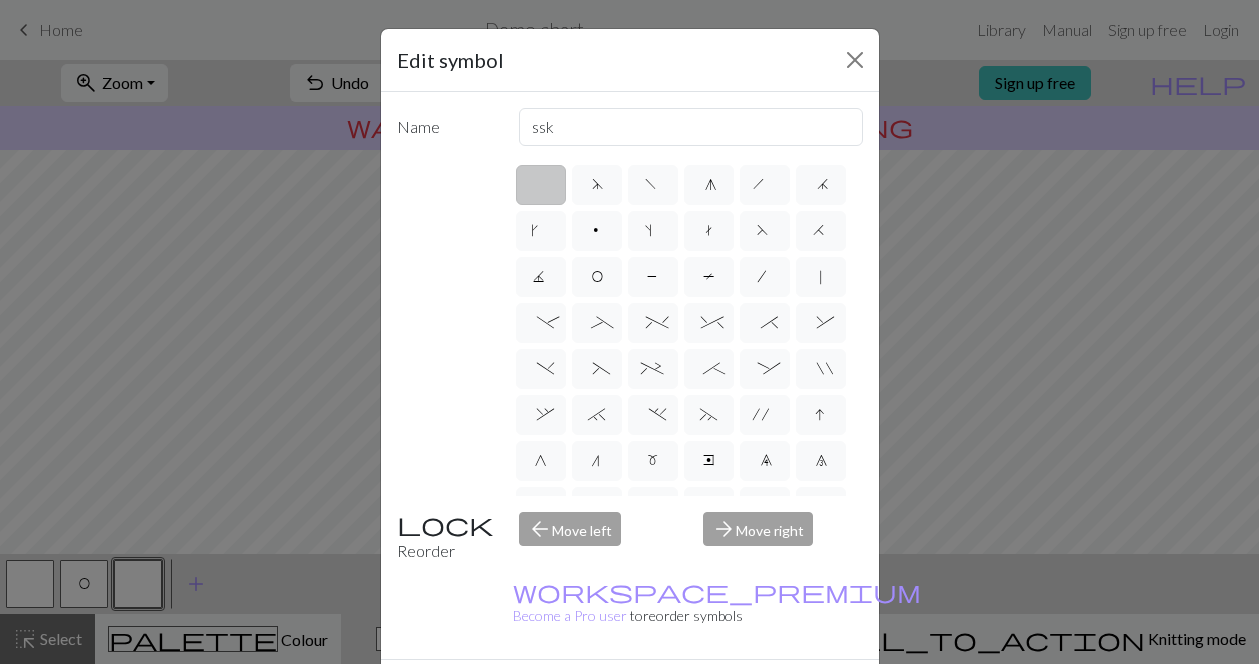 click on "Done" at bounding box center (750, 695) 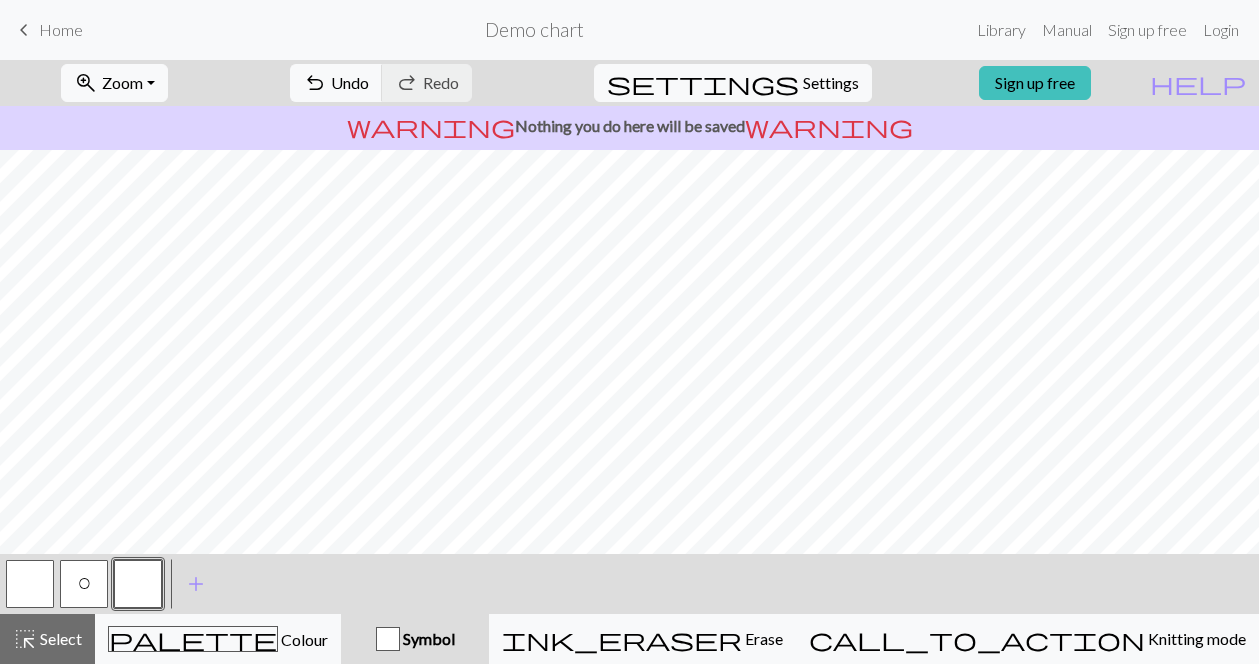 click at bounding box center [138, 584] 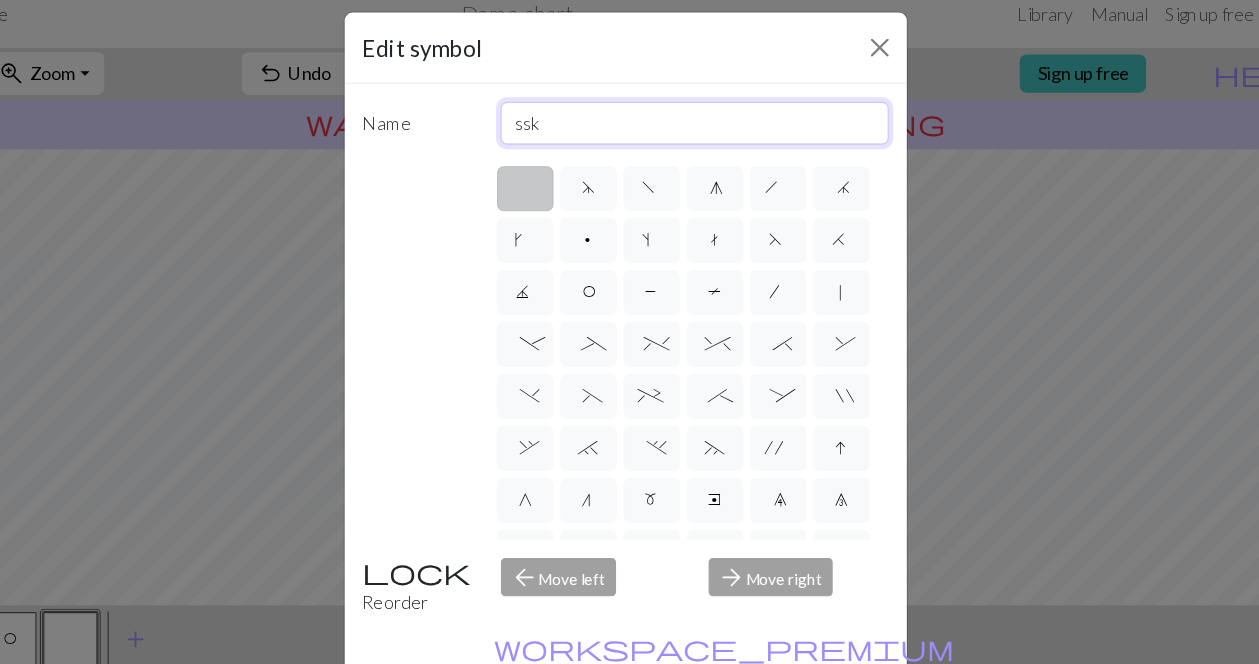 drag, startPoint x: 564, startPoint y: 137, endPoint x: 515, endPoint y: 124, distance: 50.695168 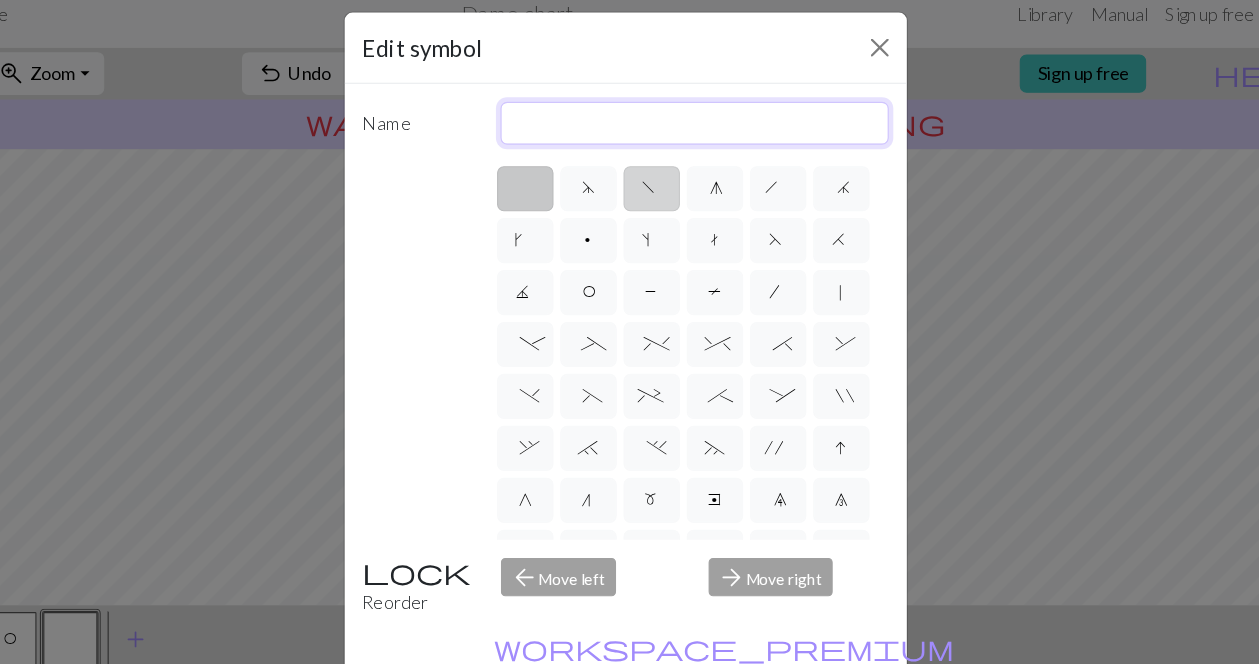 type 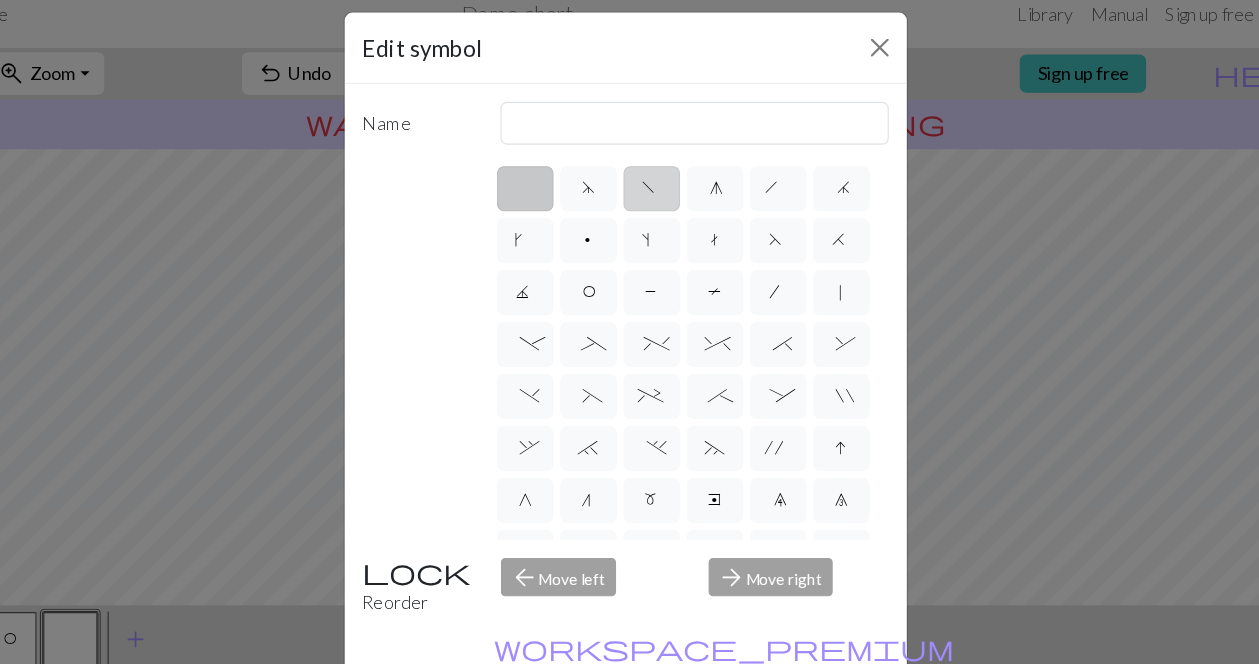 click on "f" at bounding box center [653, 185] 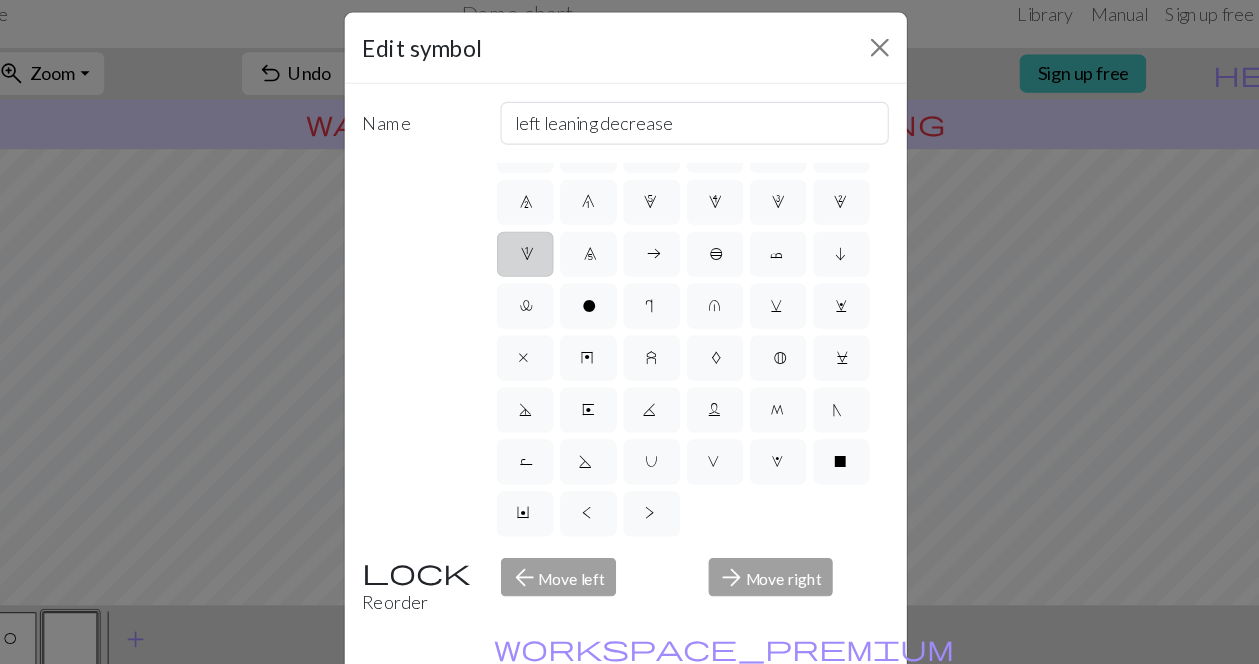 scroll, scrollTop: 310, scrollLeft: 0, axis: vertical 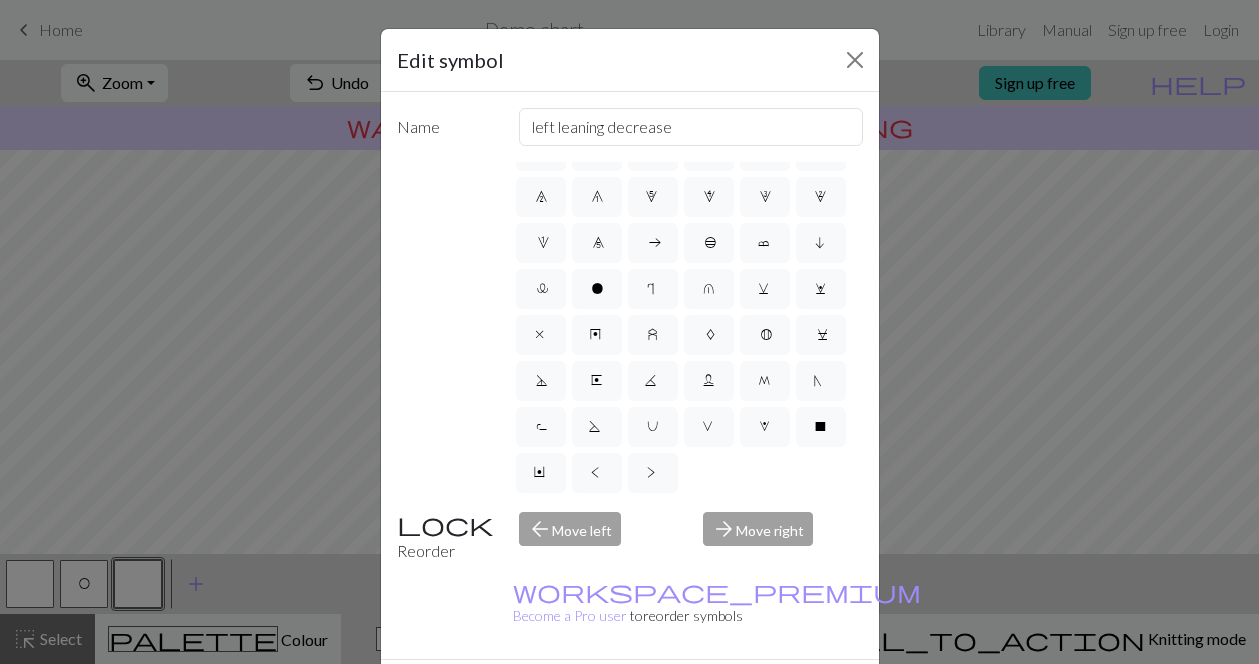 click on "Done" at bounding box center (750, 695) 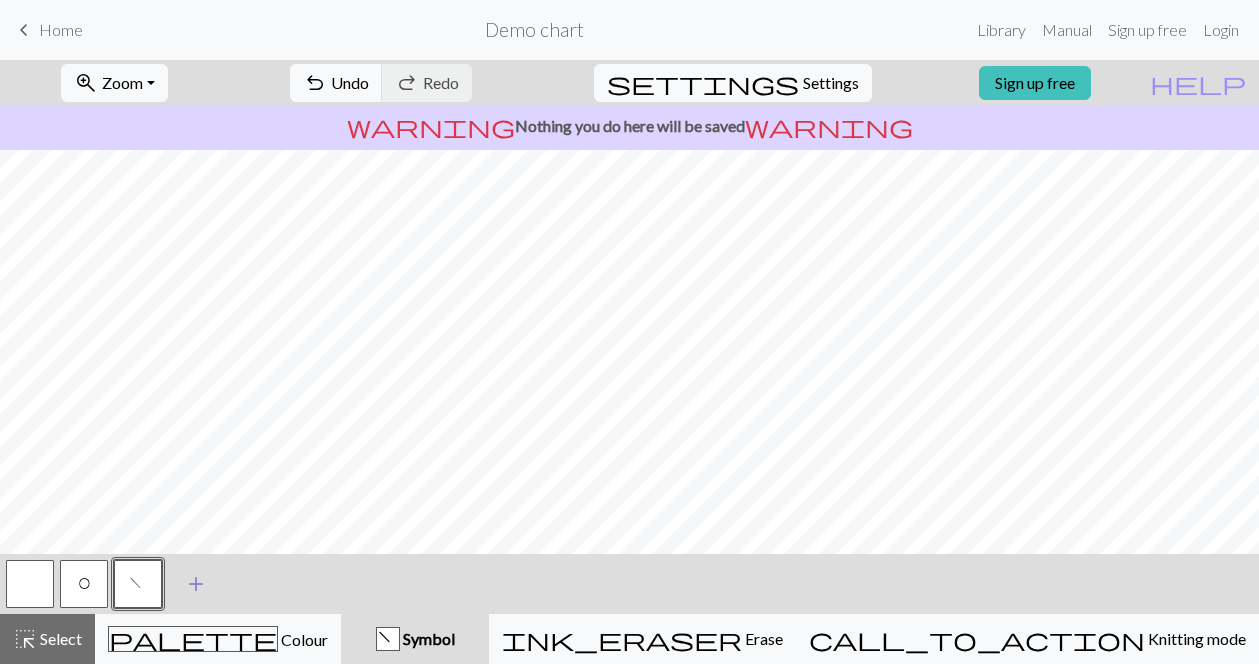 click on "add Add a  symbol" at bounding box center (196, 584) 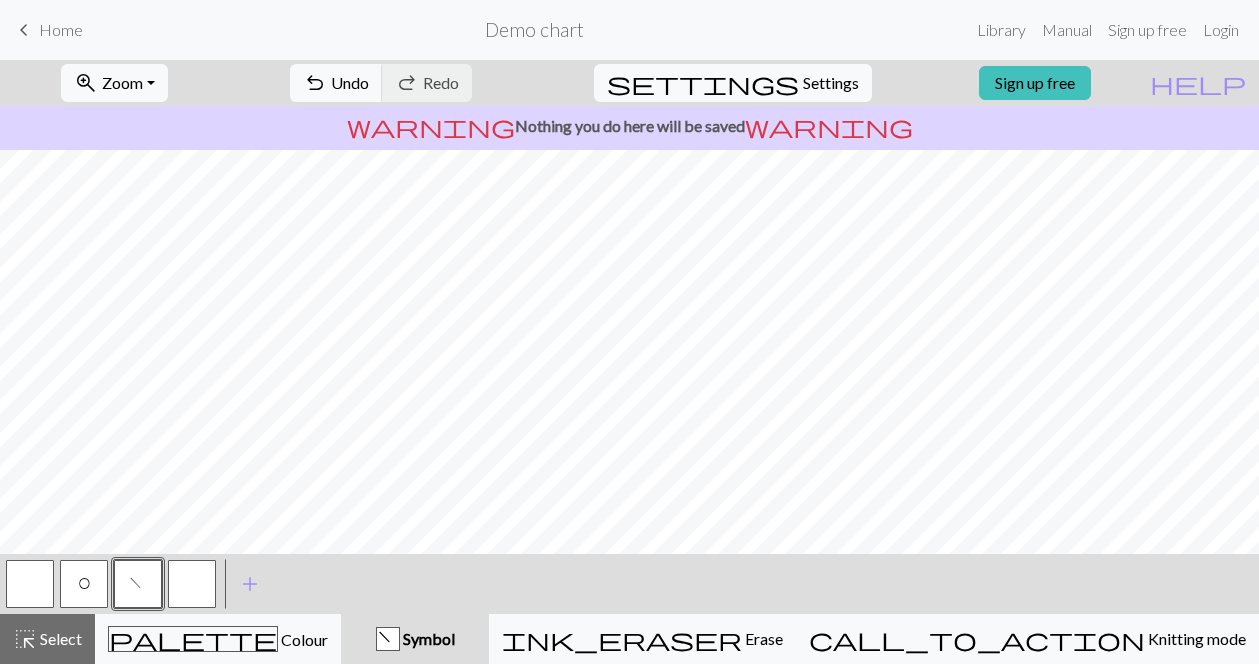click at bounding box center [192, 584] 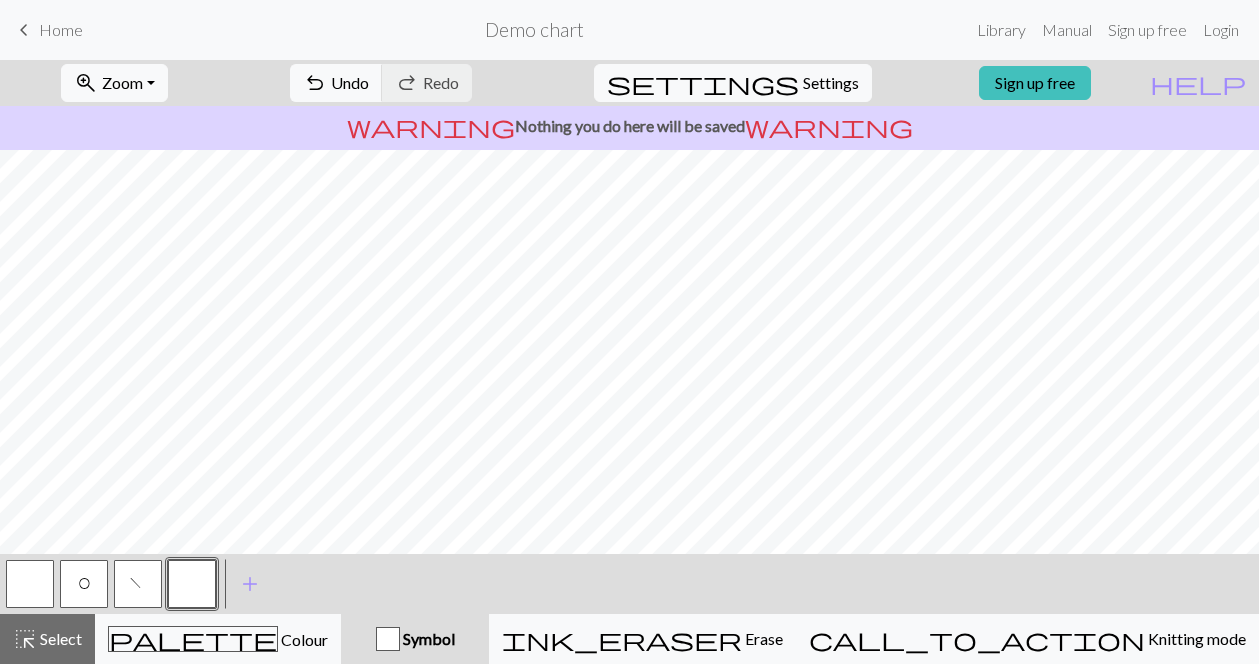 click at bounding box center (192, 584) 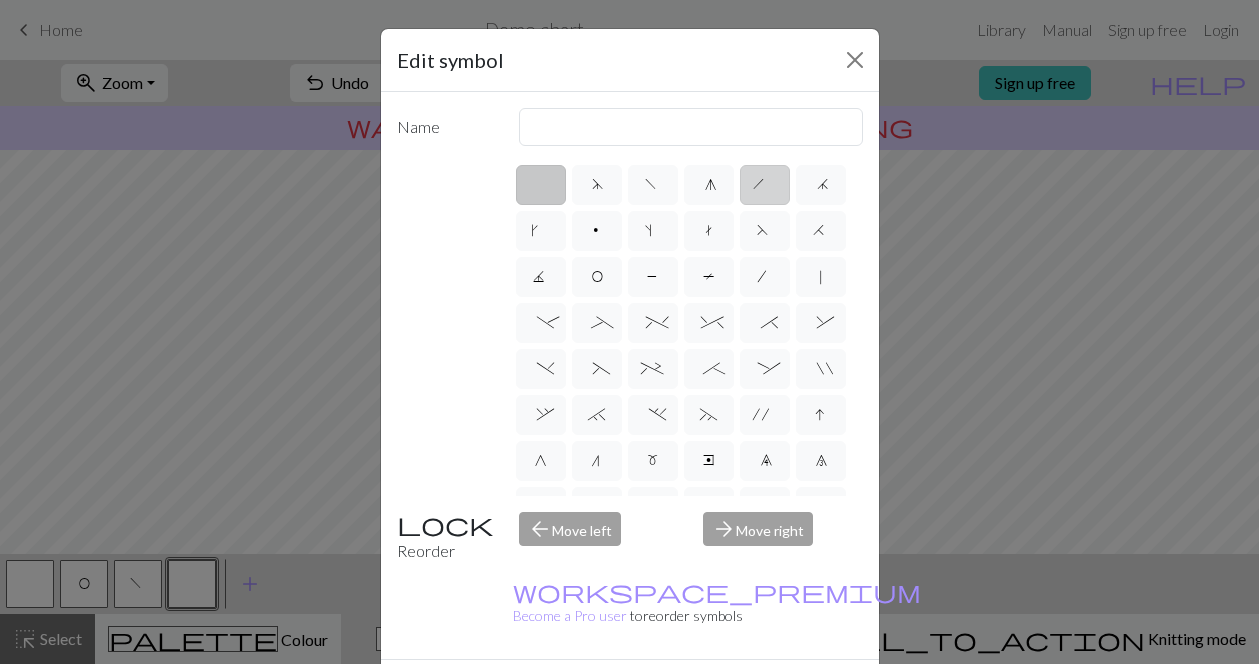 click on "h" at bounding box center (765, 187) 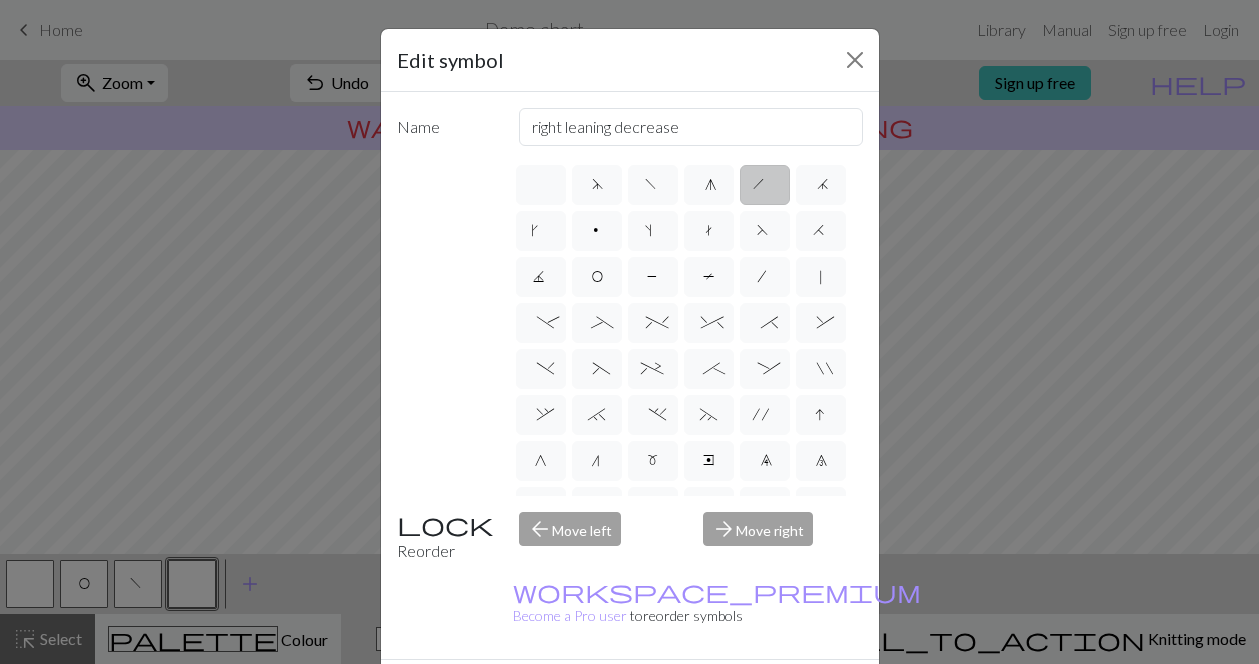 click on "Done" at bounding box center [750, 695] 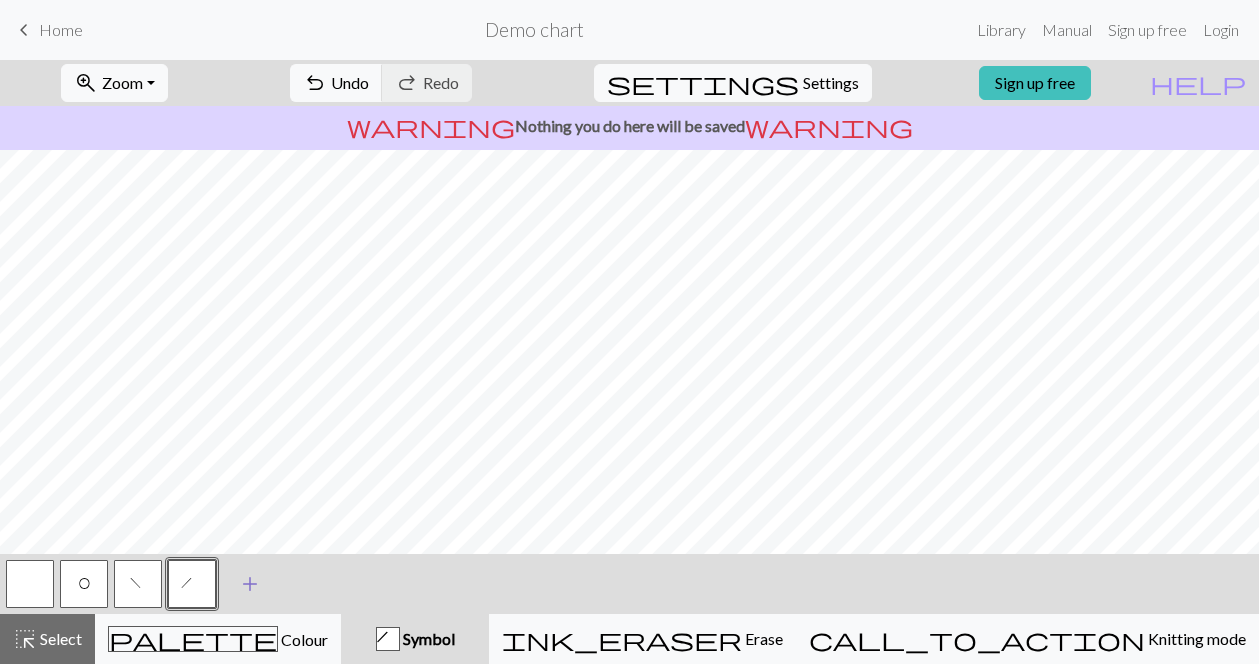 click on "add" at bounding box center (250, 584) 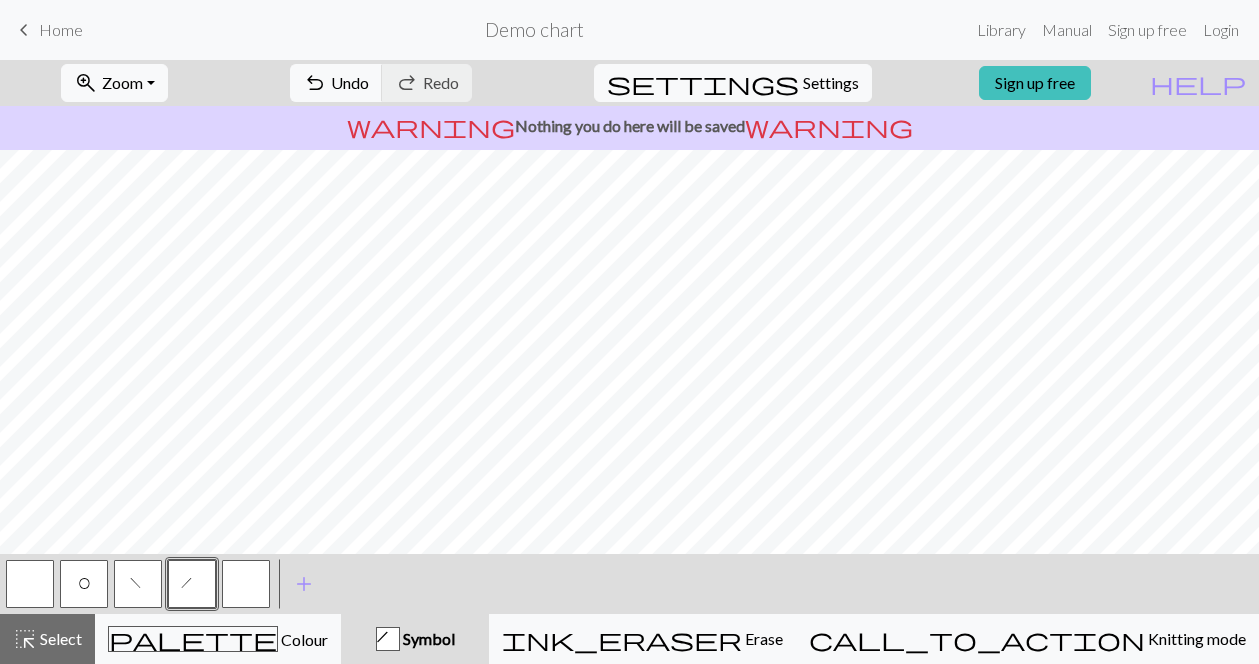 click at bounding box center (246, 584) 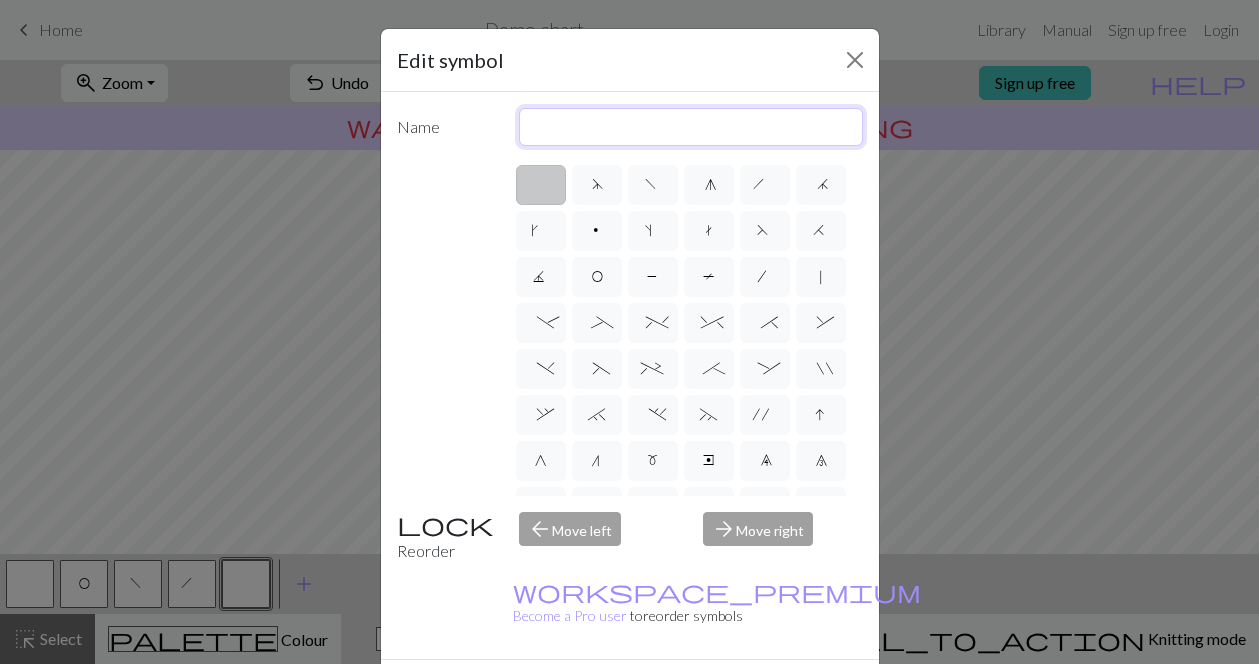 click at bounding box center (691, 127) 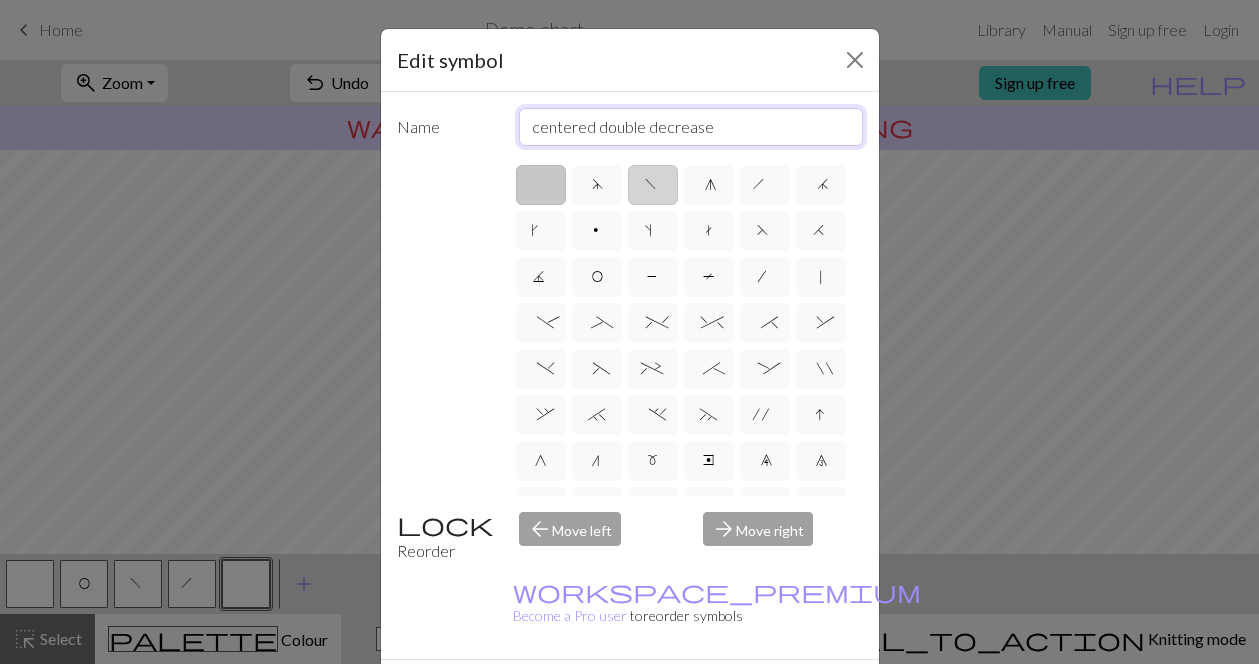 scroll, scrollTop: 4, scrollLeft: 0, axis: vertical 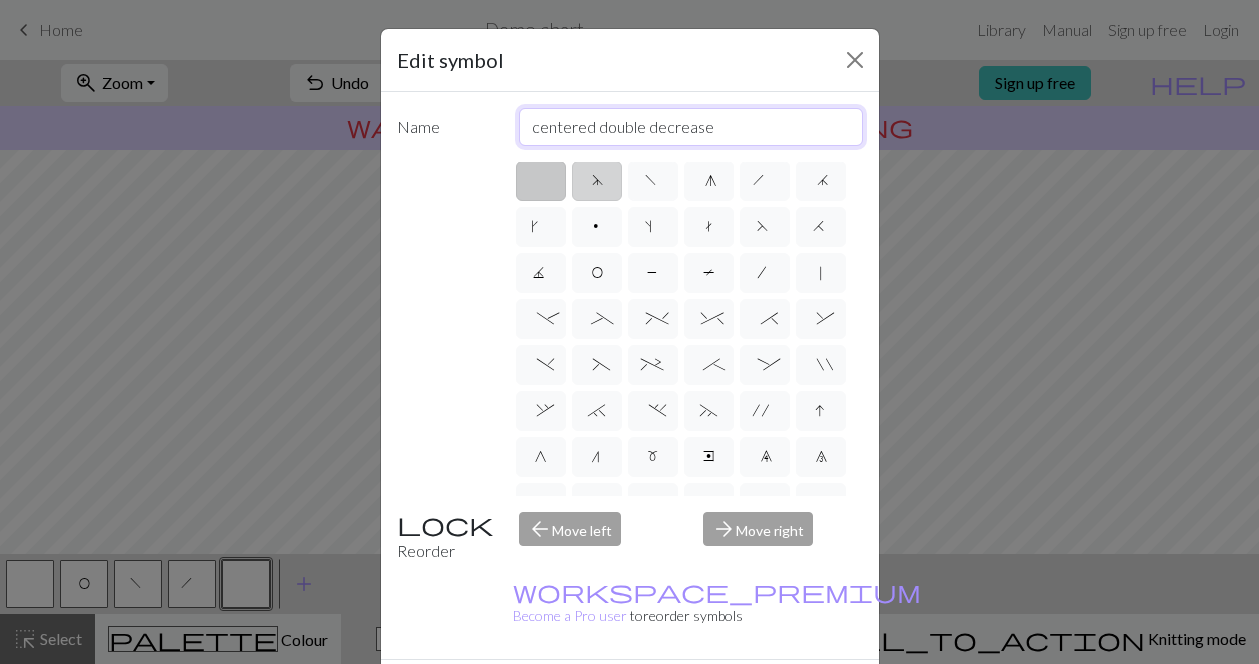type on "centered double decrease" 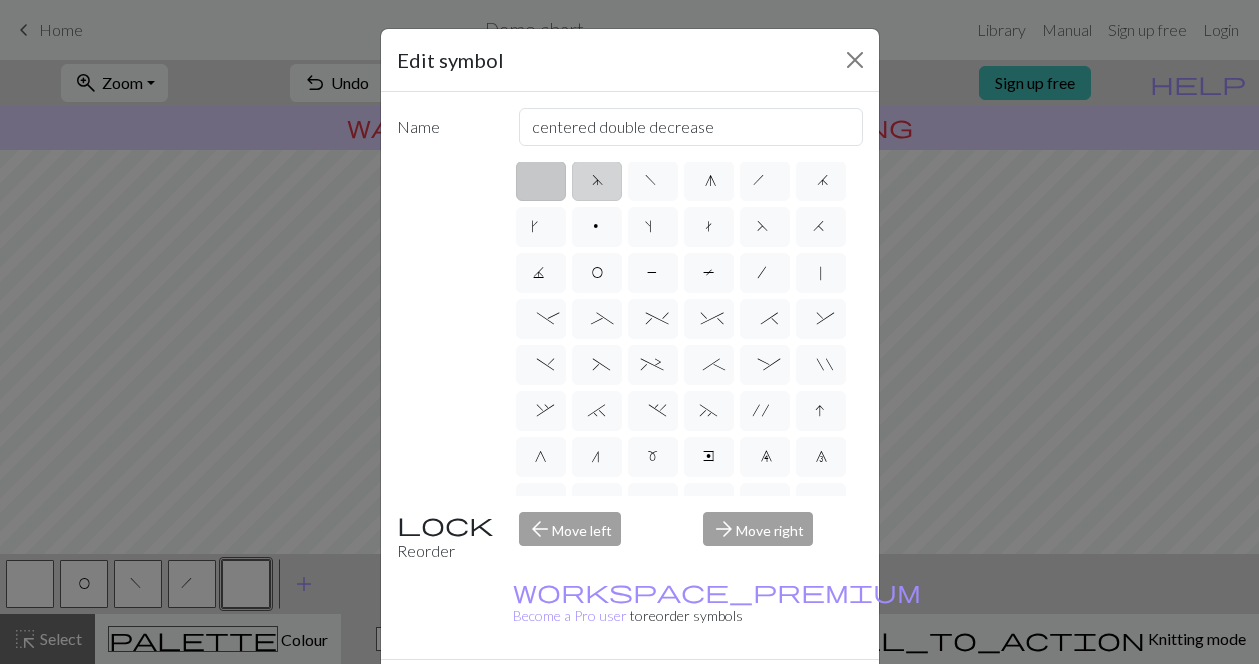 click on "d" at bounding box center (597, 181) 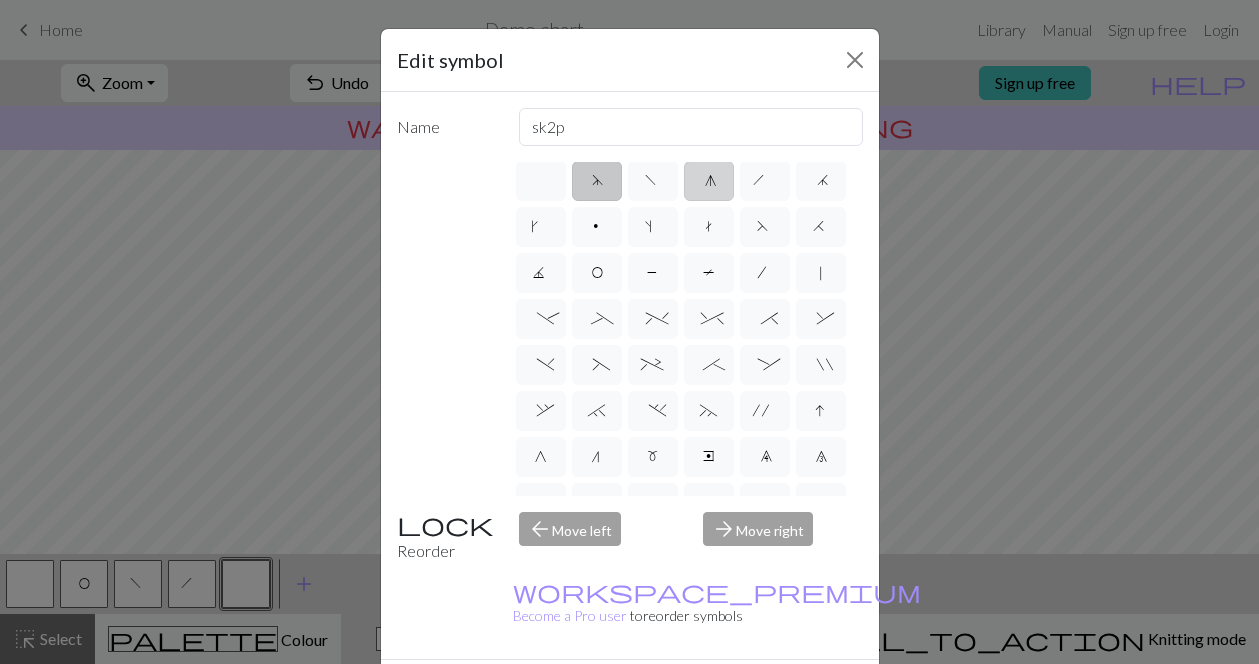 click on "g" at bounding box center (709, 181) 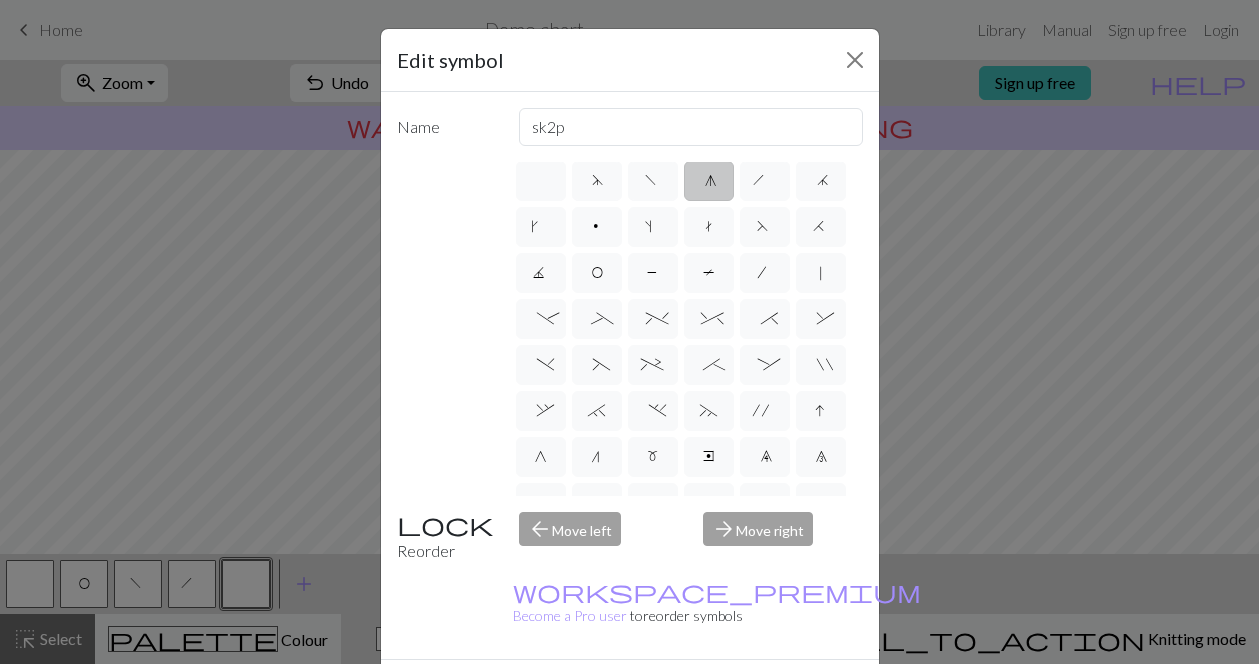 click on "g" at bounding box center [709, 183] 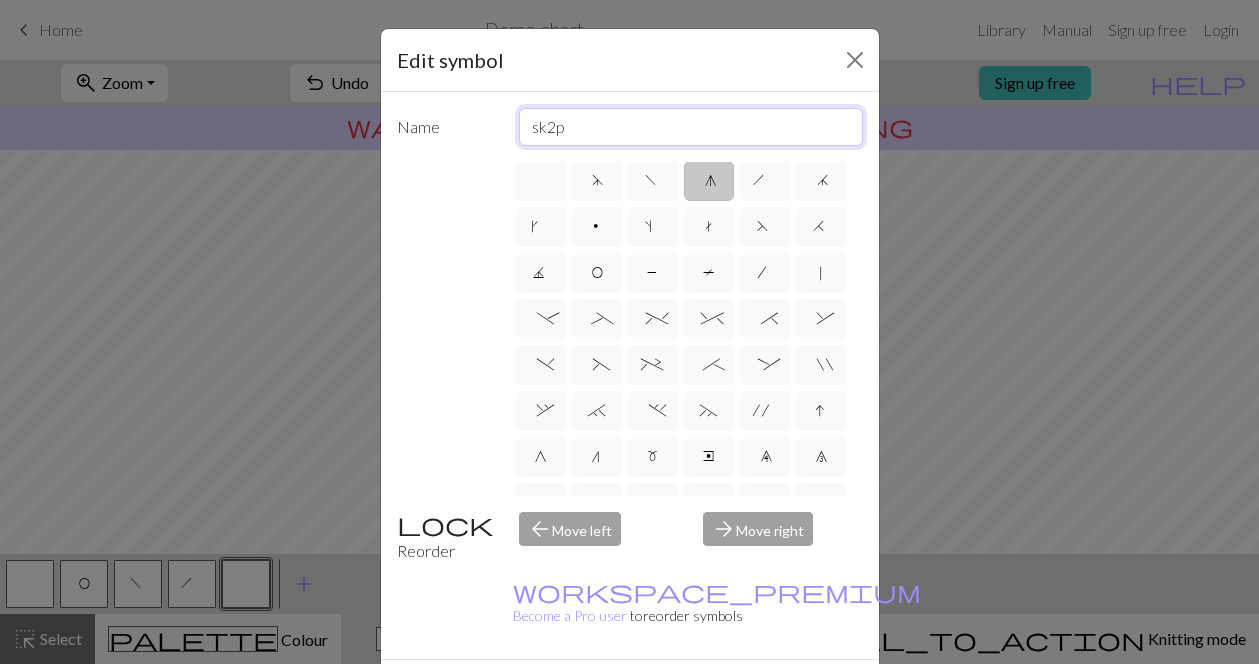 drag, startPoint x: 566, startPoint y: 127, endPoint x: 512, endPoint y: 132, distance: 54.230988 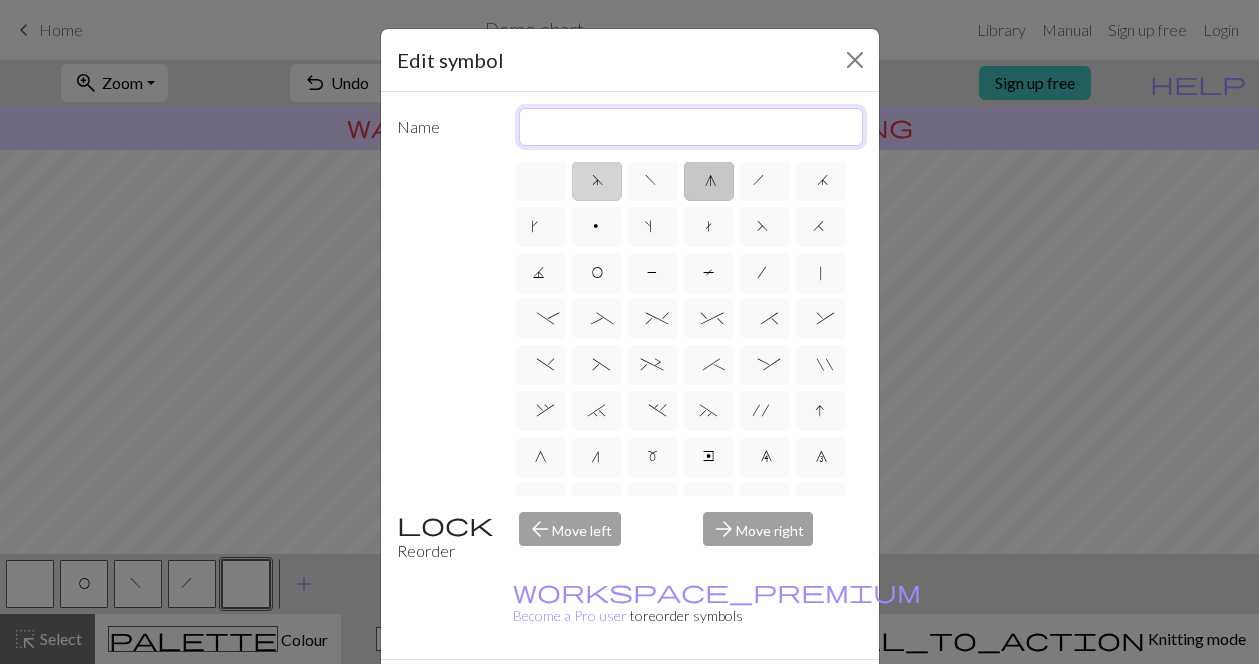 type 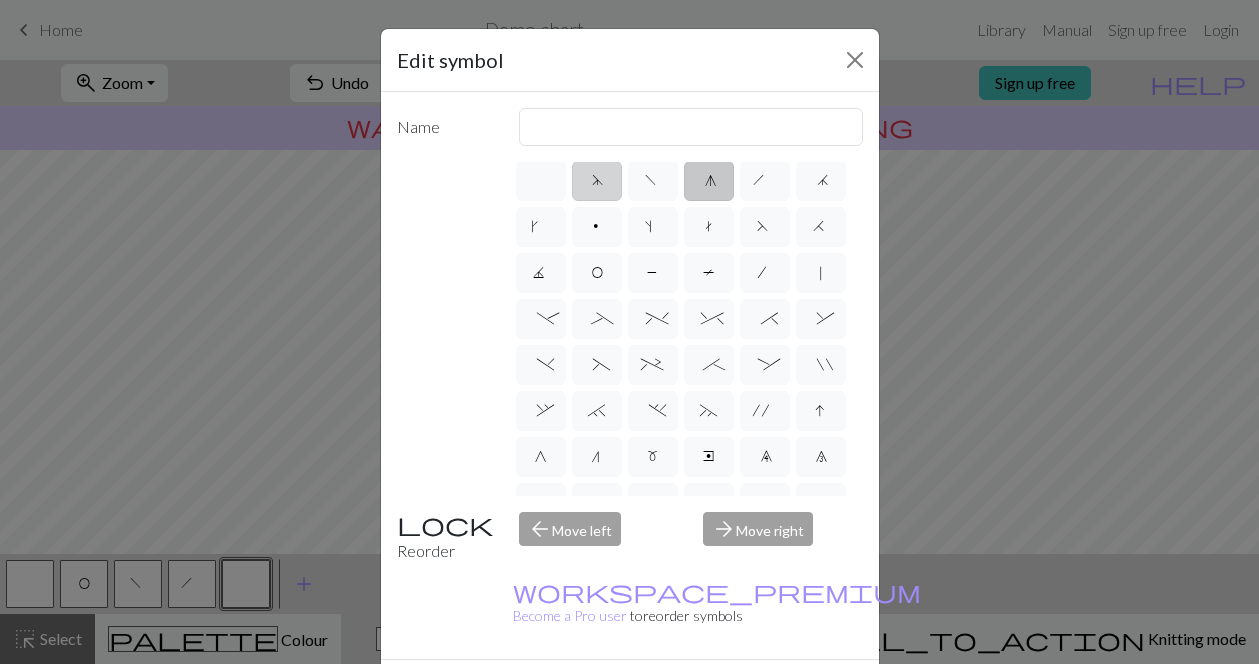 click on "d" at bounding box center (597, 183) 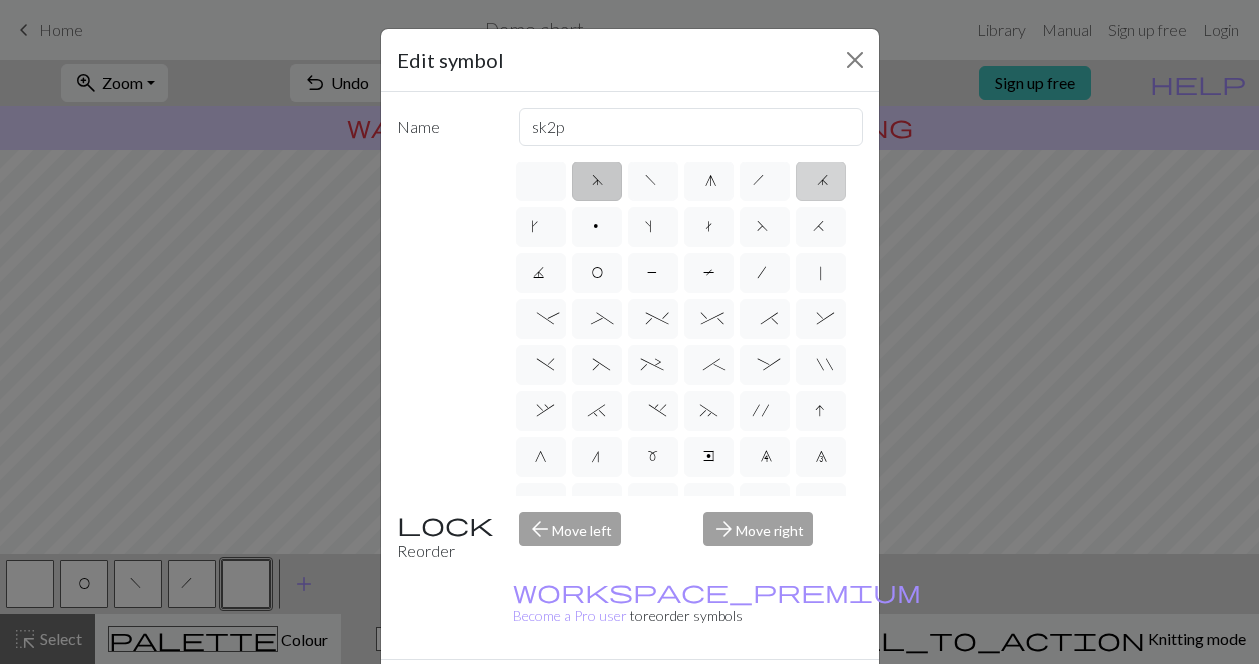 click on "j" at bounding box center [821, 181] 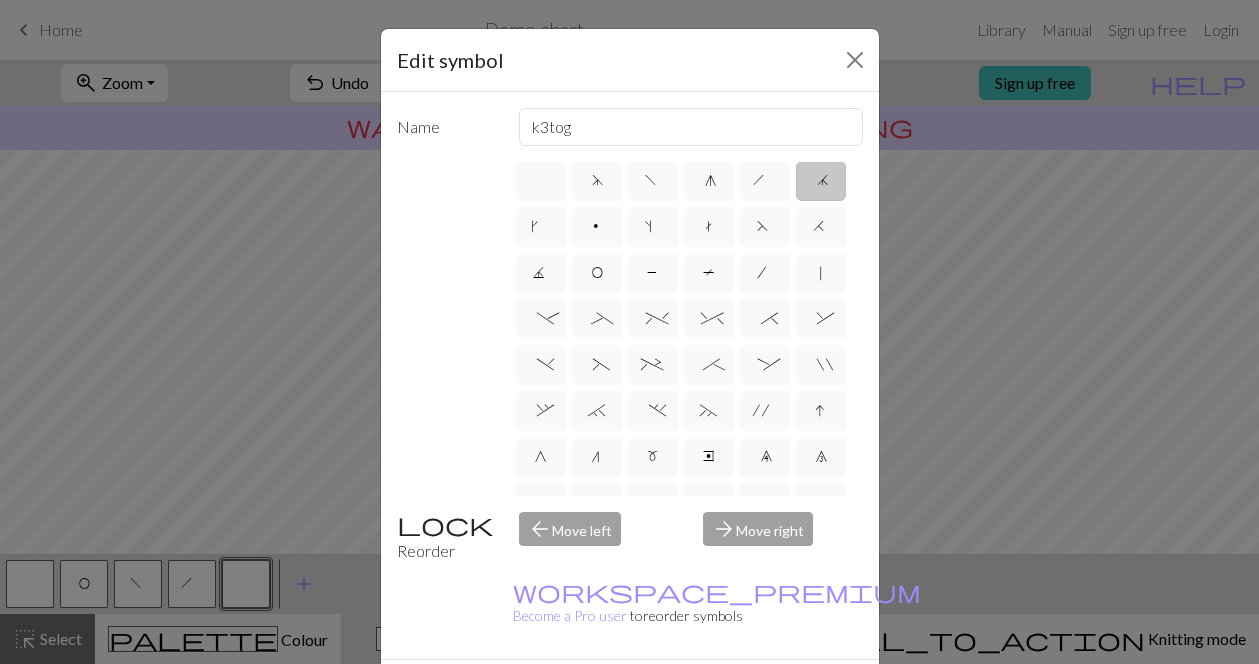 click on "Name k3tog d f g h j k p s t F H J O P T / | - _ % ^ * & ) ( + ; : " , ` . ~ ' I G n m e 9 8 7 6 5 4 3 2 1 0 a b c i l o r u v w x y z A B C D E K L M N R S U V W X Y < > Reorder arrow_back Move left arrow_forward Move right workspace_premium Become a Pro user   to  reorder symbols" at bounding box center (630, 375) 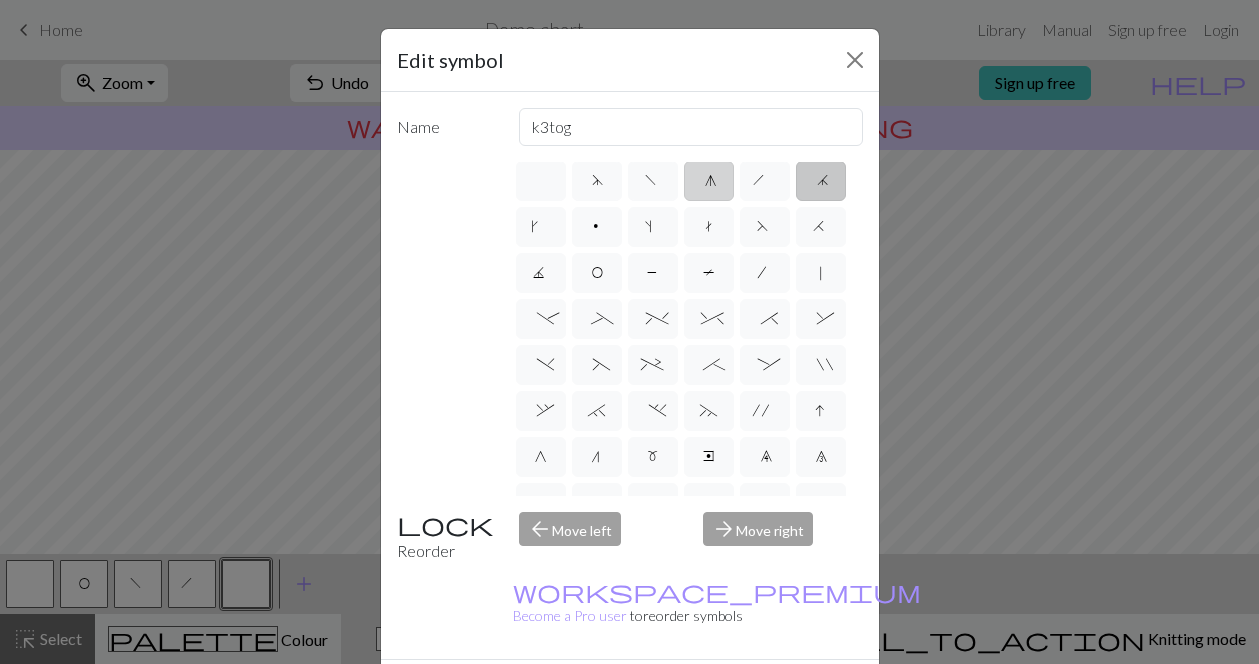 click on "g" at bounding box center (709, 183) 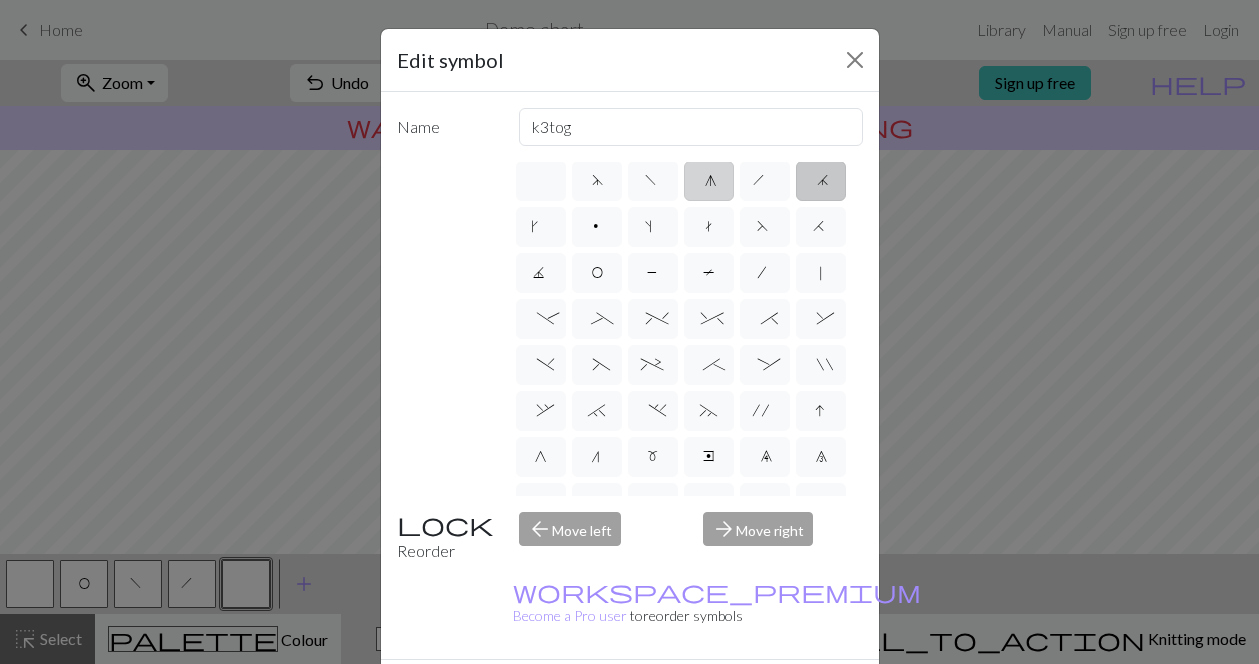 radio on "true" 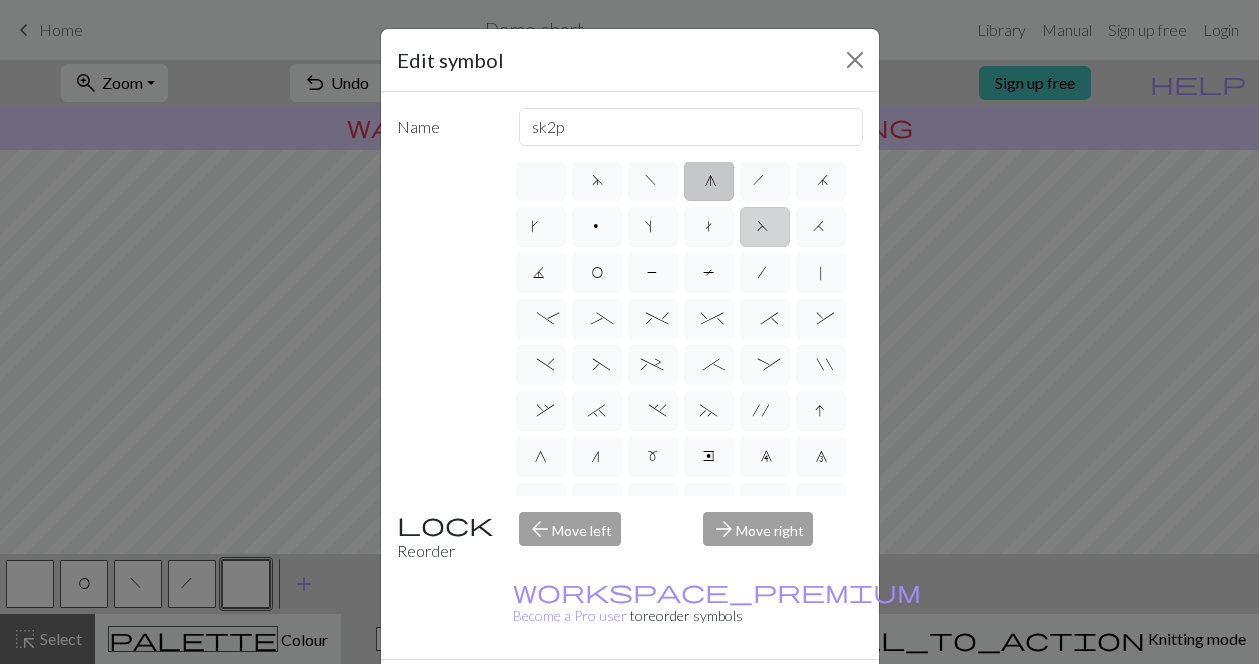 click on "F" at bounding box center (765, 227) 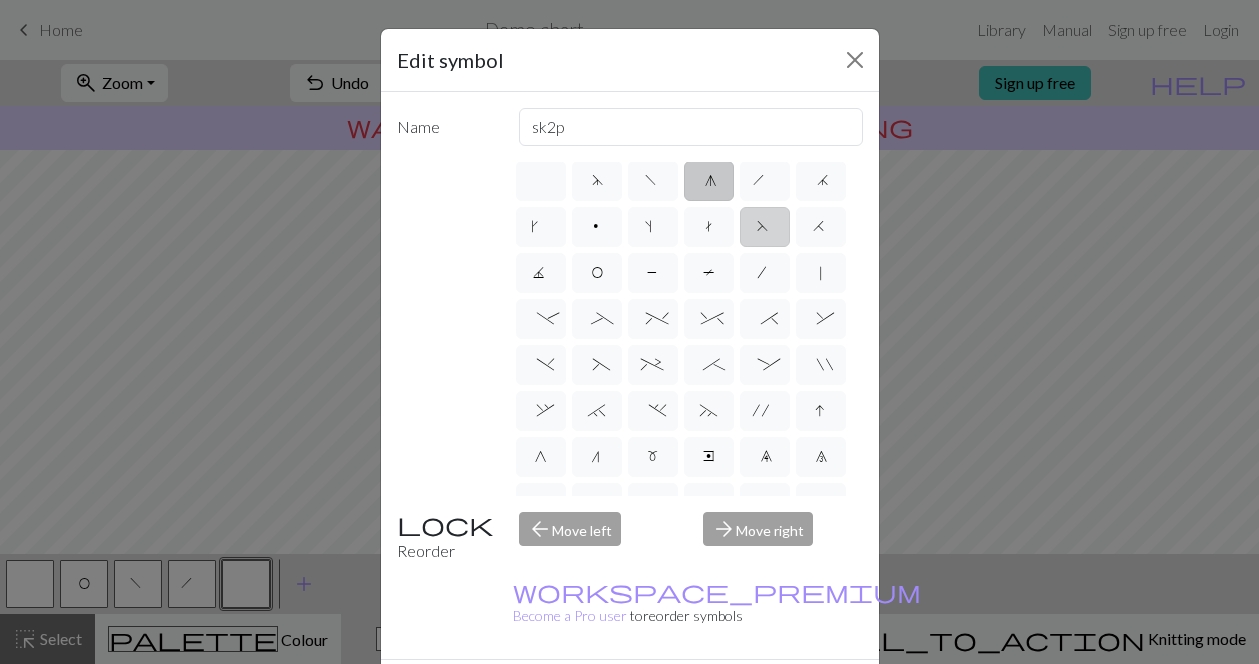 click on "F" at bounding box center [763, 224] 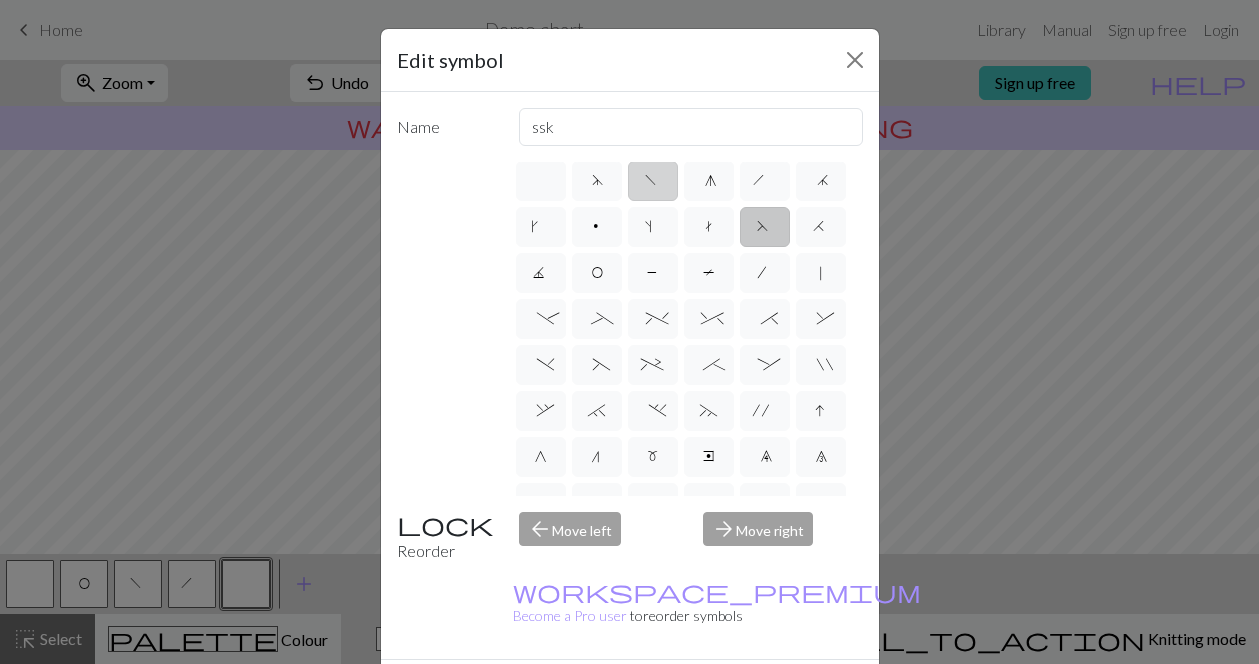 click on "f" at bounding box center [653, 183] 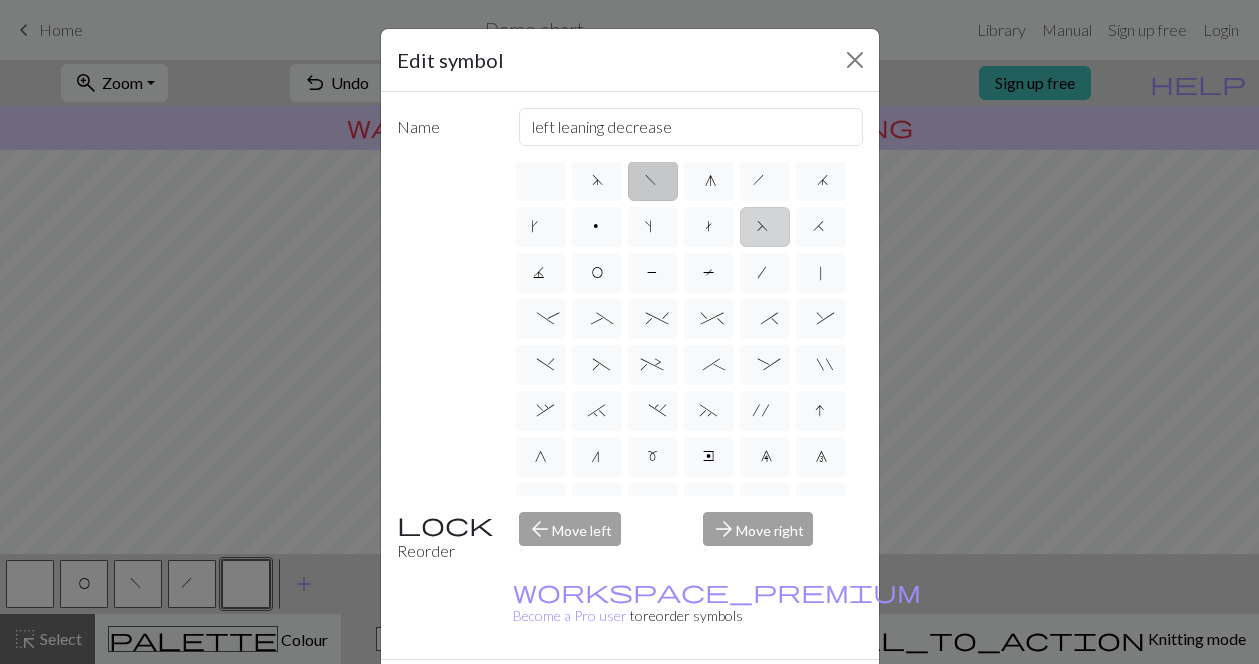 click on "F" at bounding box center (765, 229) 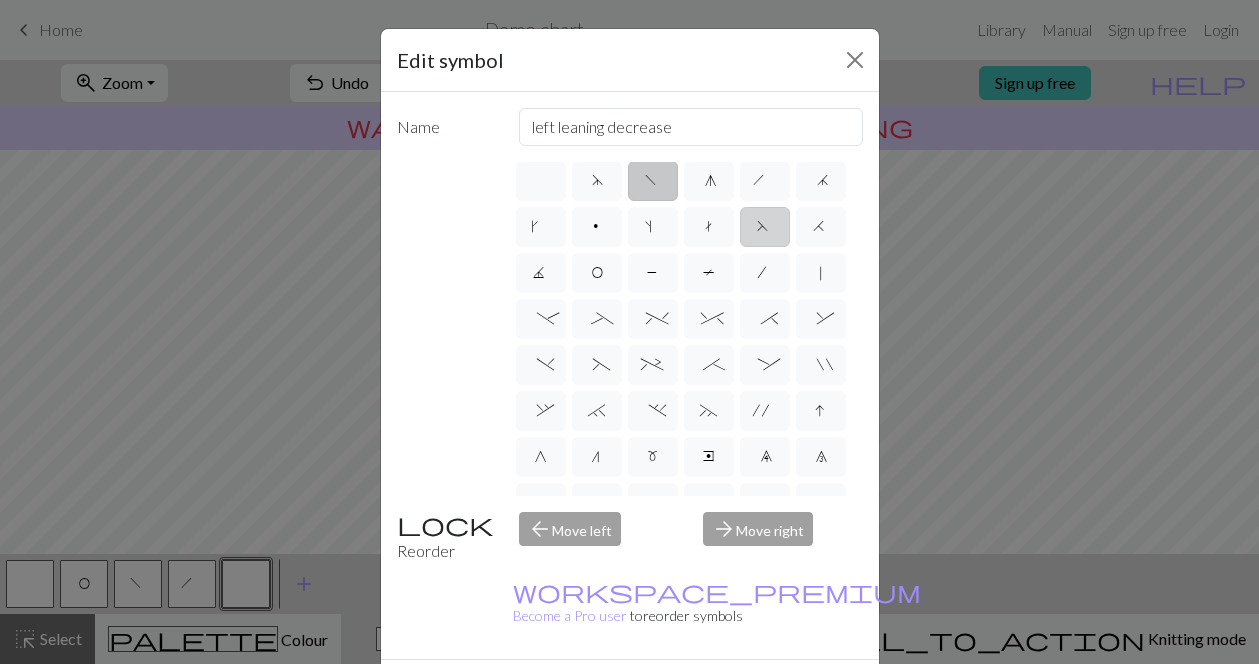 radio on "true" 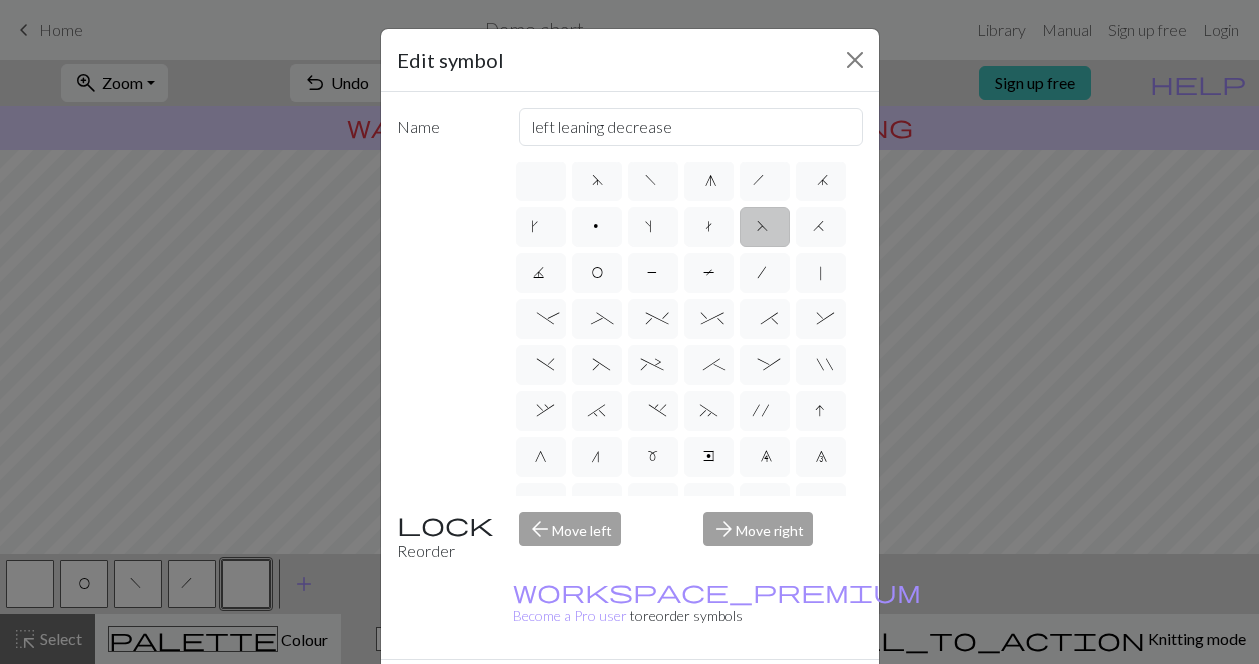 type on "ssk" 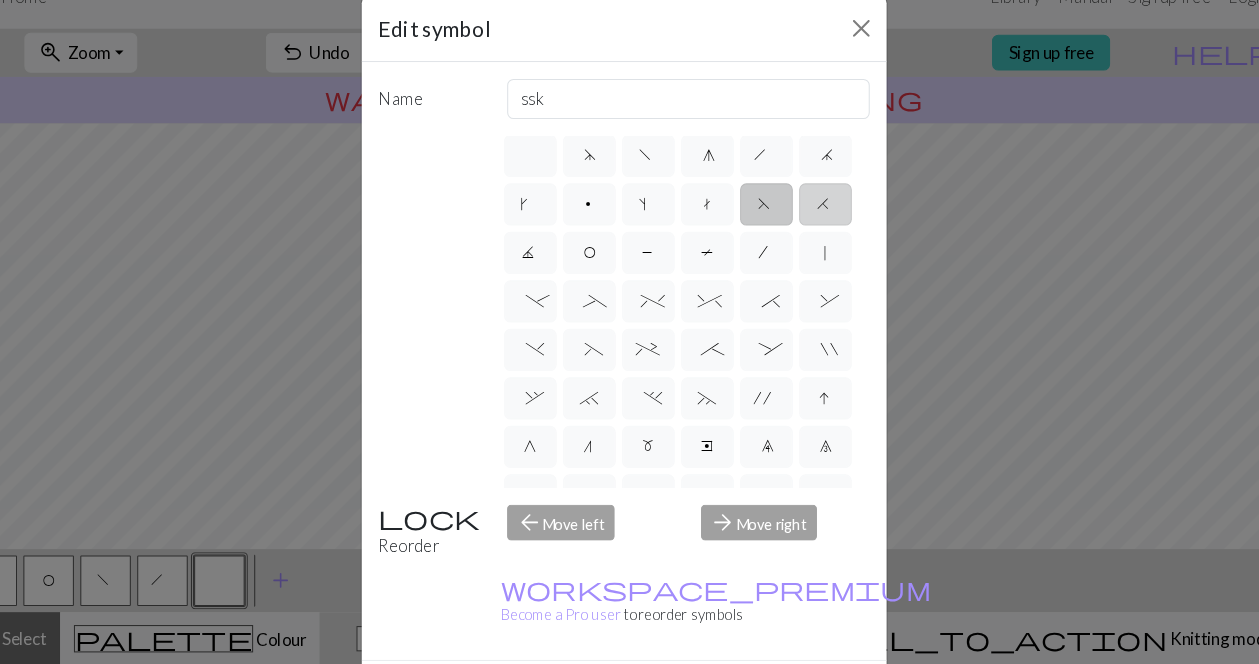 click on "H" at bounding box center [821, 229] 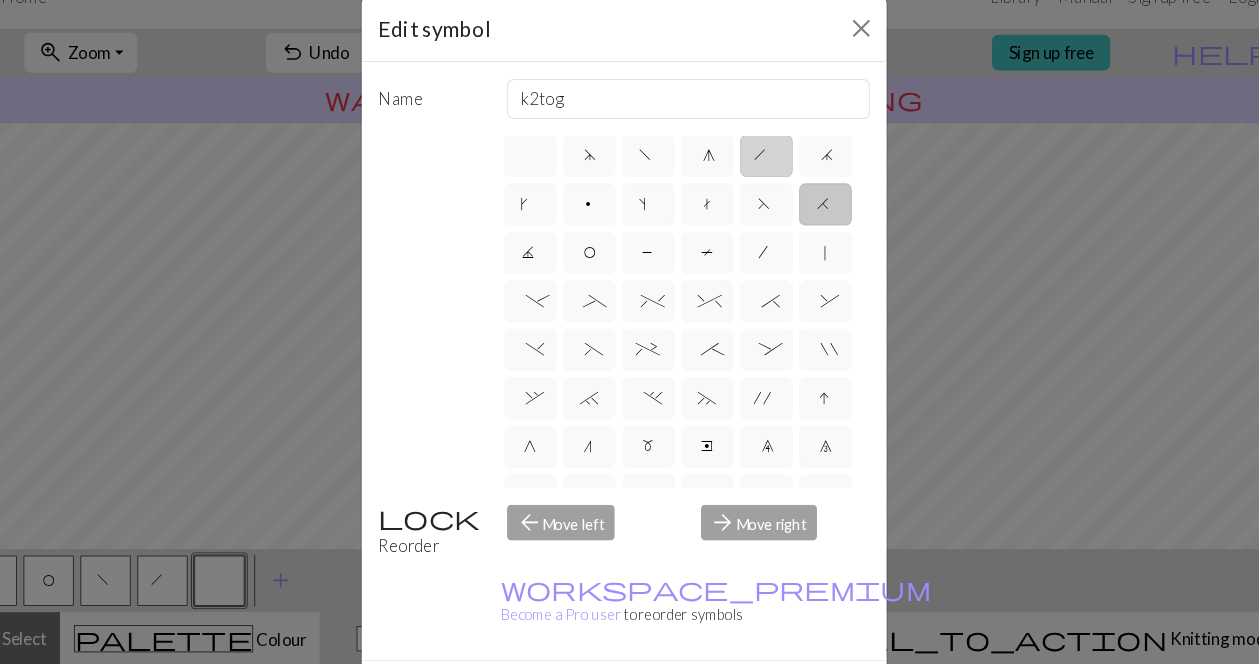 click on "h" at bounding box center (765, 181) 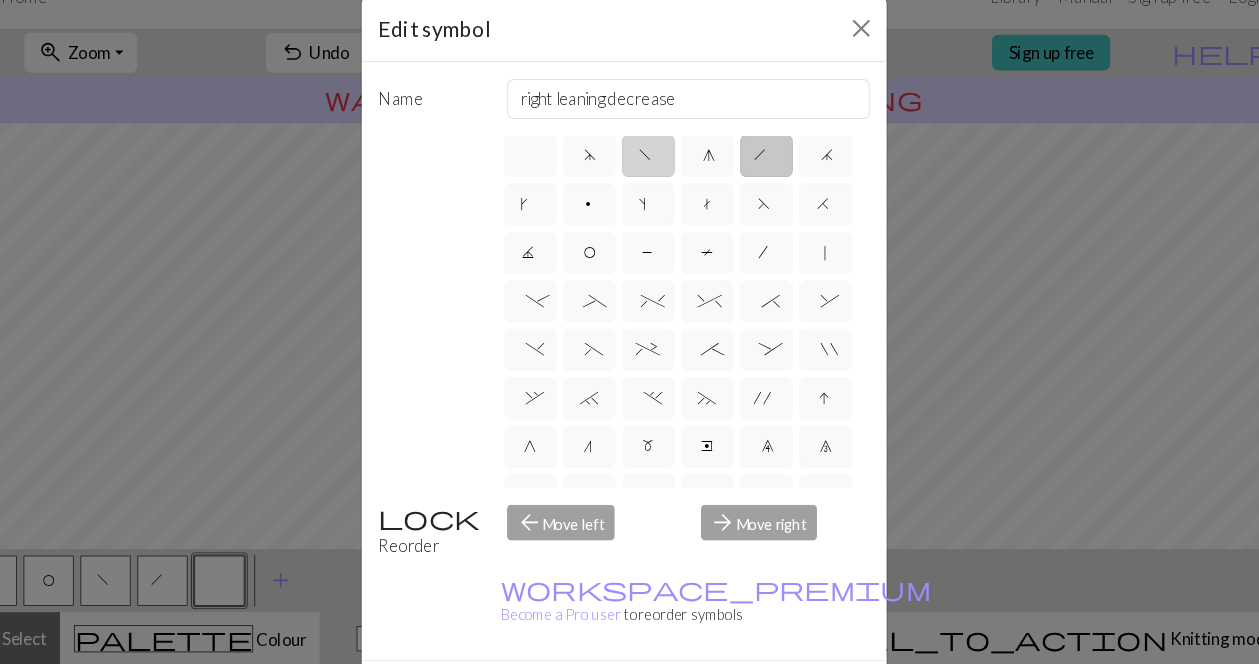 click on "f" at bounding box center [653, 181] 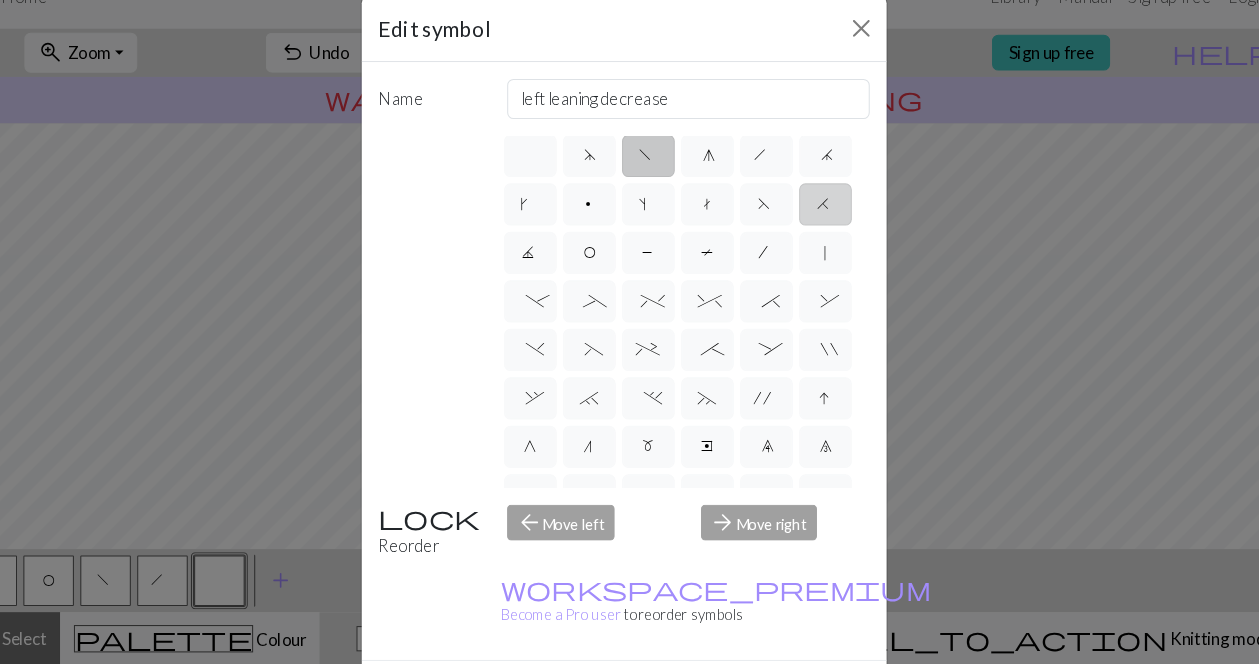 click on "H" at bounding box center (821, 229) 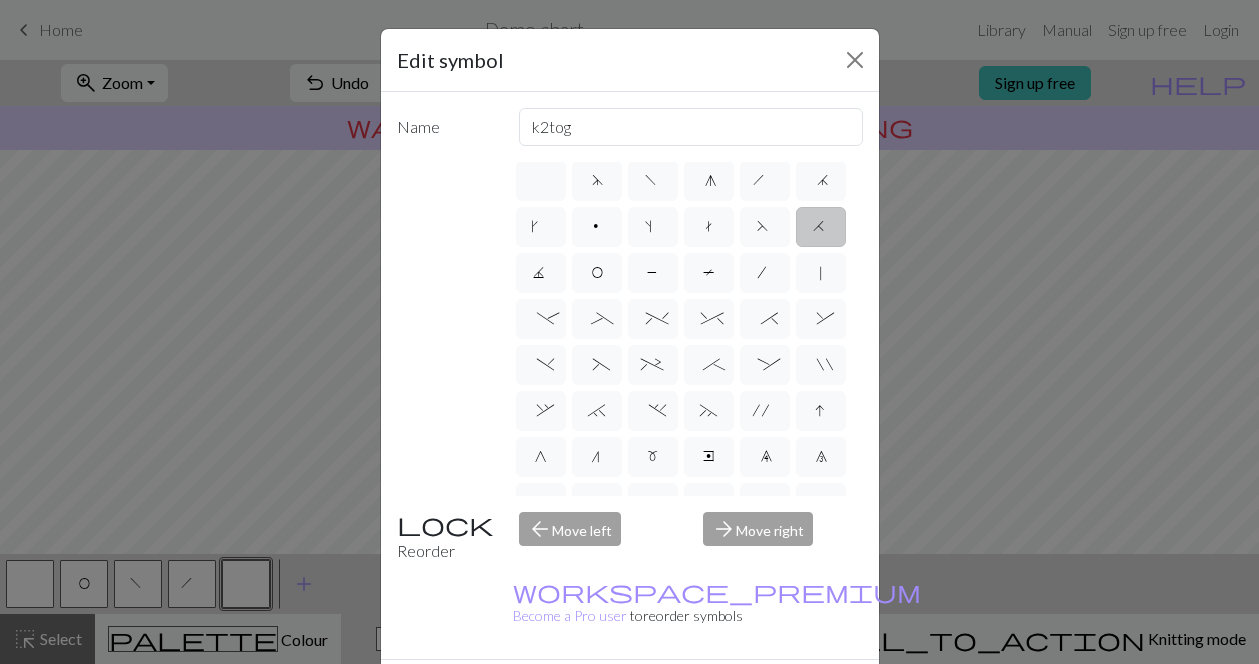 scroll, scrollTop: 54, scrollLeft: 0, axis: vertical 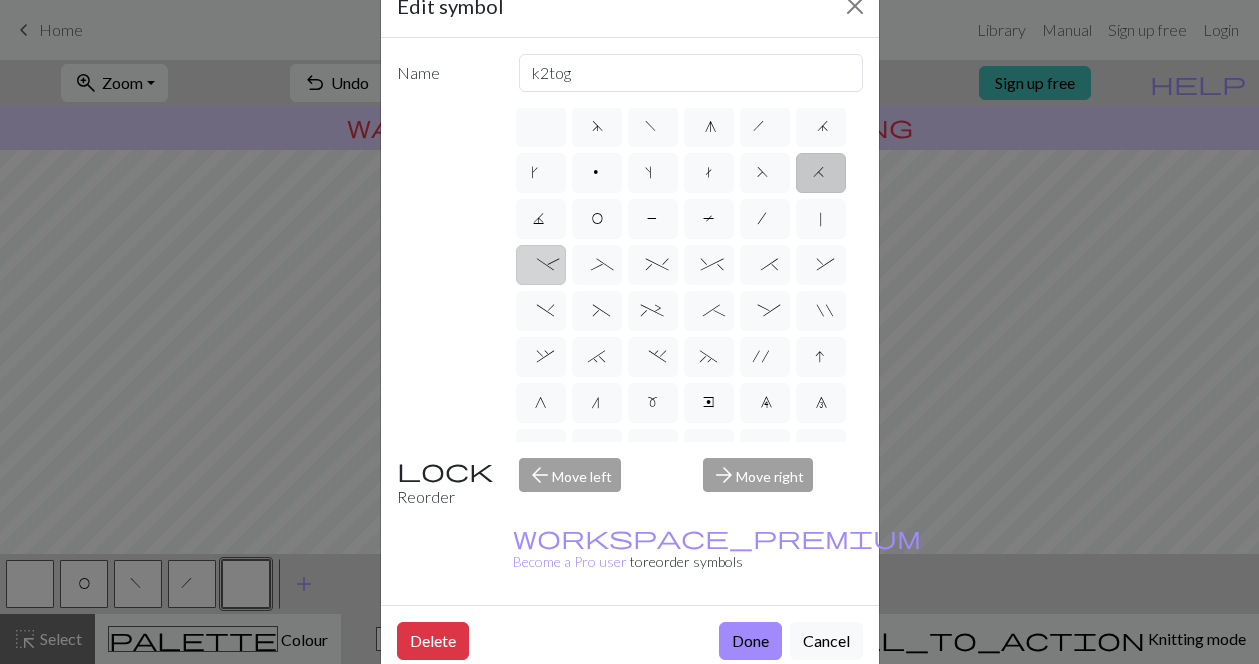 click on "-" at bounding box center (541, 267) 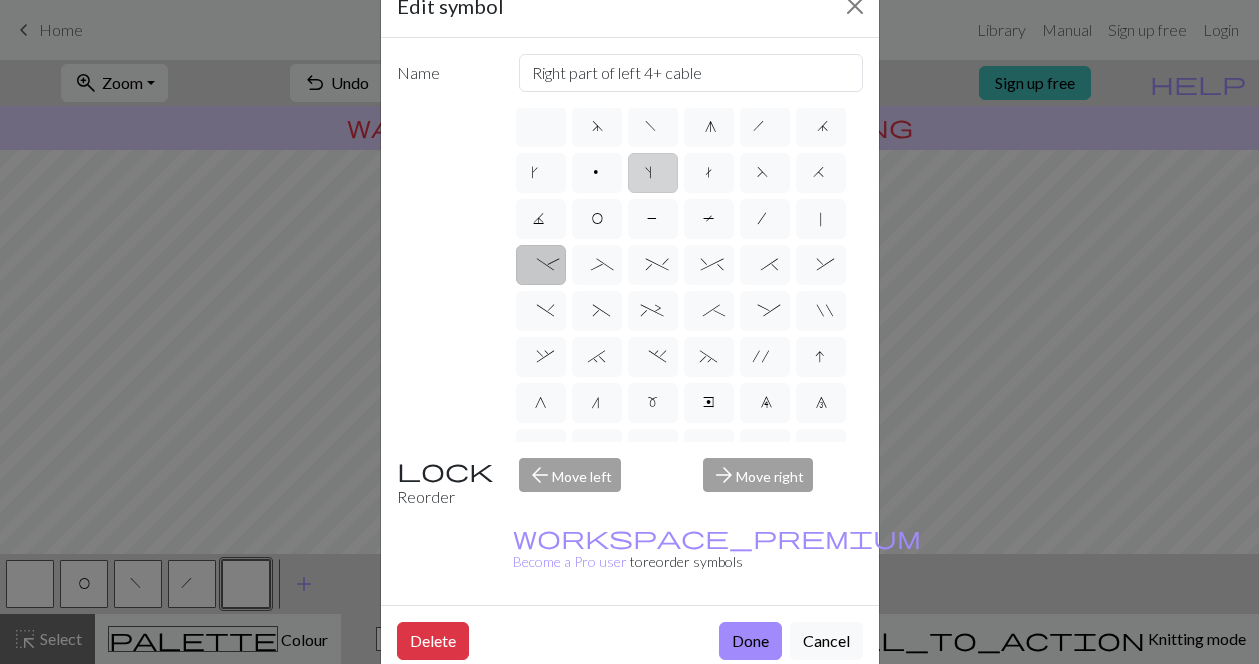 click on "s" at bounding box center [653, 173] 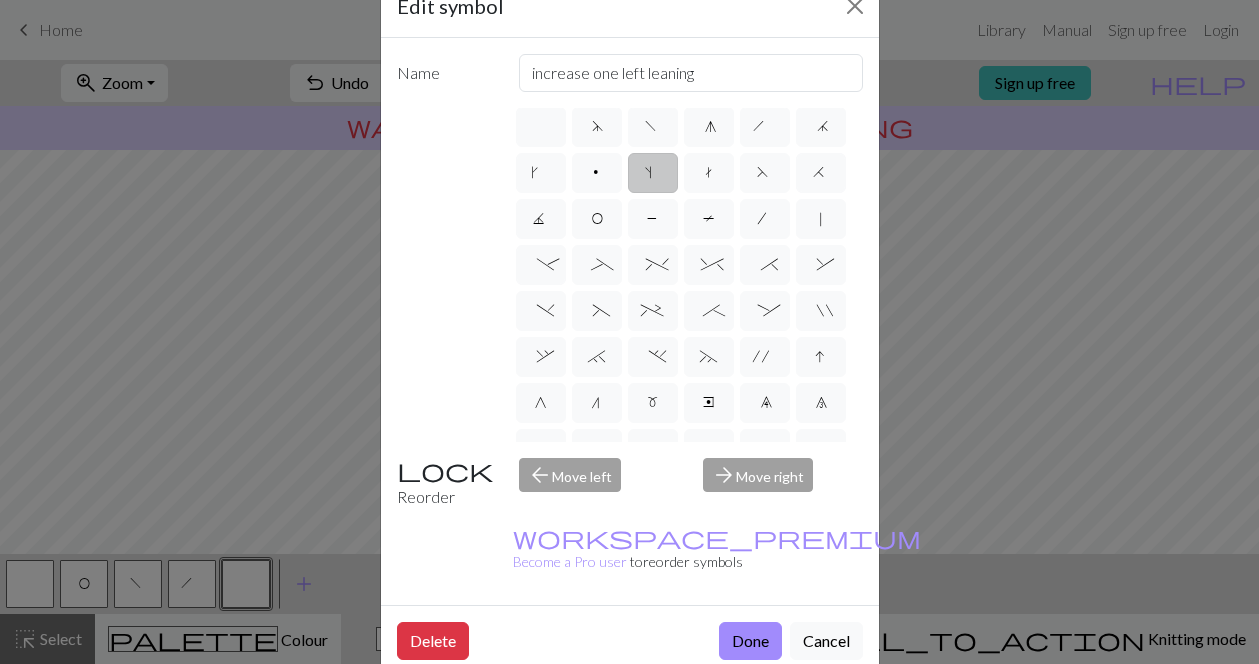 scroll, scrollTop: 0, scrollLeft: 0, axis: both 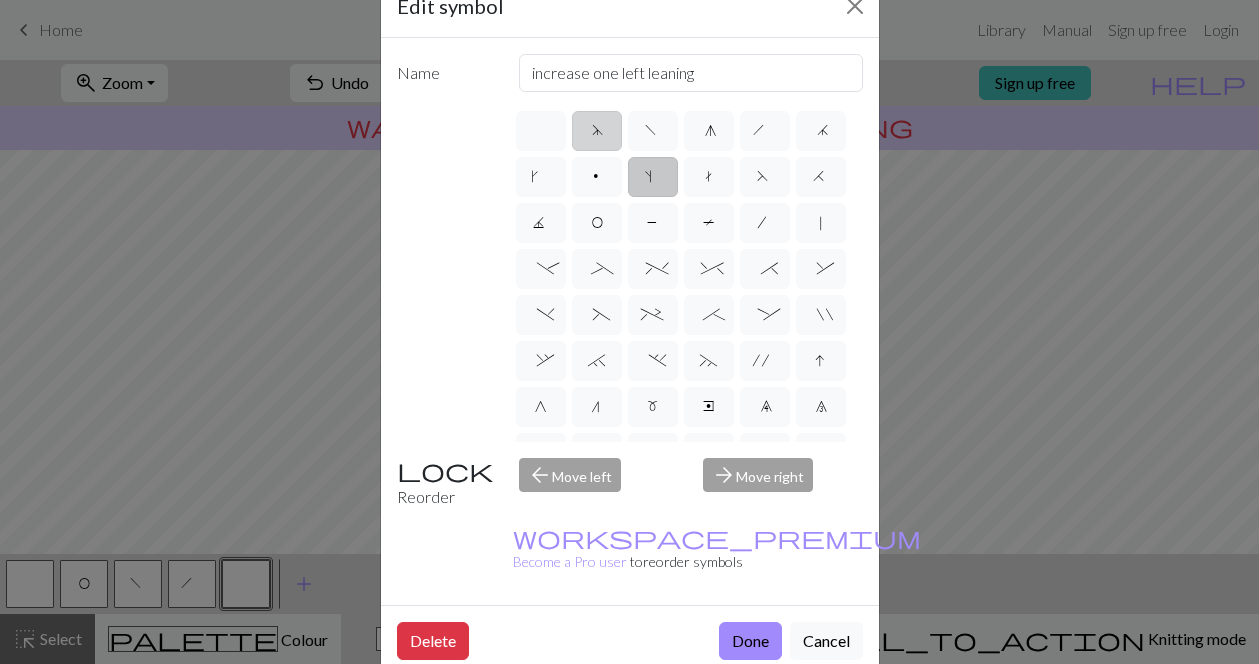 click on "d" at bounding box center [597, 131] 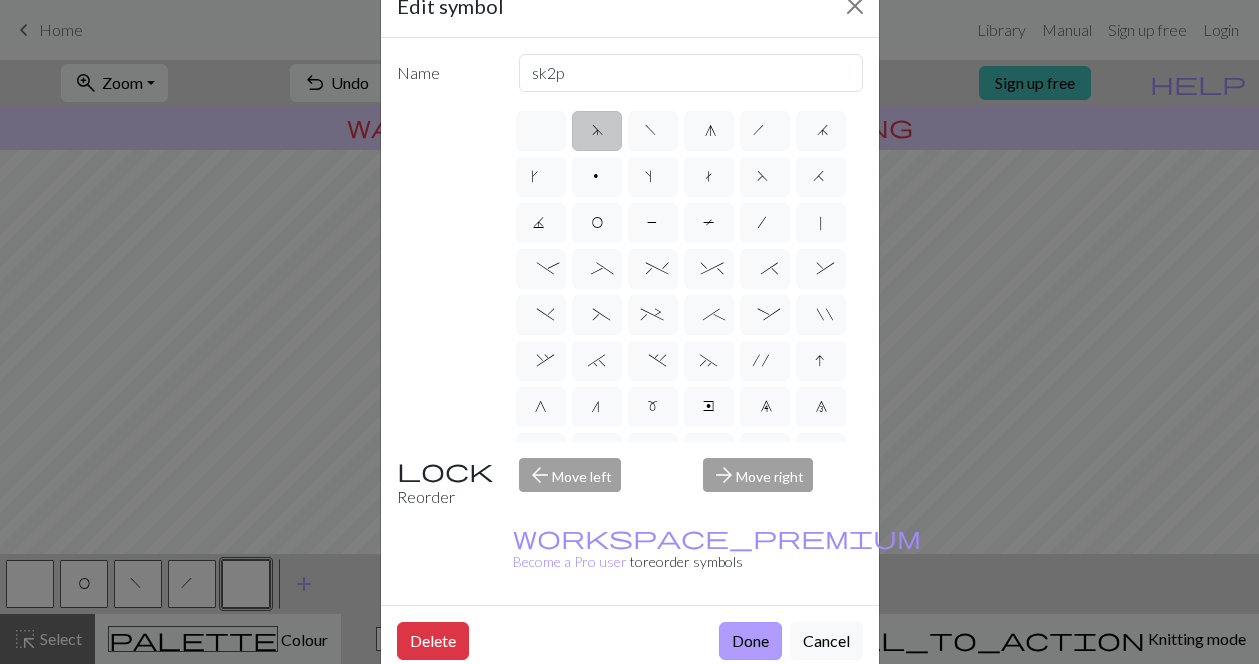 click on "Done" at bounding box center (750, 641) 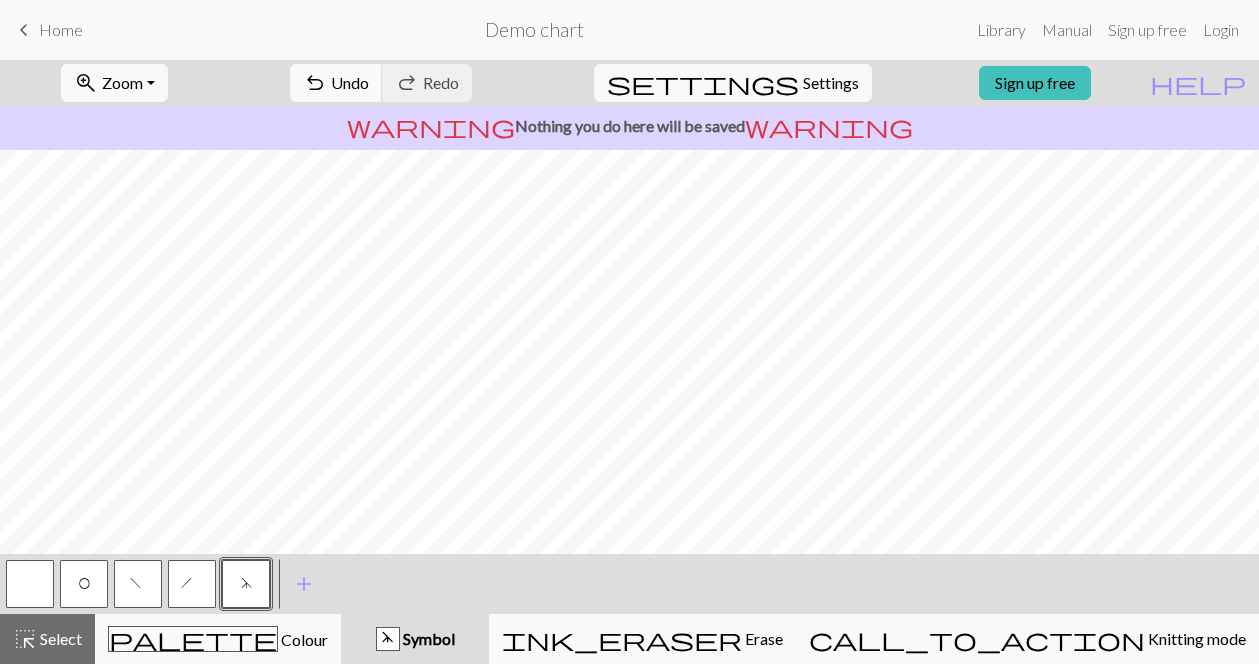 click at bounding box center (30, 584) 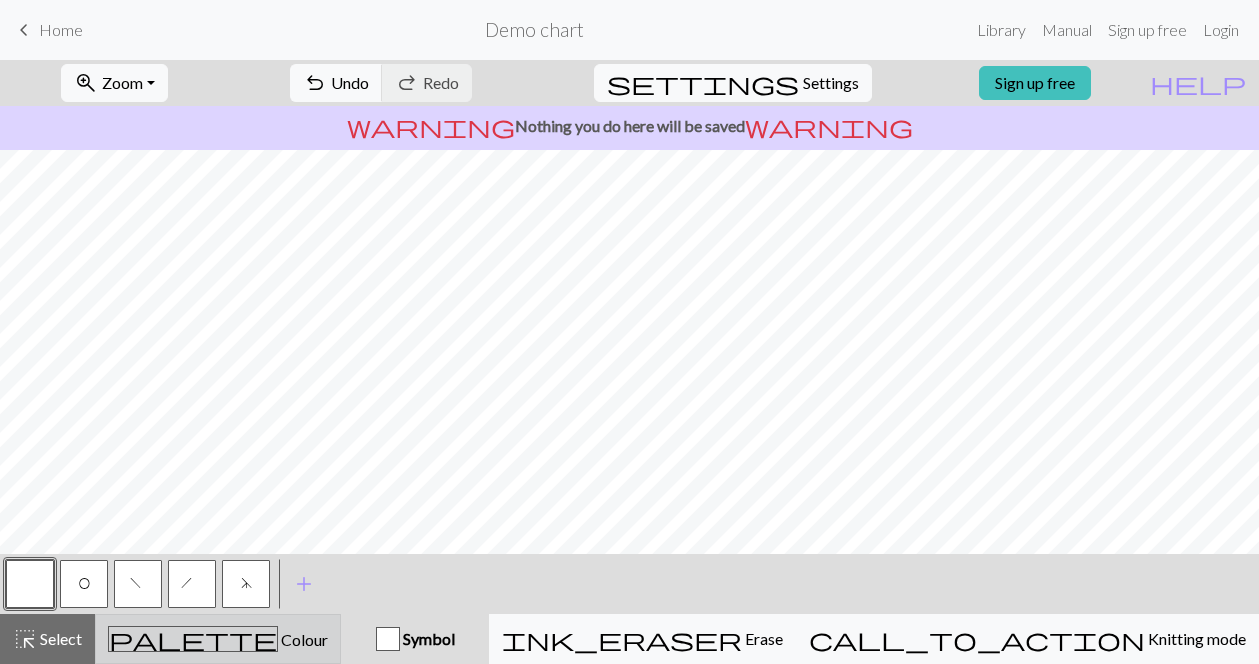 click on "Colour" at bounding box center (303, 639) 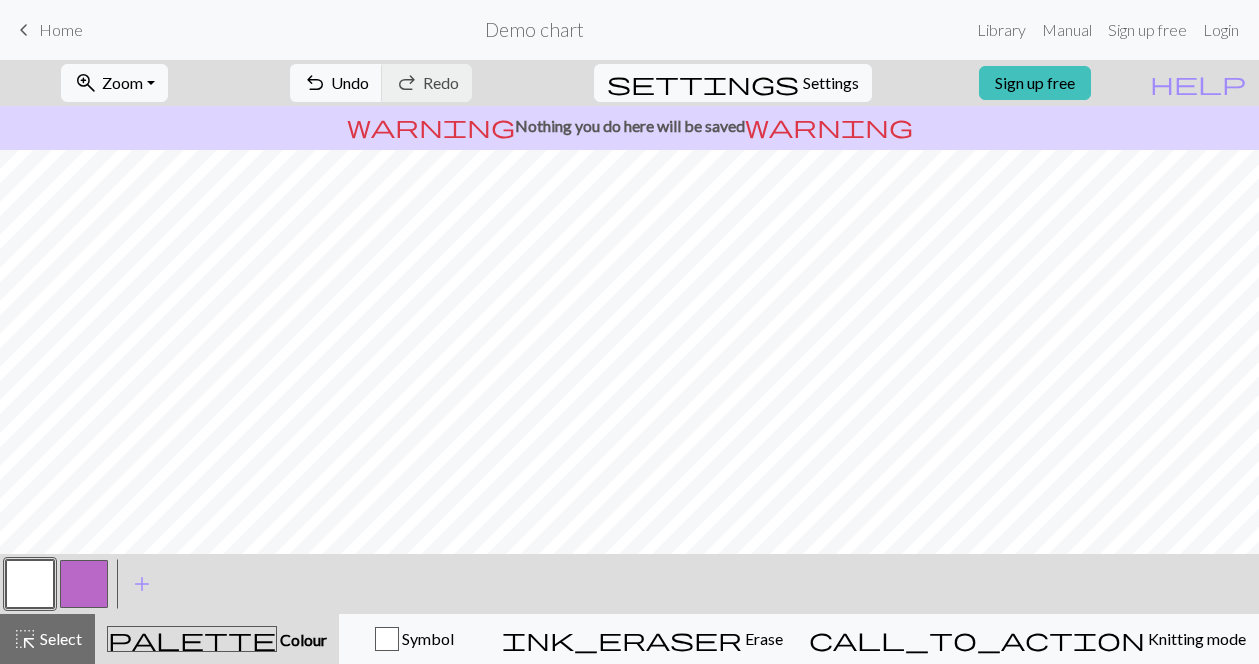 click at bounding box center (30, 584) 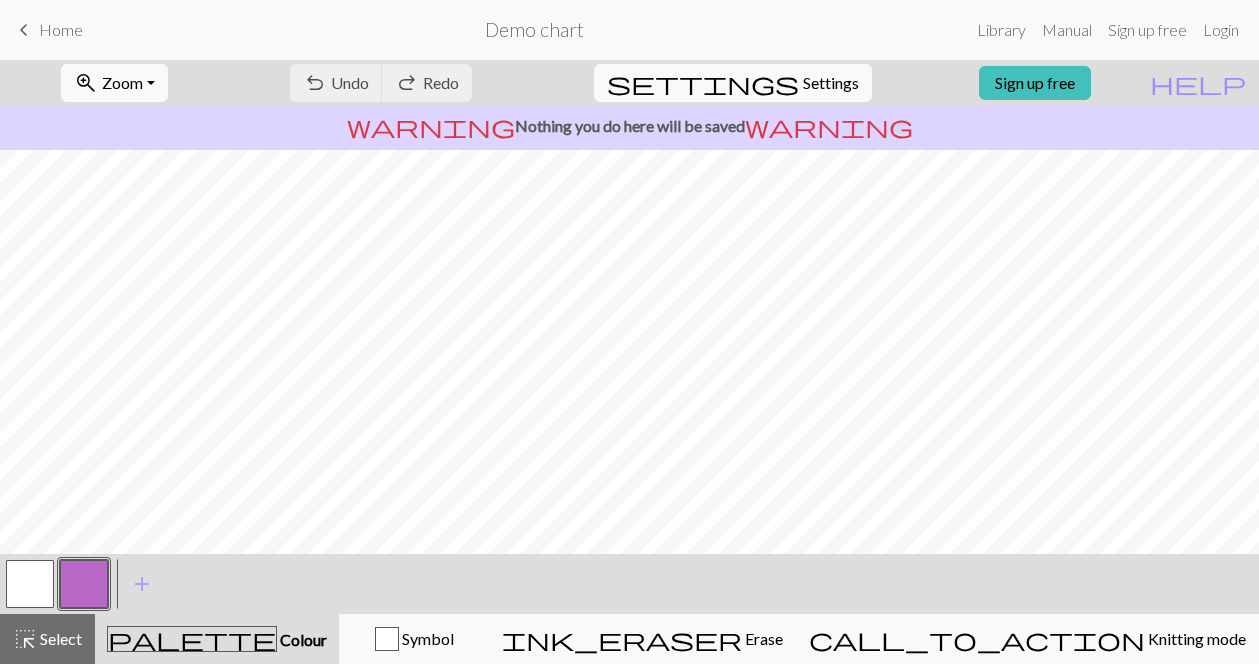 scroll, scrollTop: 0, scrollLeft: 0, axis: both 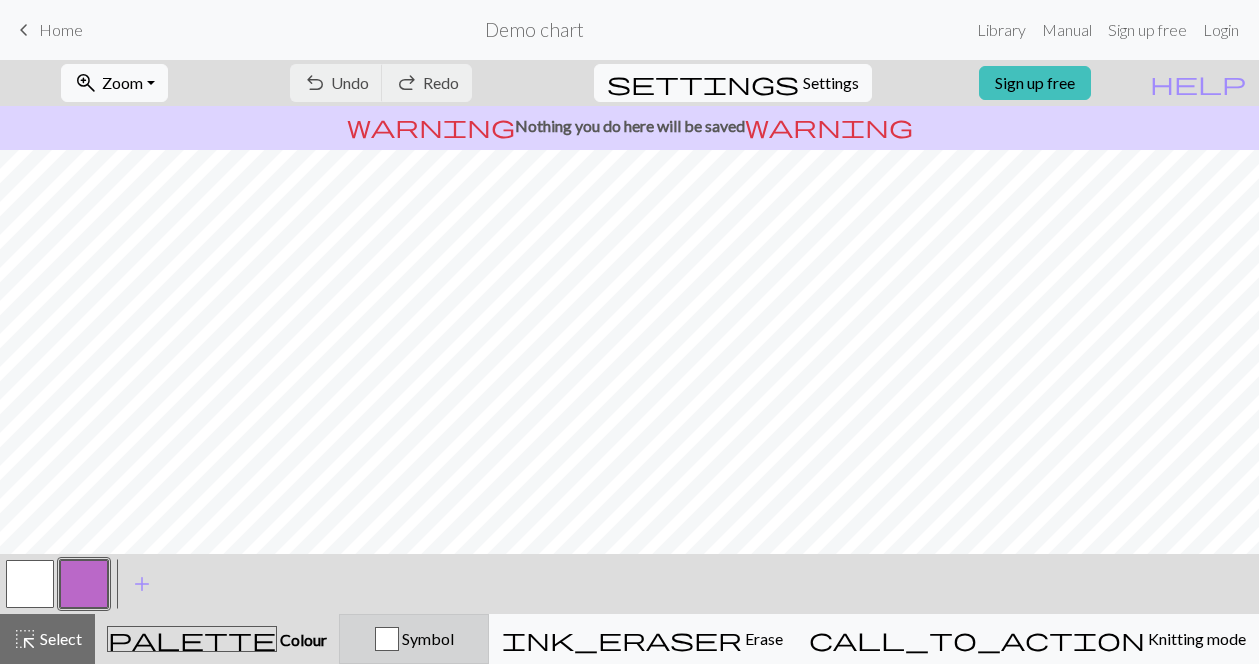 click on "Symbol" at bounding box center (414, 639) 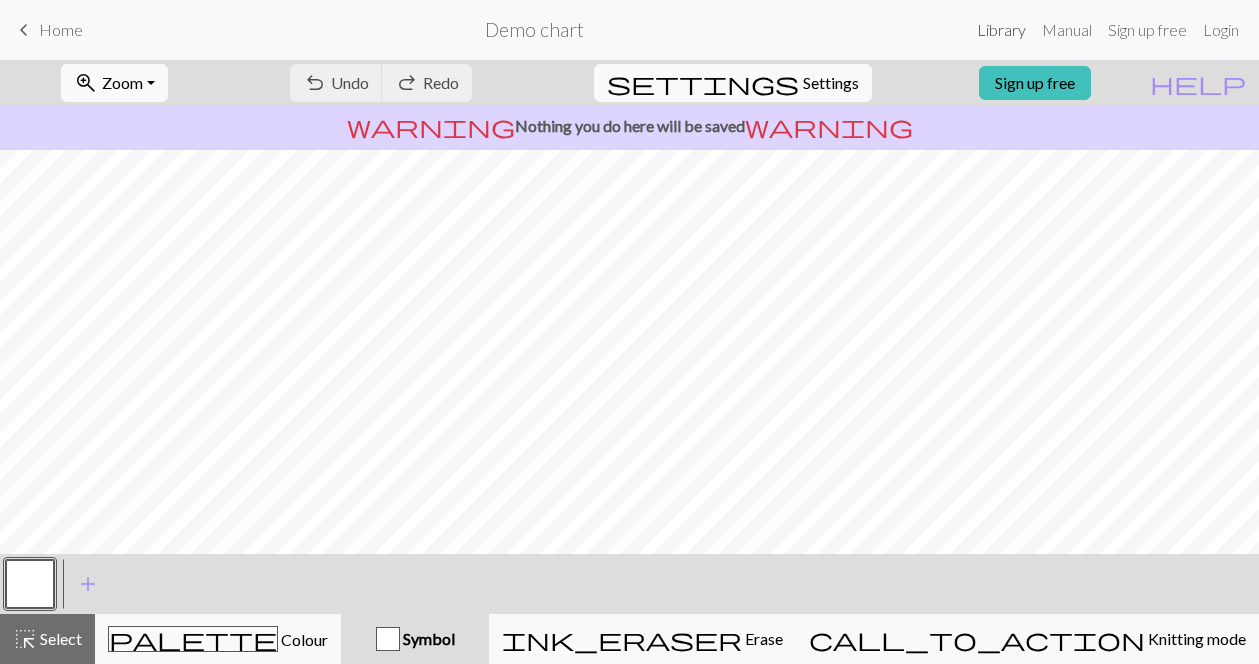 click on "Library" at bounding box center (1001, 30) 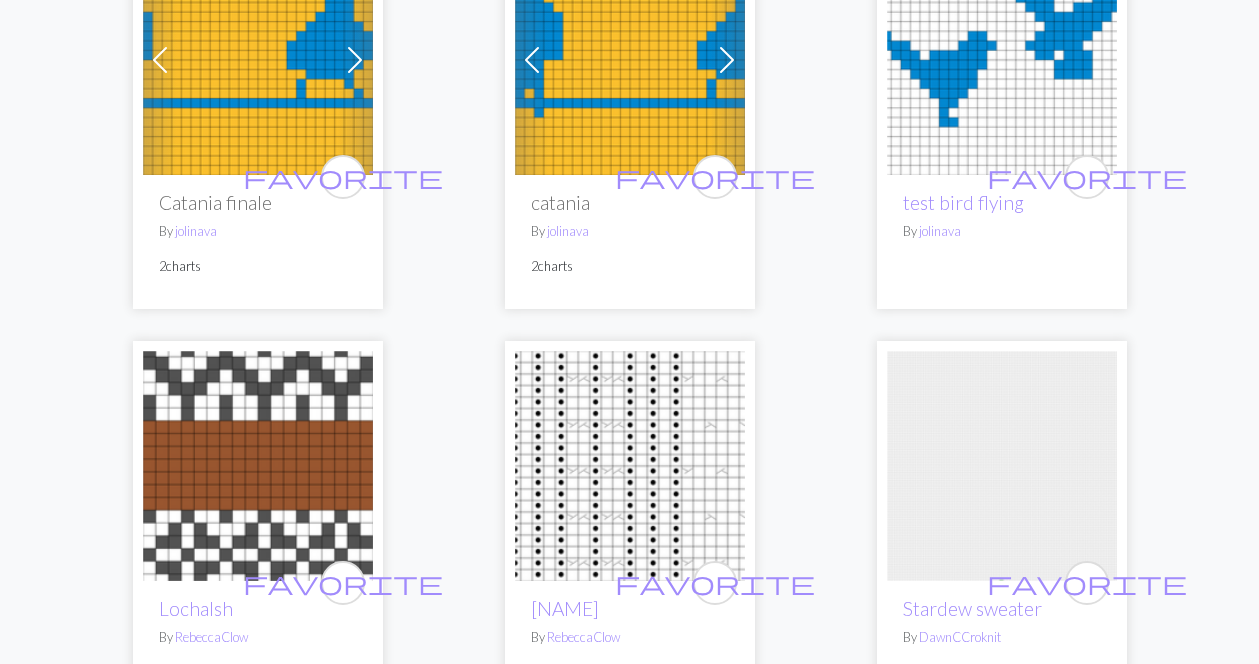 scroll, scrollTop: 0, scrollLeft: 0, axis: both 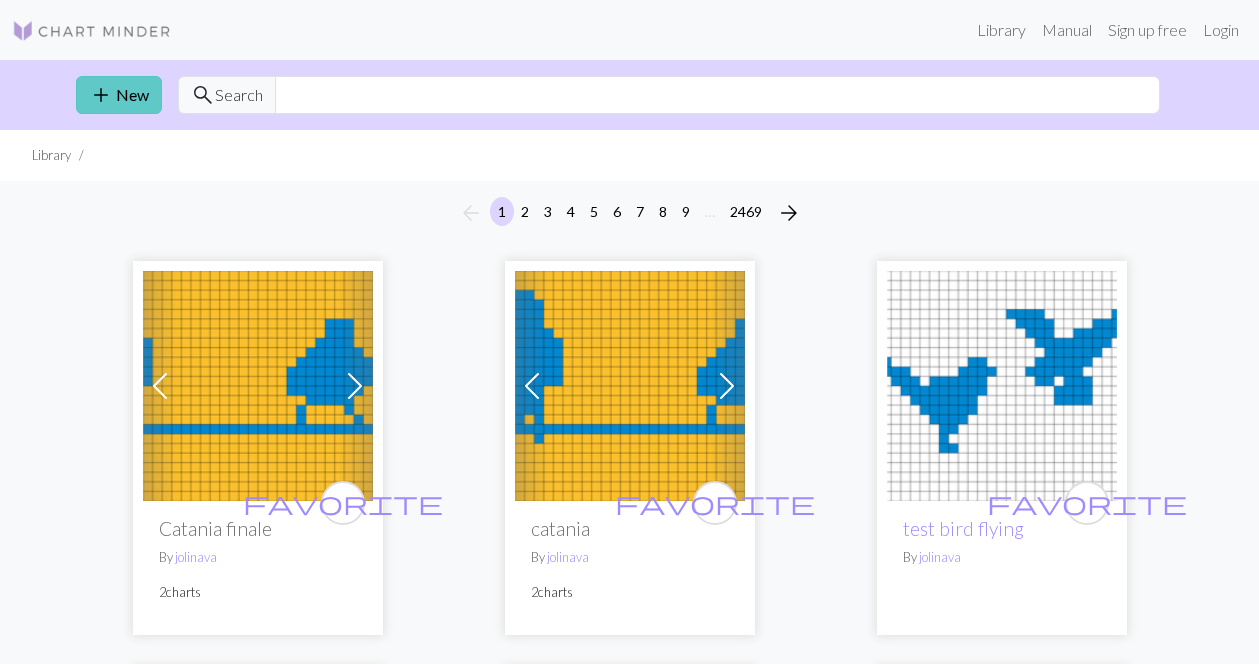 click on "add   New" at bounding box center [119, 95] 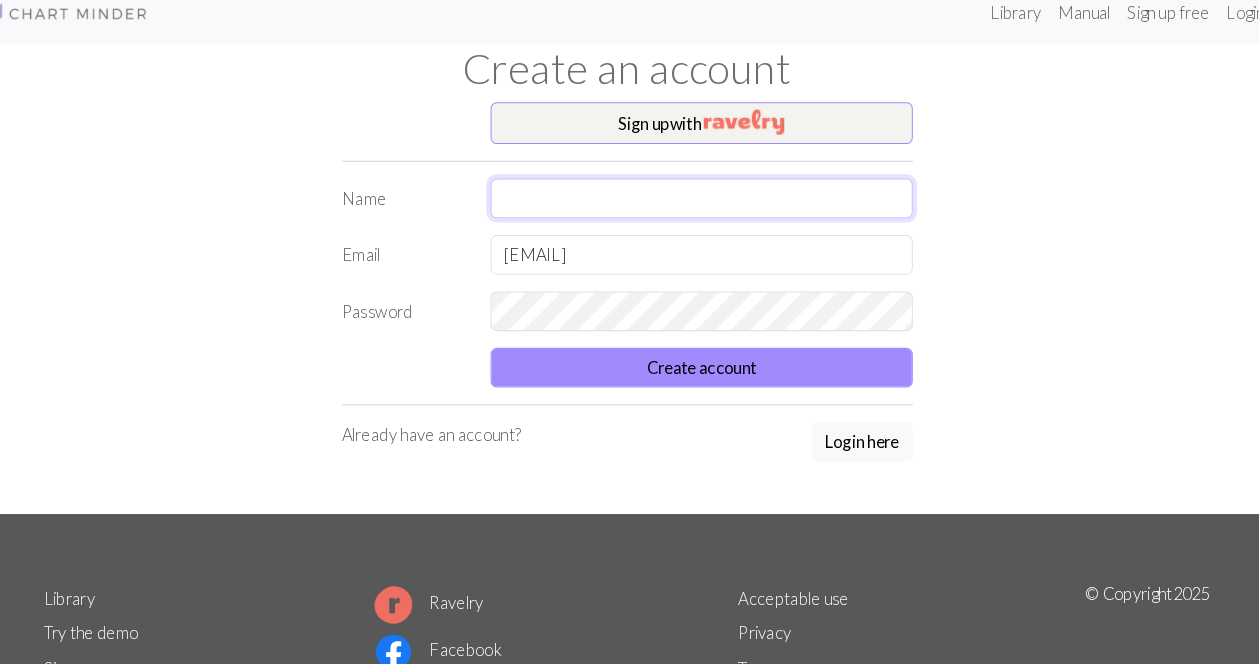 click at bounding box center (701, 208) 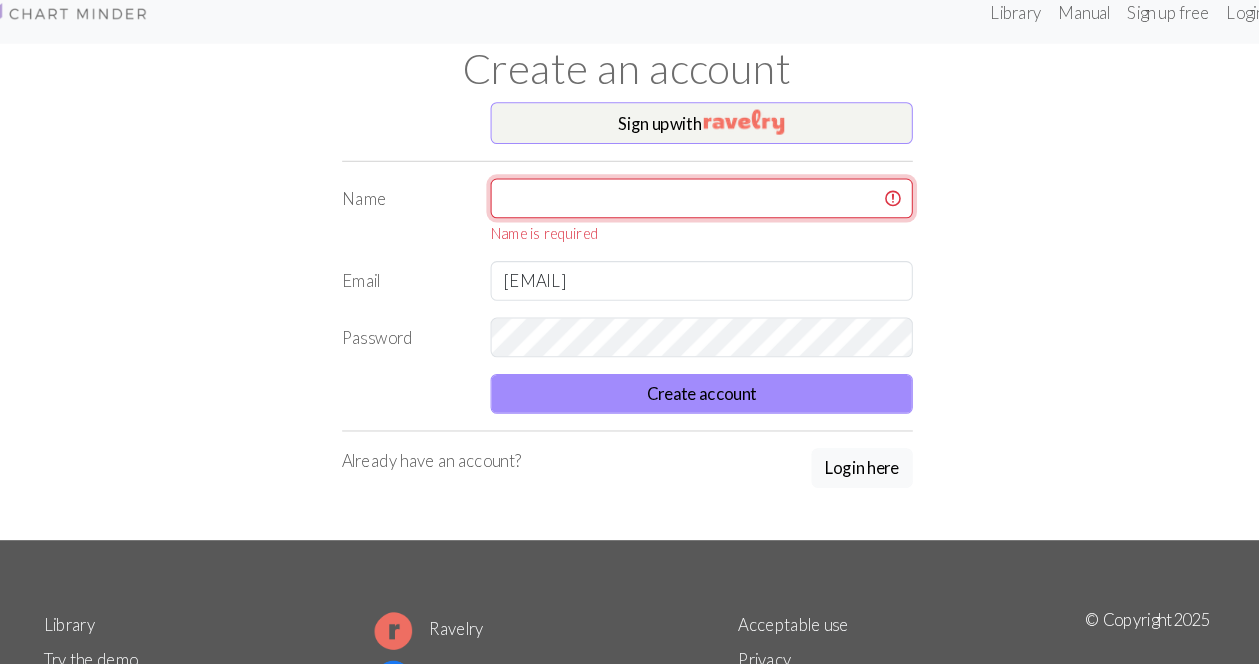 click at bounding box center [701, 208] 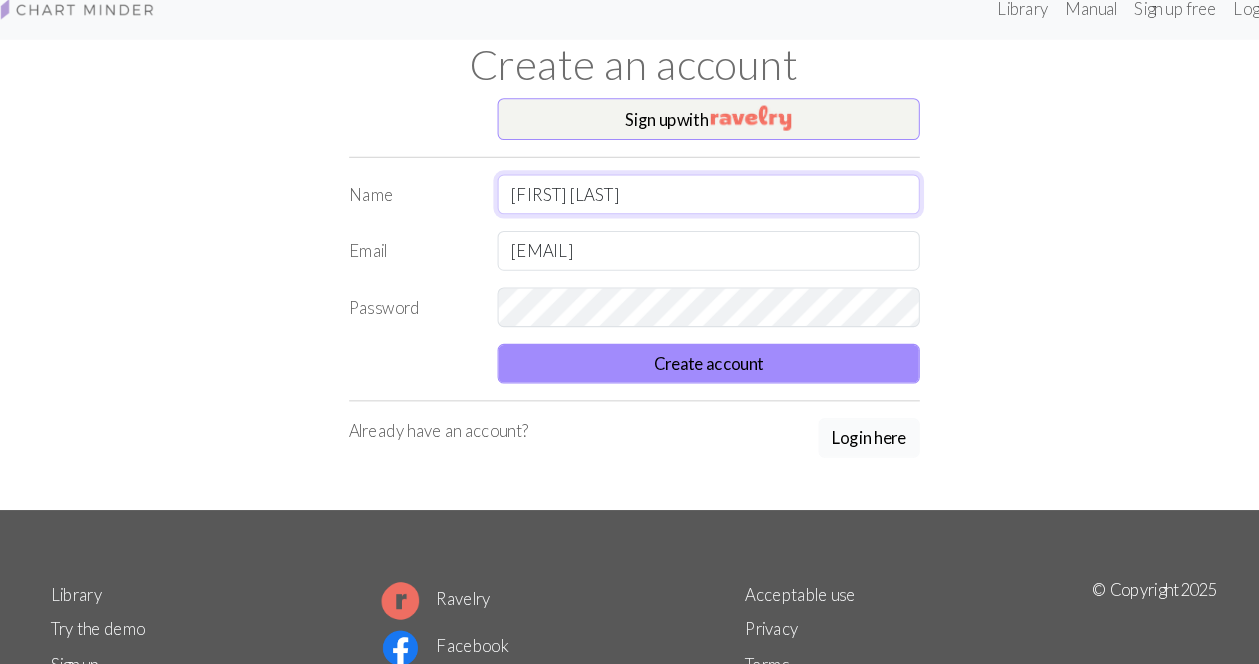 type on "Kimberly Hamlin" 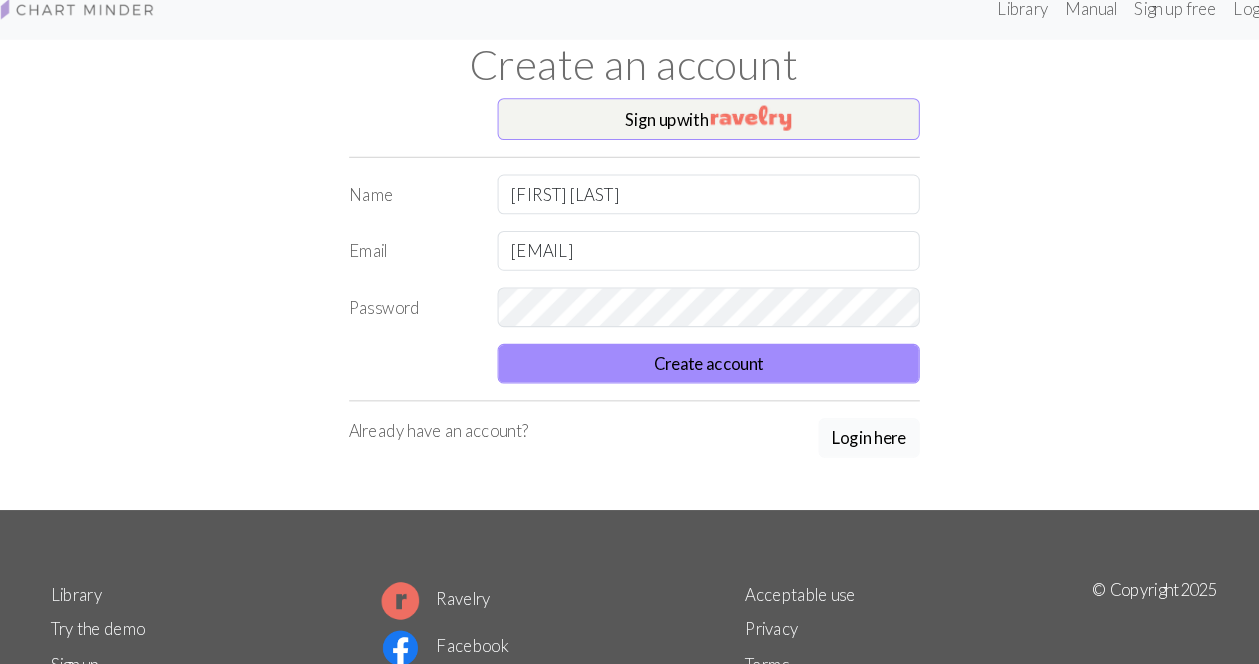 click on "Login here" at bounding box center [854, 441] 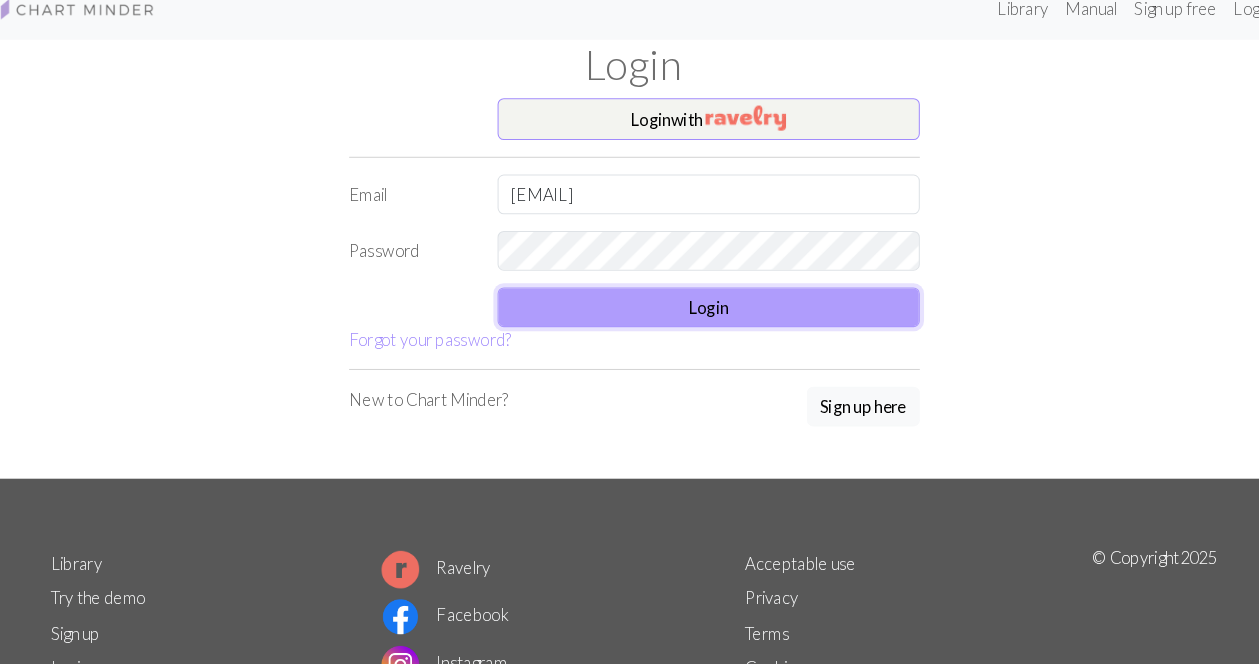 click on "Login" at bounding box center (701, 316) 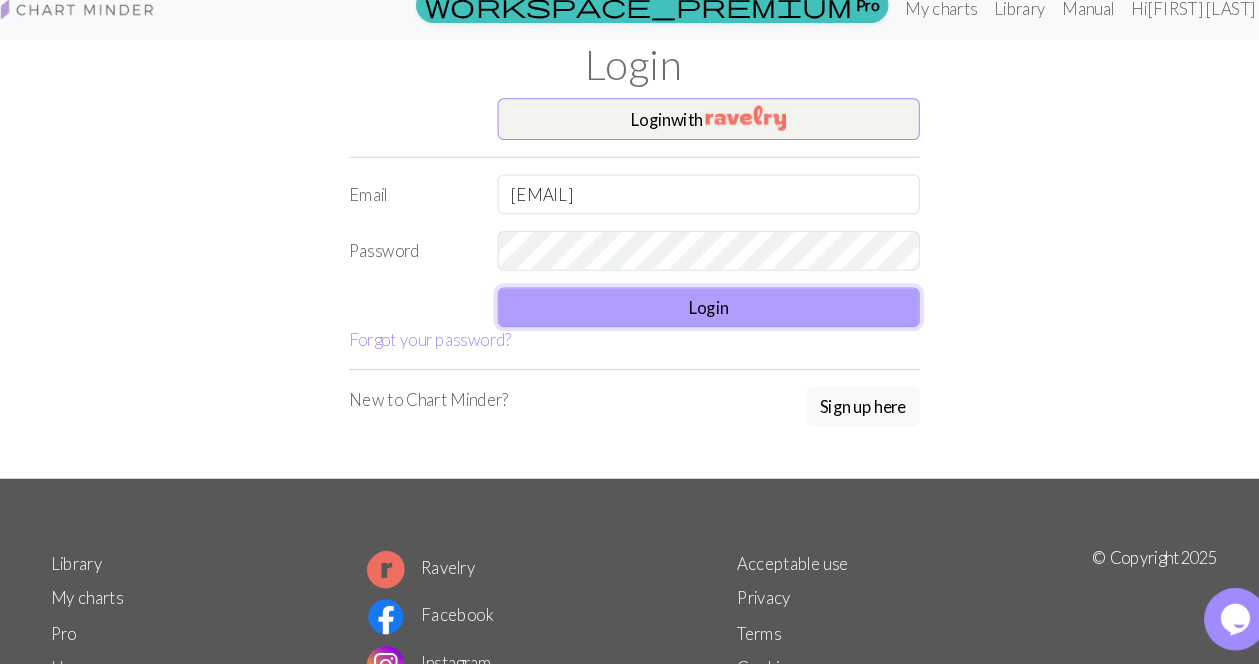 click on "Login" at bounding box center (701, 316) 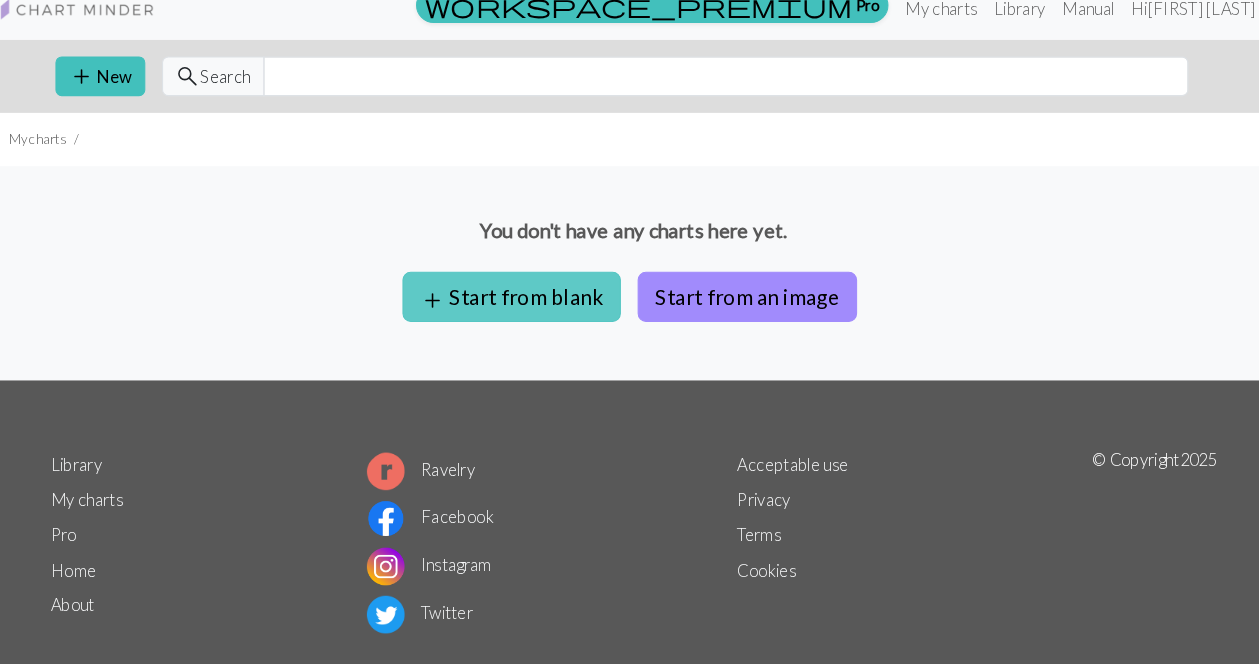 click on "add   Start from blank" at bounding box center [512, 306] 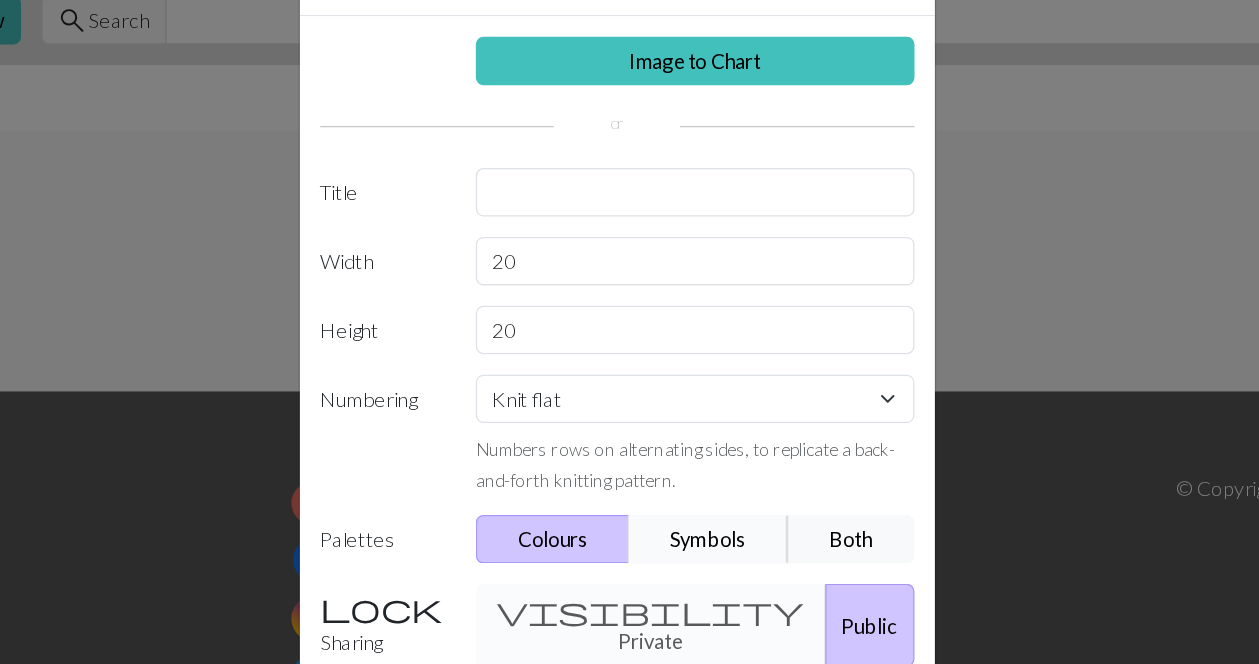 click on "Symbols" at bounding box center (702, 502) 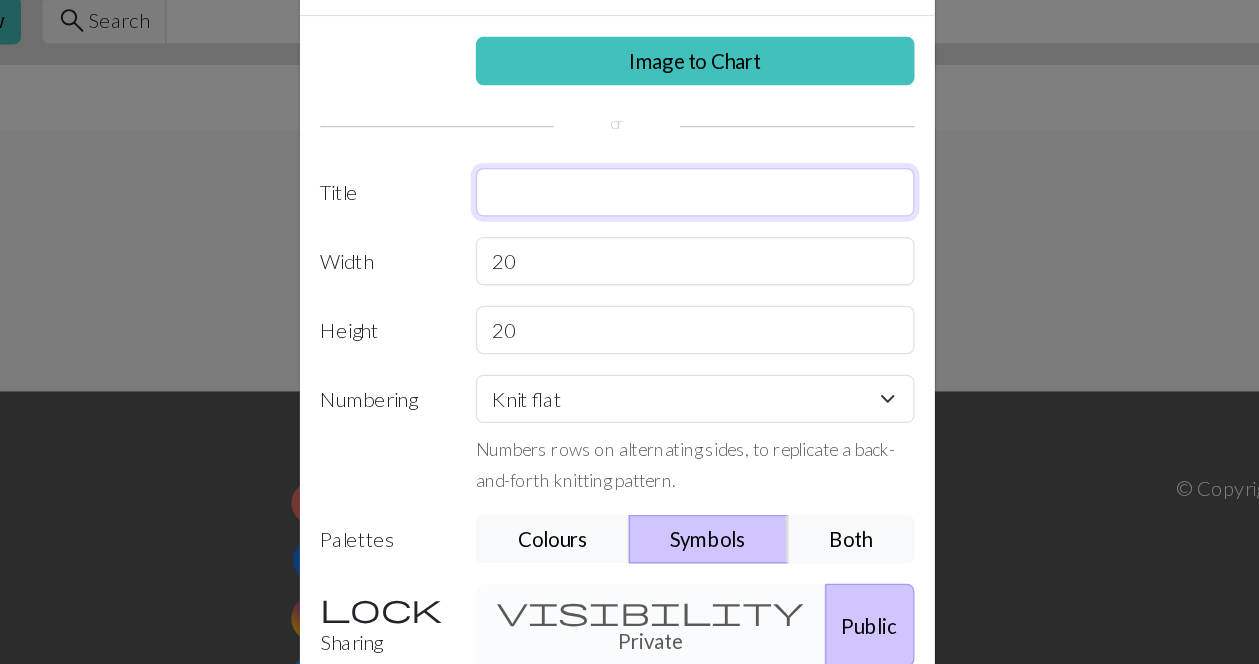 click at bounding box center (691, 230) 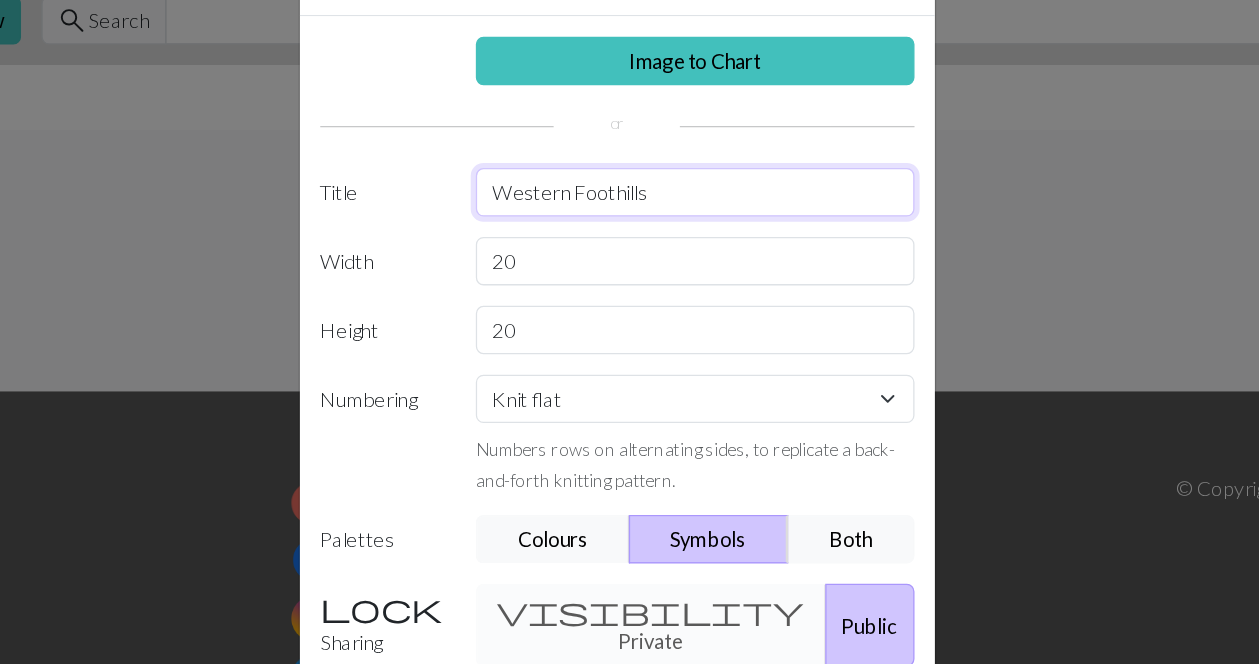 type on "Western Foothills" 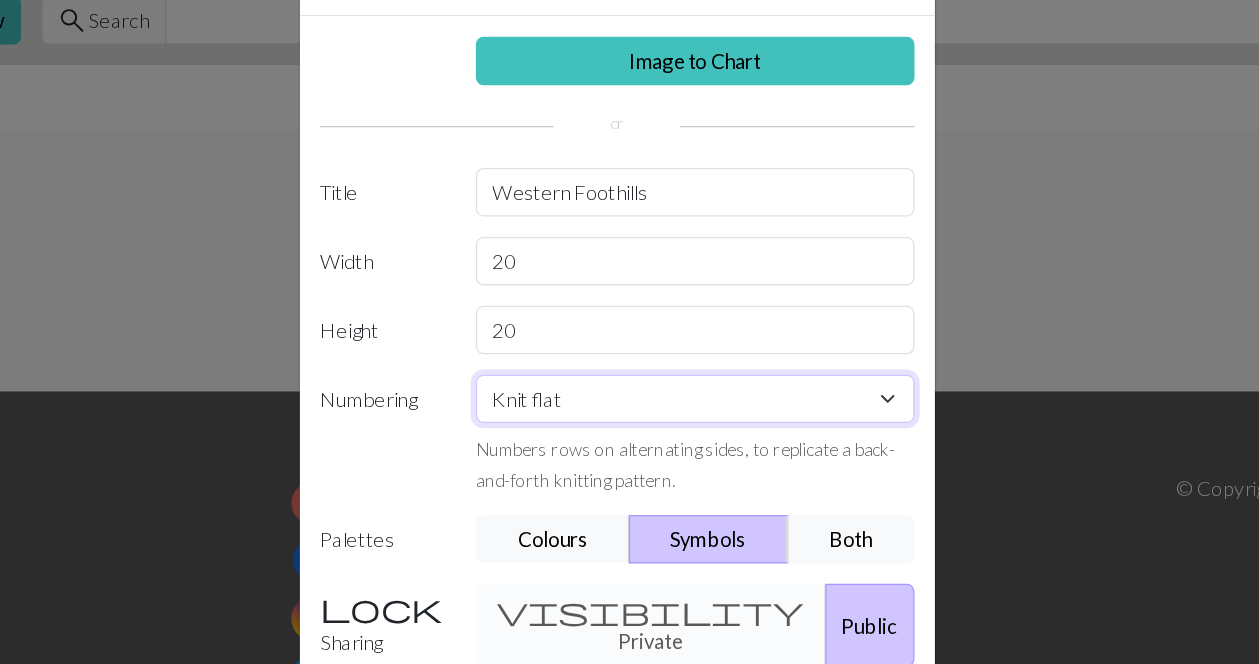select on "lace" 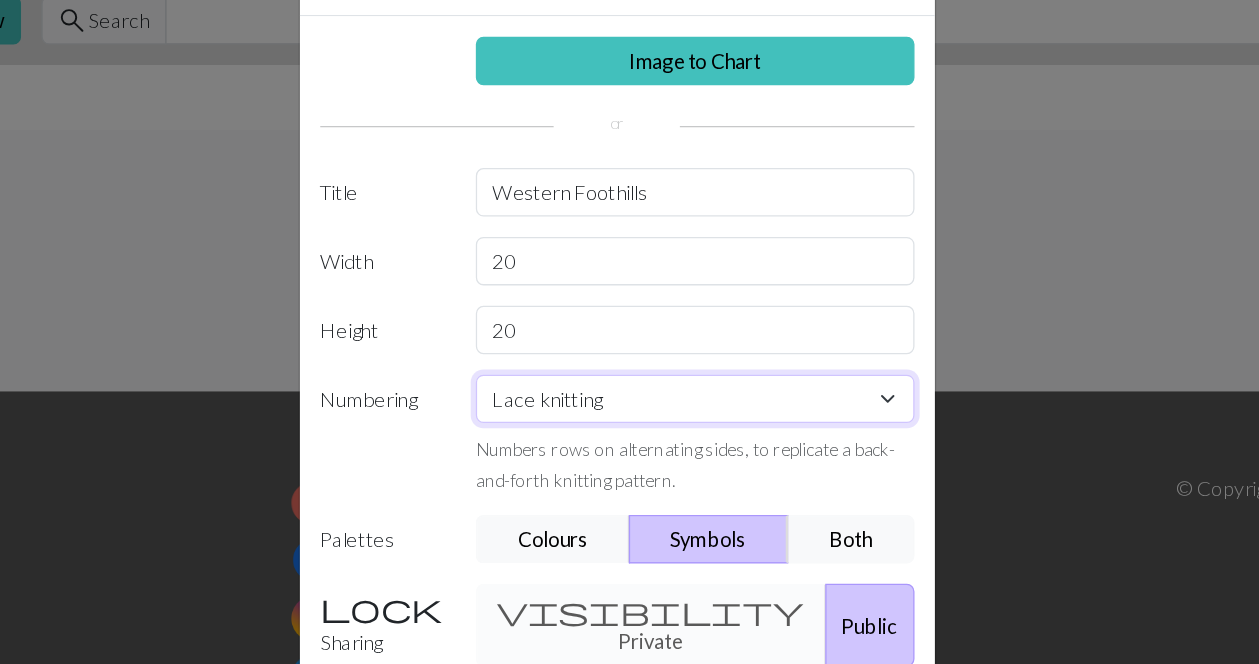 click on "Lace knitting" at bounding box center [0, 0] 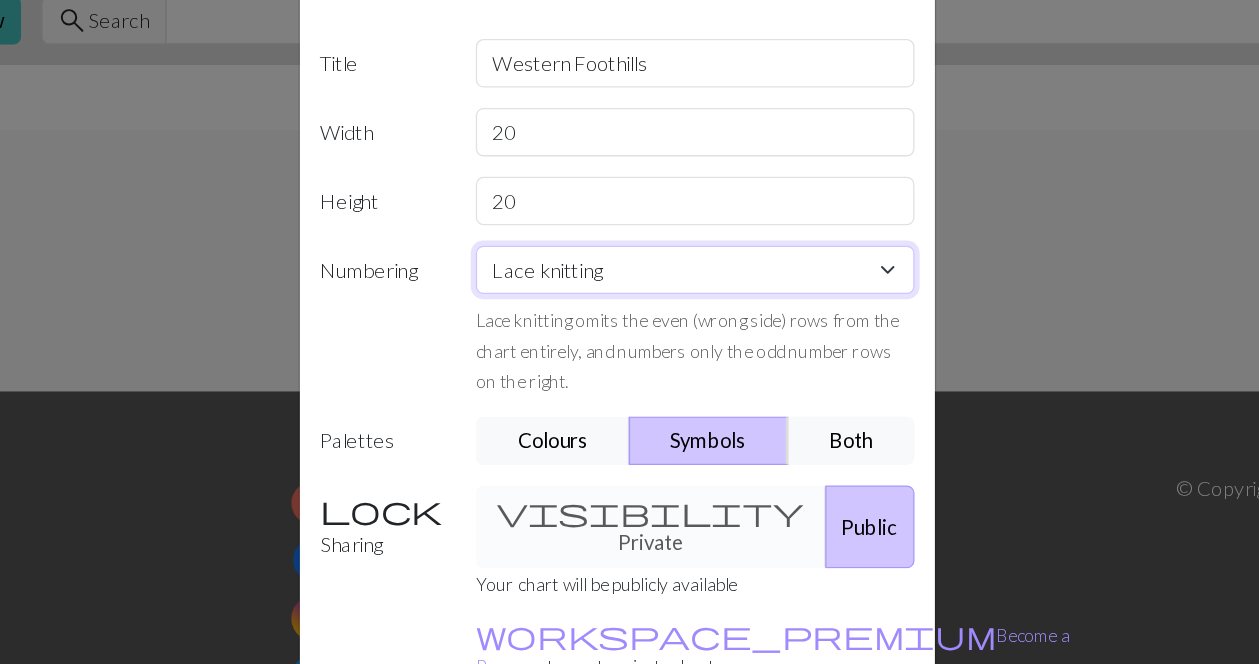 scroll, scrollTop: 149, scrollLeft: 0, axis: vertical 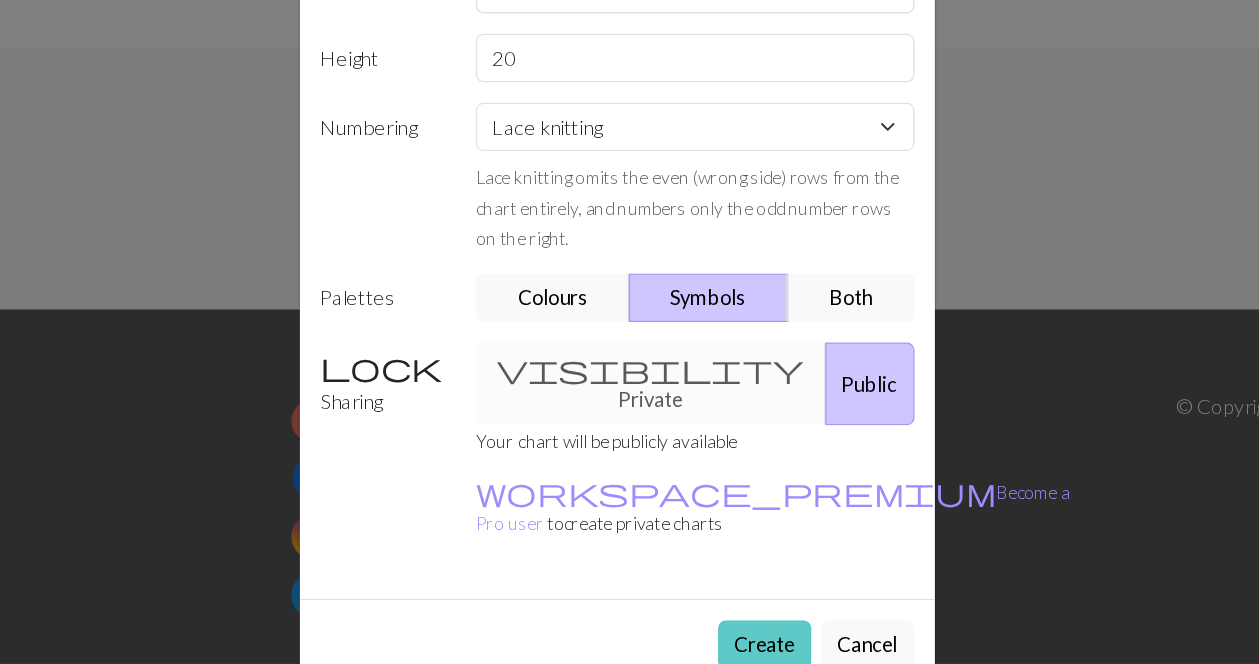 click on "Create" at bounding box center [745, 649] 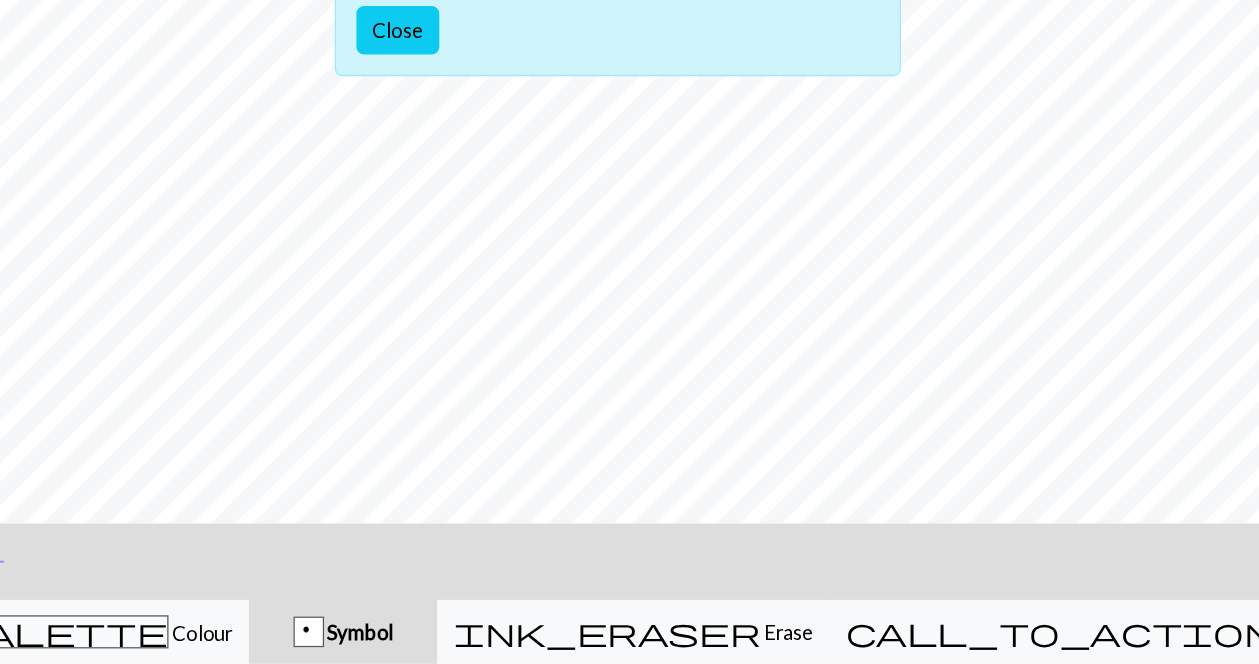 click on "p" at bounding box center (388, 640) 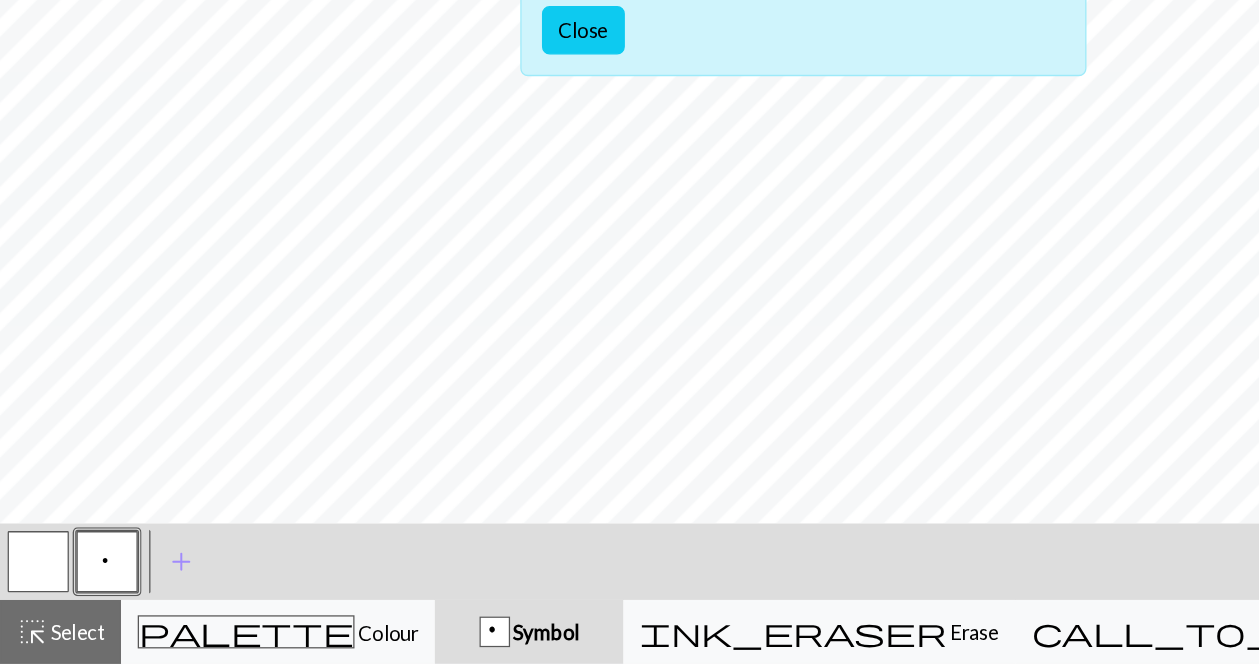 click on "p" at bounding box center (84, 584) 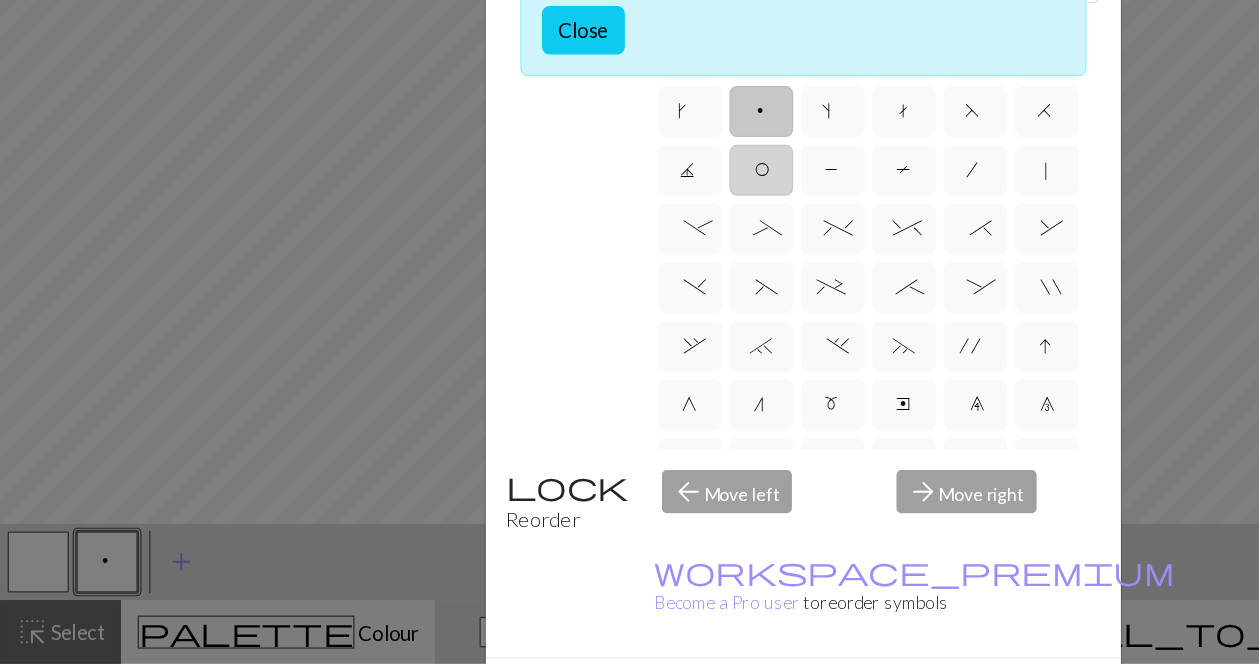 click on "O" at bounding box center (597, 279) 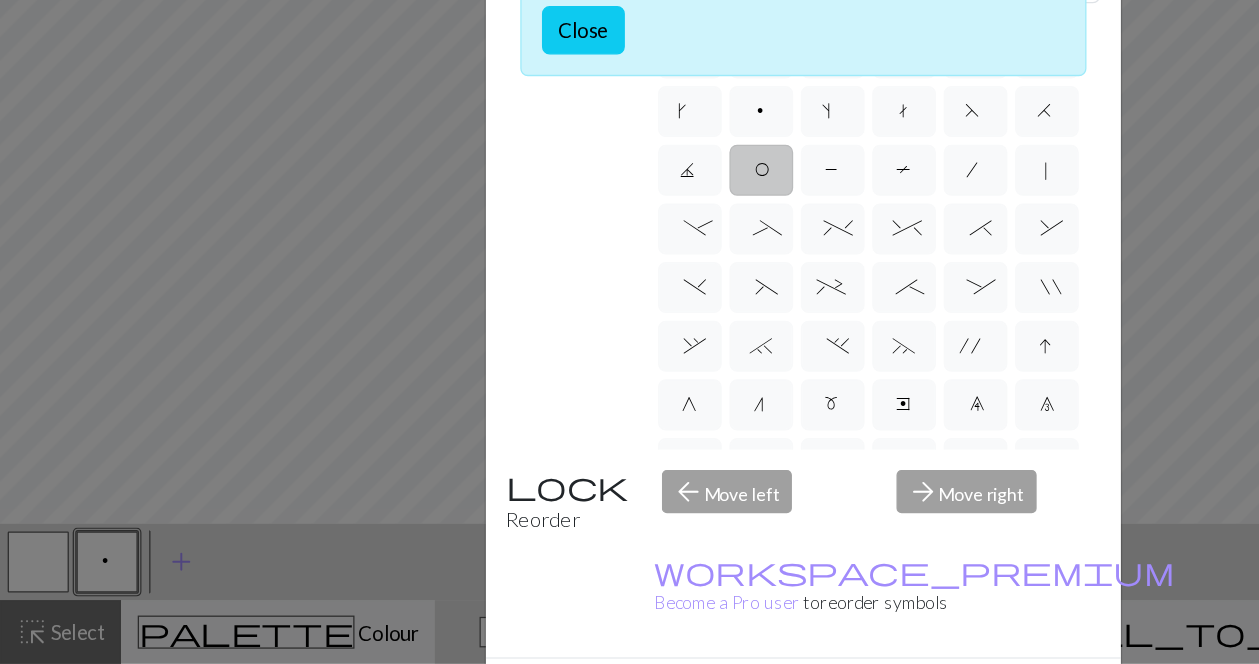 click on "Done" at bounding box center [750, 695] 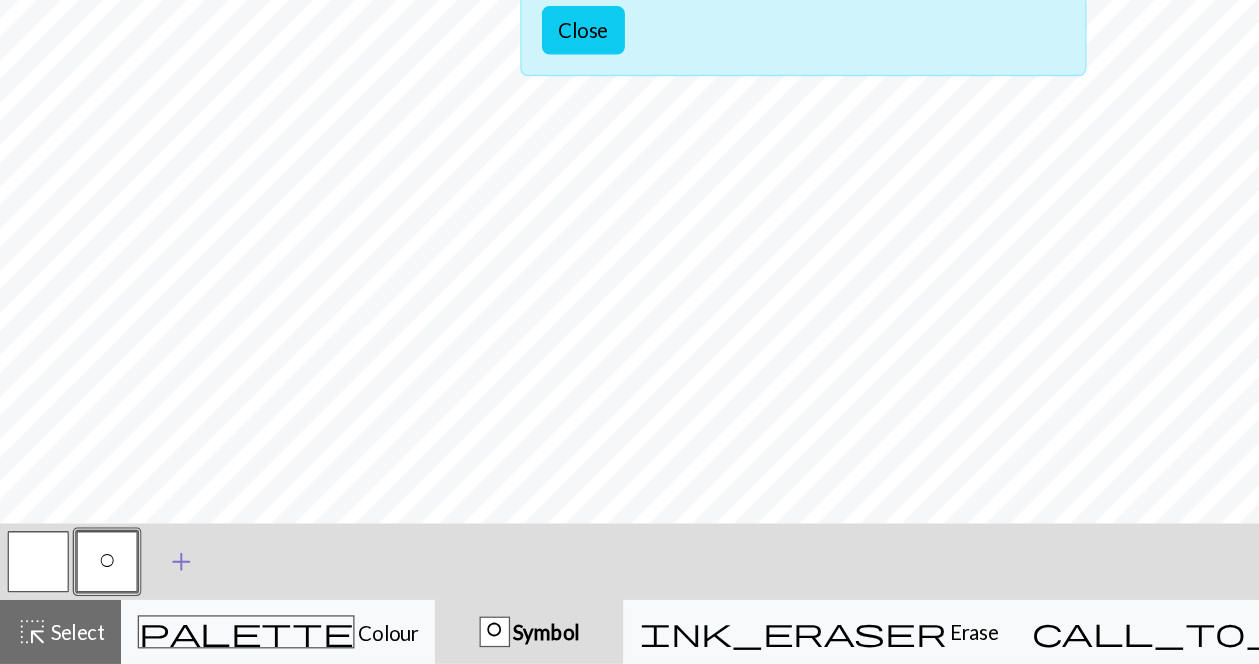 click on "add" at bounding box center (142, 584) 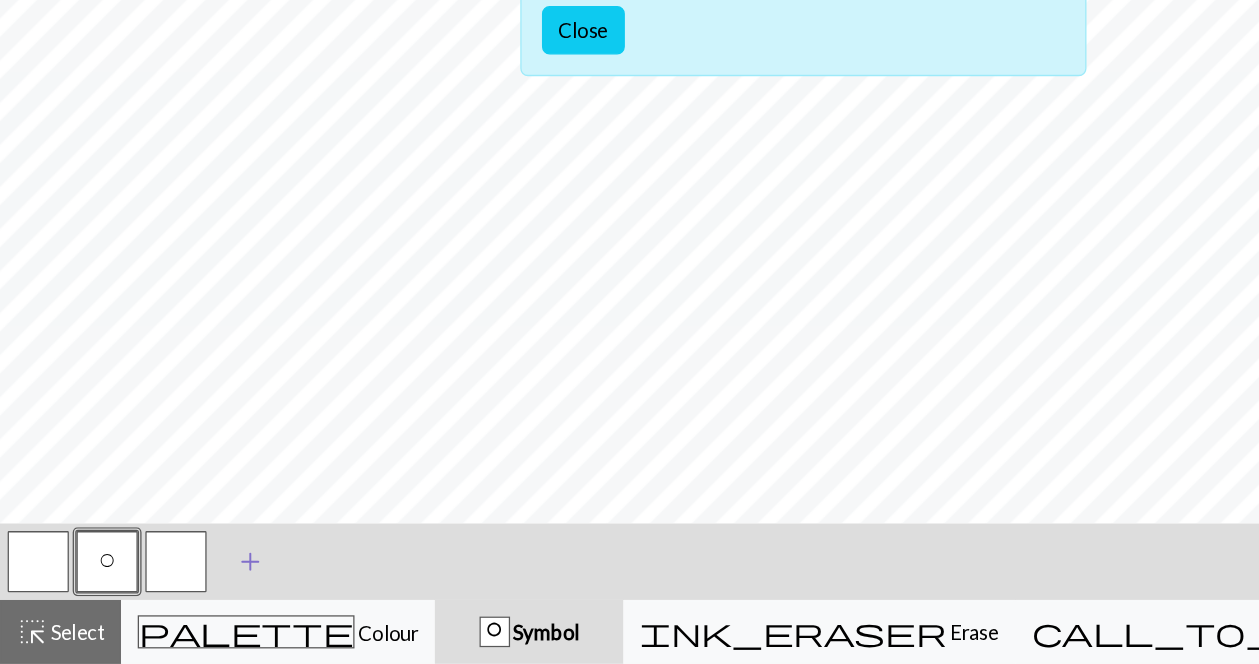 click on "add" at bounding box center (196, 584) 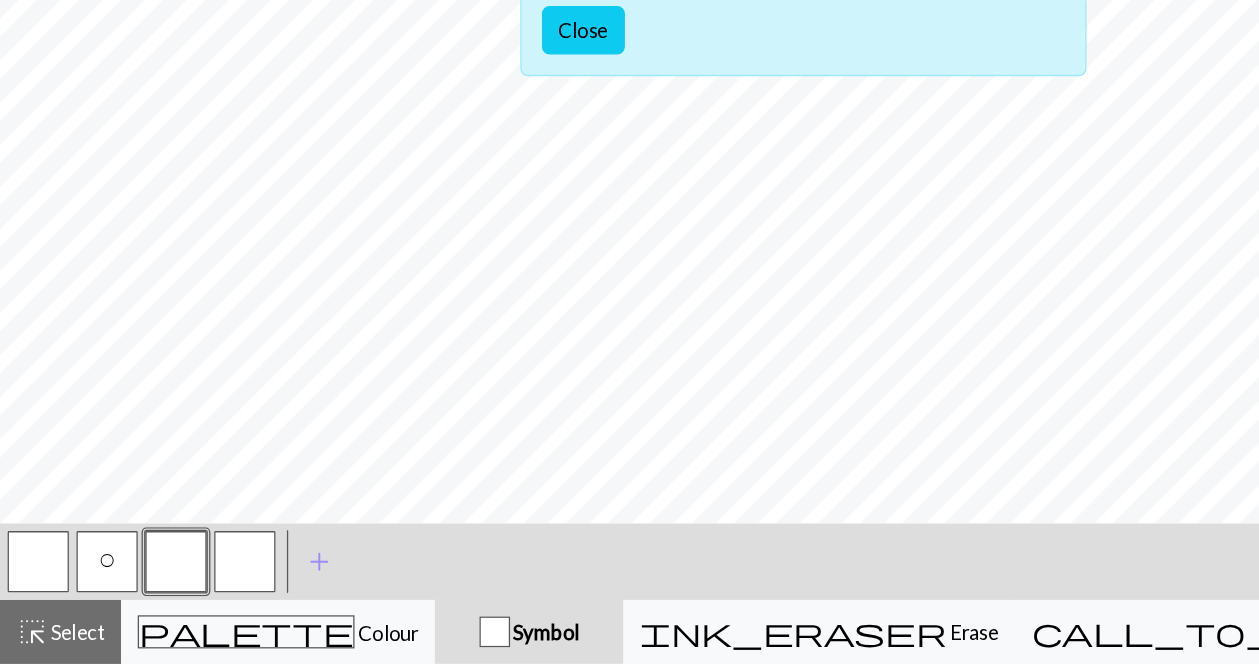 click at bounding box center (138, 584) 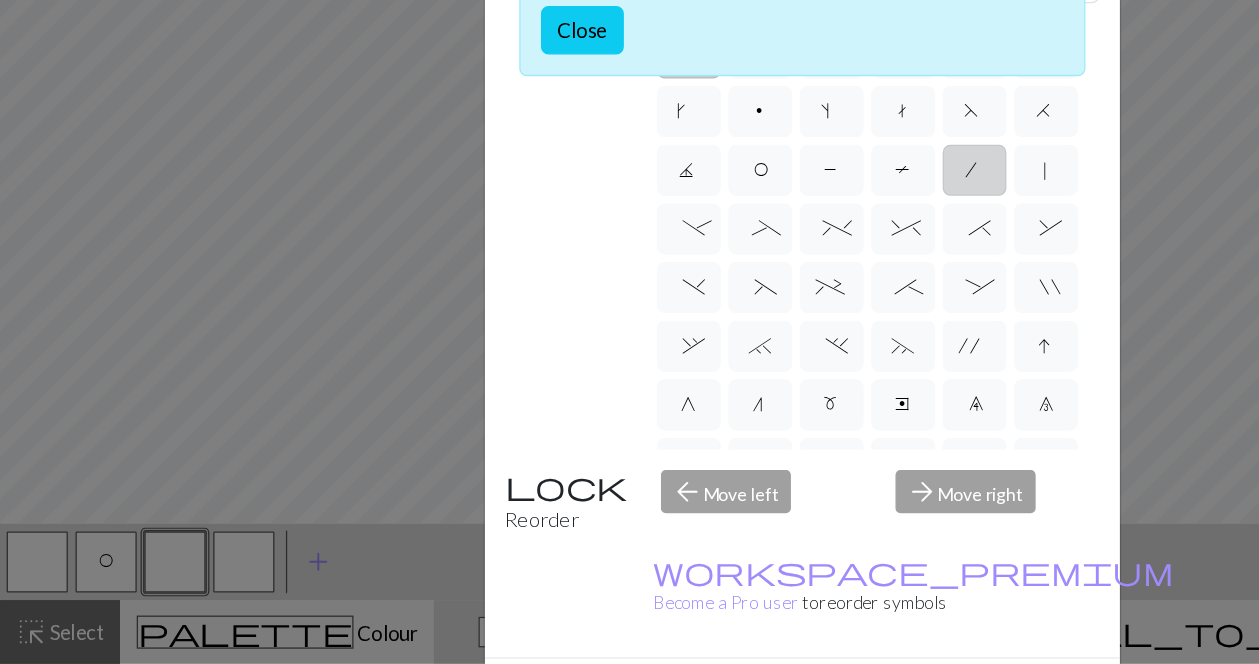 click on "/" at bounding box center (765, 279) 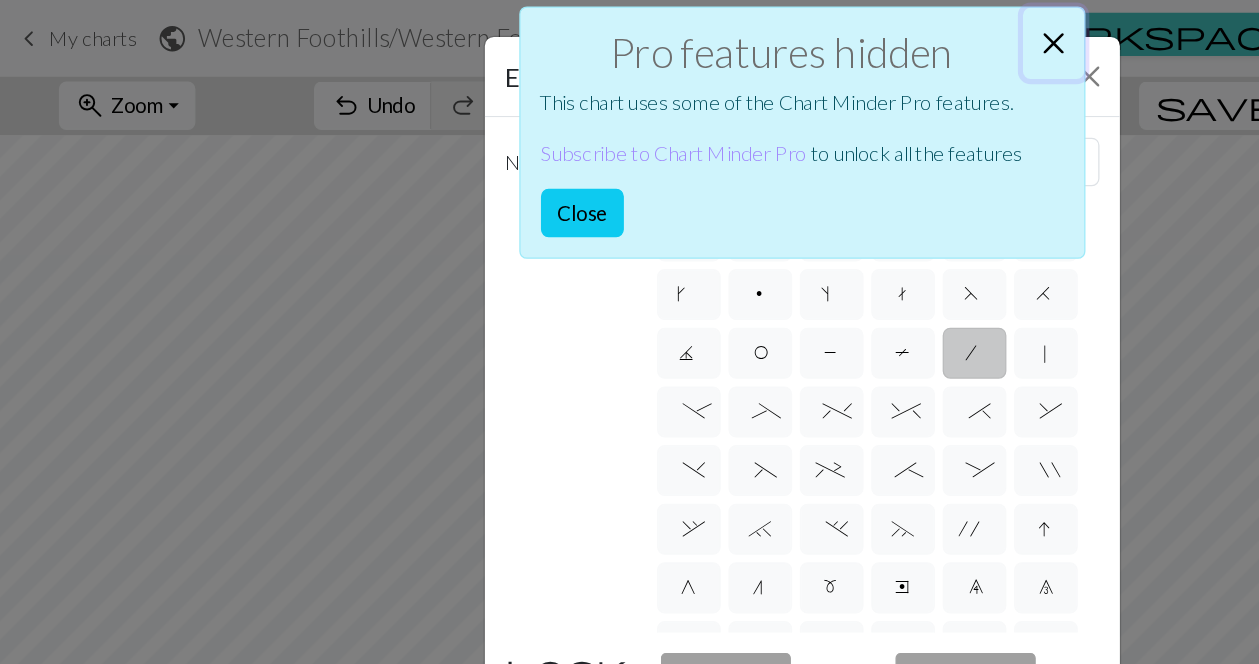 click at bounding box center (827, 34) 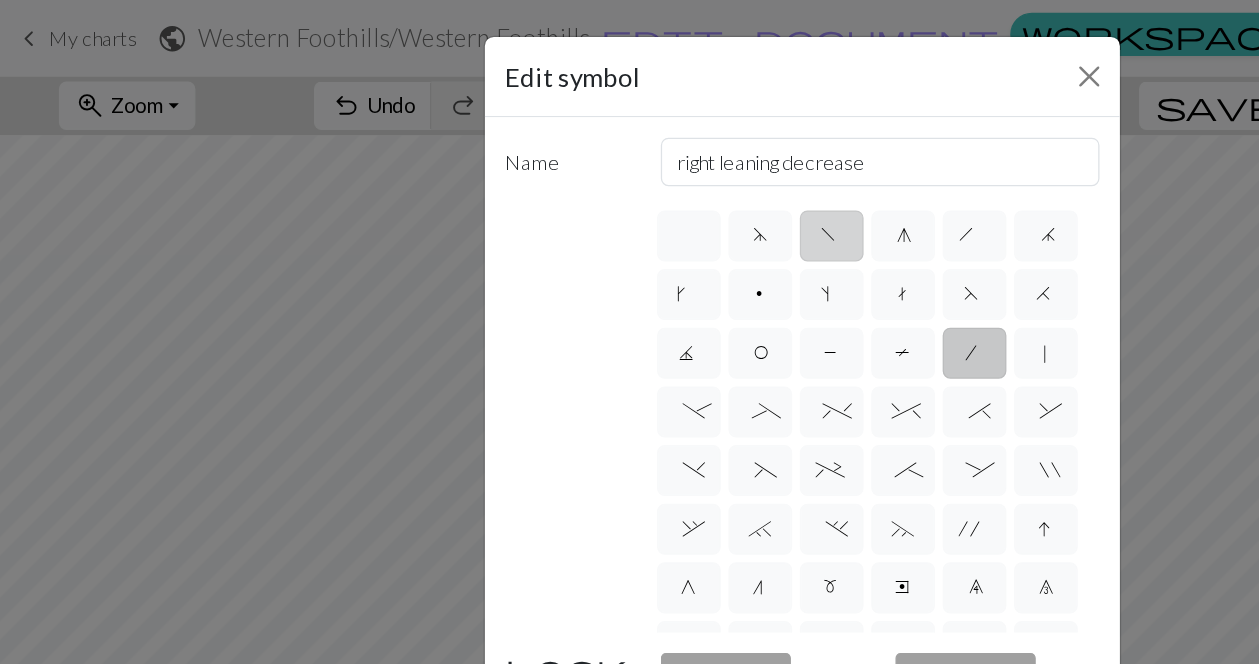 click on "f" at bounding box center [653, 185] 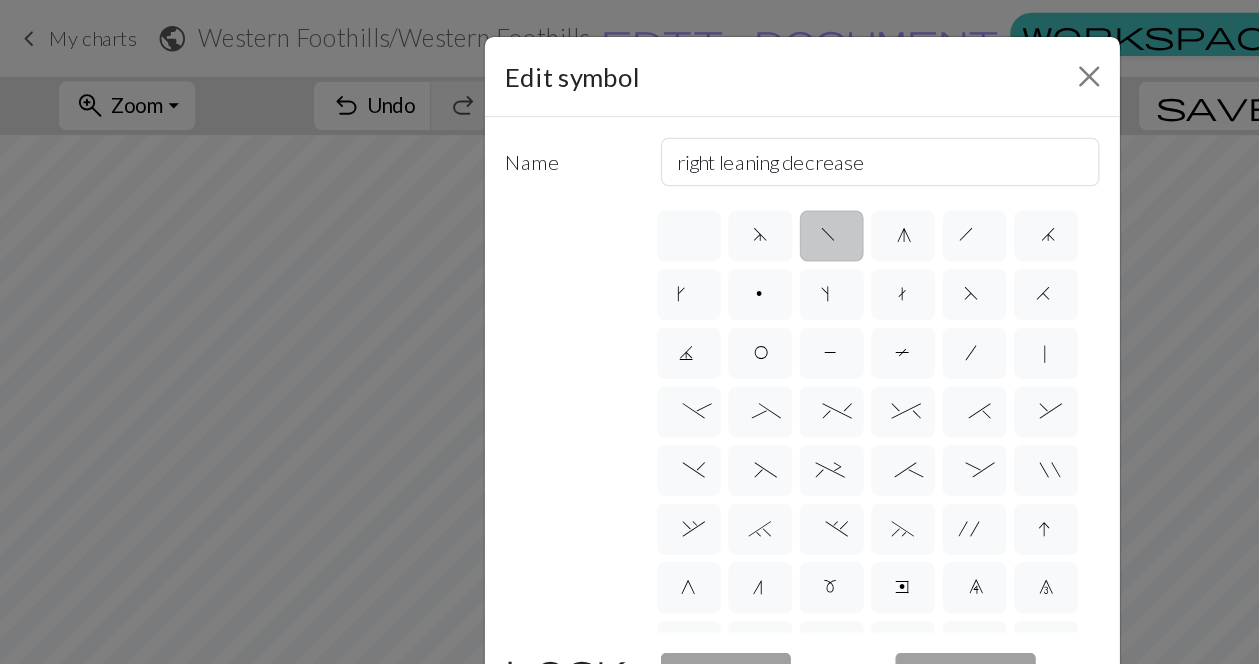 type on "left leaning decrease" 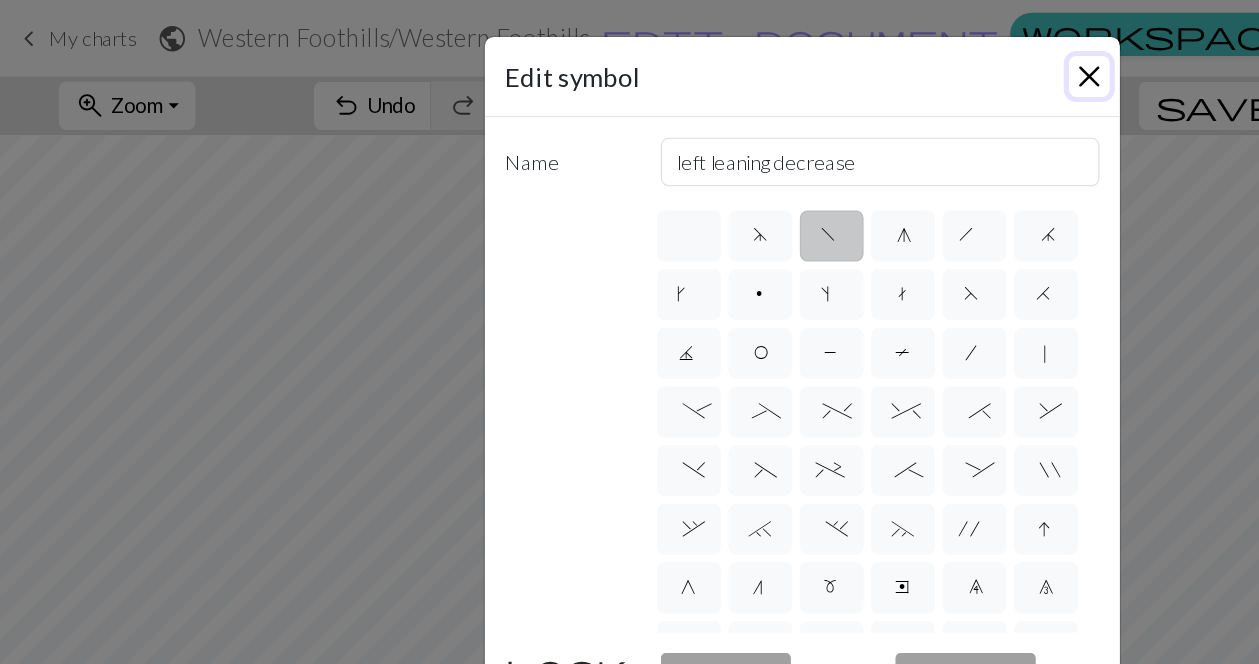 click at bounding box center (855, 60) 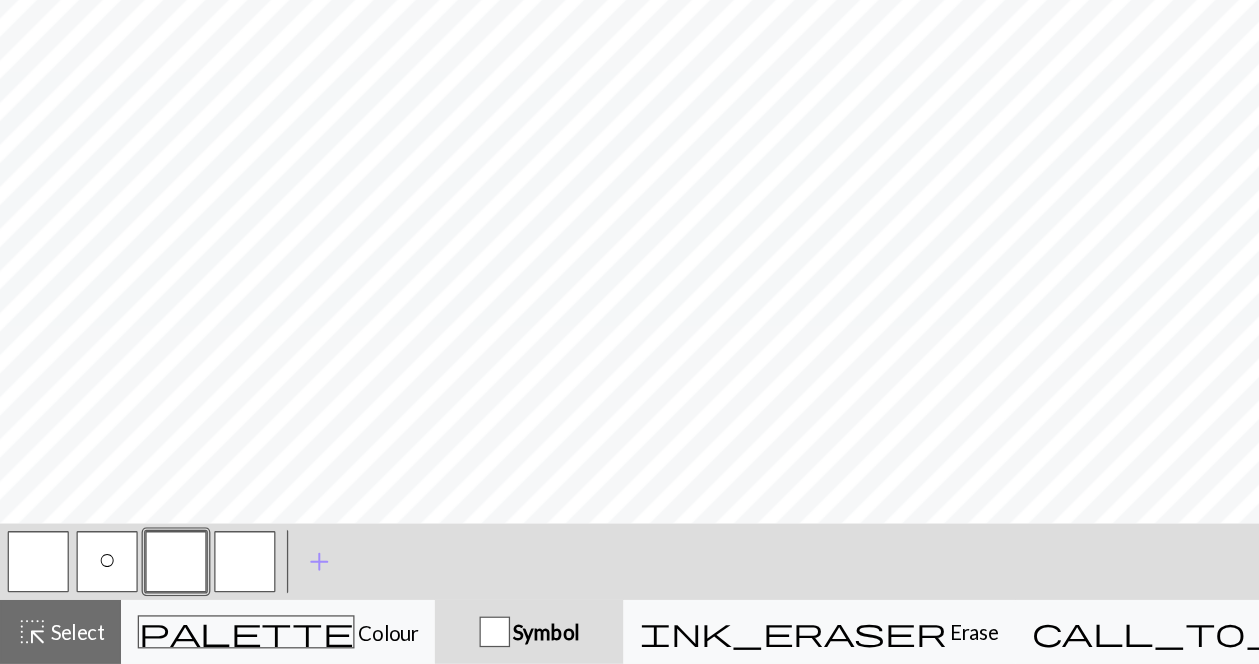 click at bounding box center (138, 584) 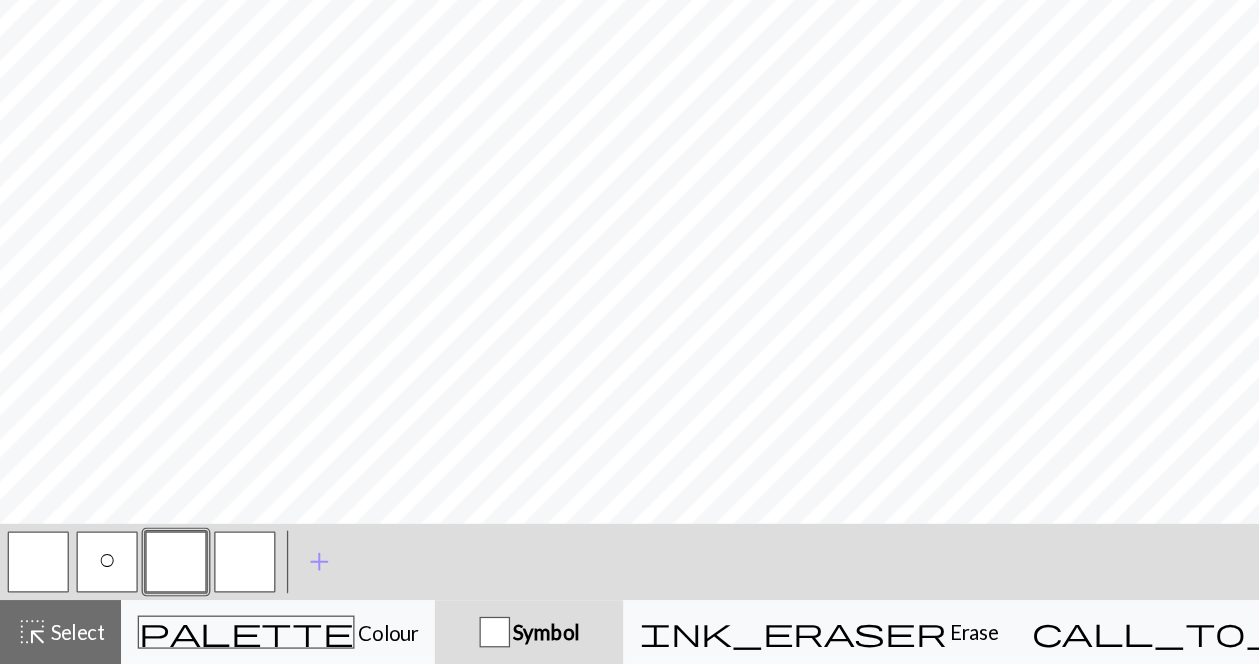 click on "Edit symbol Name left leaning decrease d f g h j k p s t F H J O P T / | - _ % ^ * & ) ( + ; : " , ` . ~ ' I G n m e 9 8 7 6 5 4 3 2 1 0 a b c i l o r u v w x y z A B C D E K L M N R S U V W X Y < > Reorder arrow_back Move left arrow_forward Move right workspace_premium Become a Pro user   to  reorder symbols Delete Done Cancel" at bounding box center [629, 332] 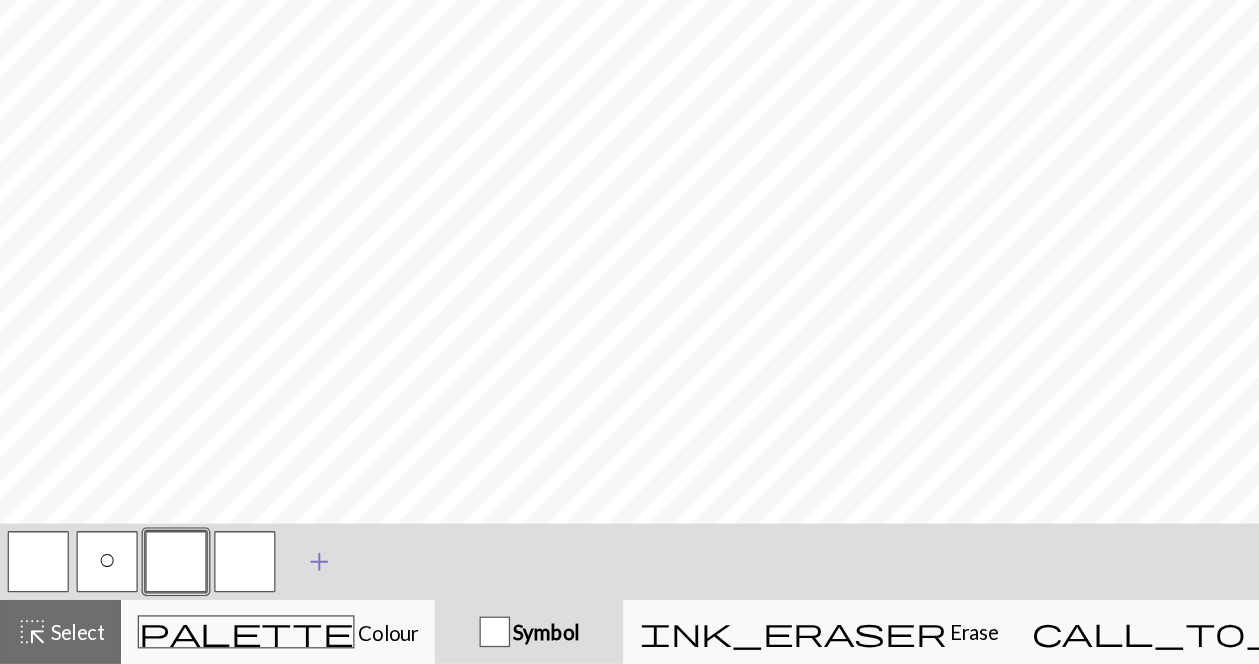 click on "add" at bounding box center (250, 584) 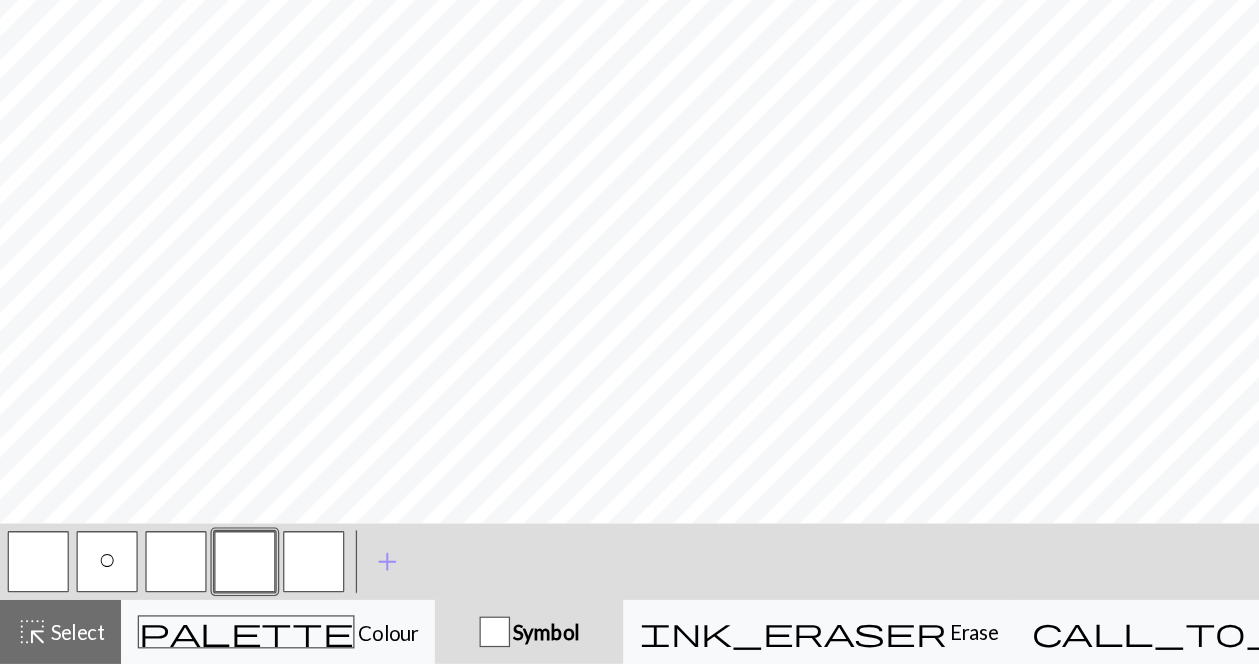 click at bounding box center [138, 584] 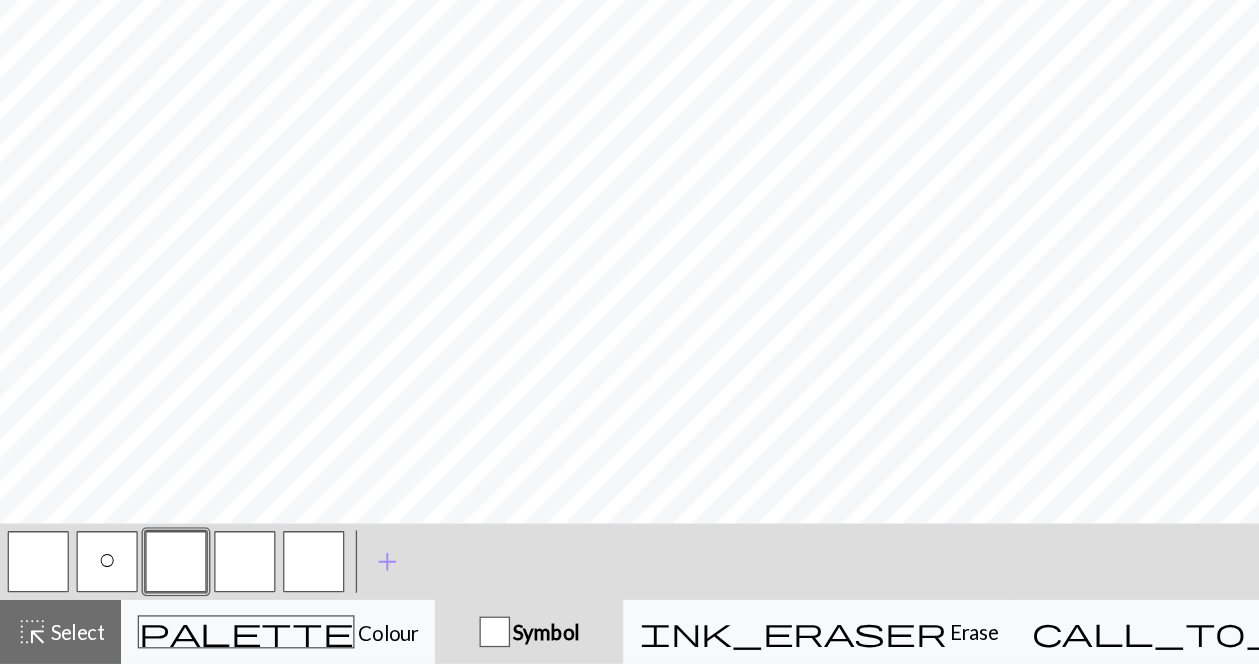click at bounding box center (388, 639) 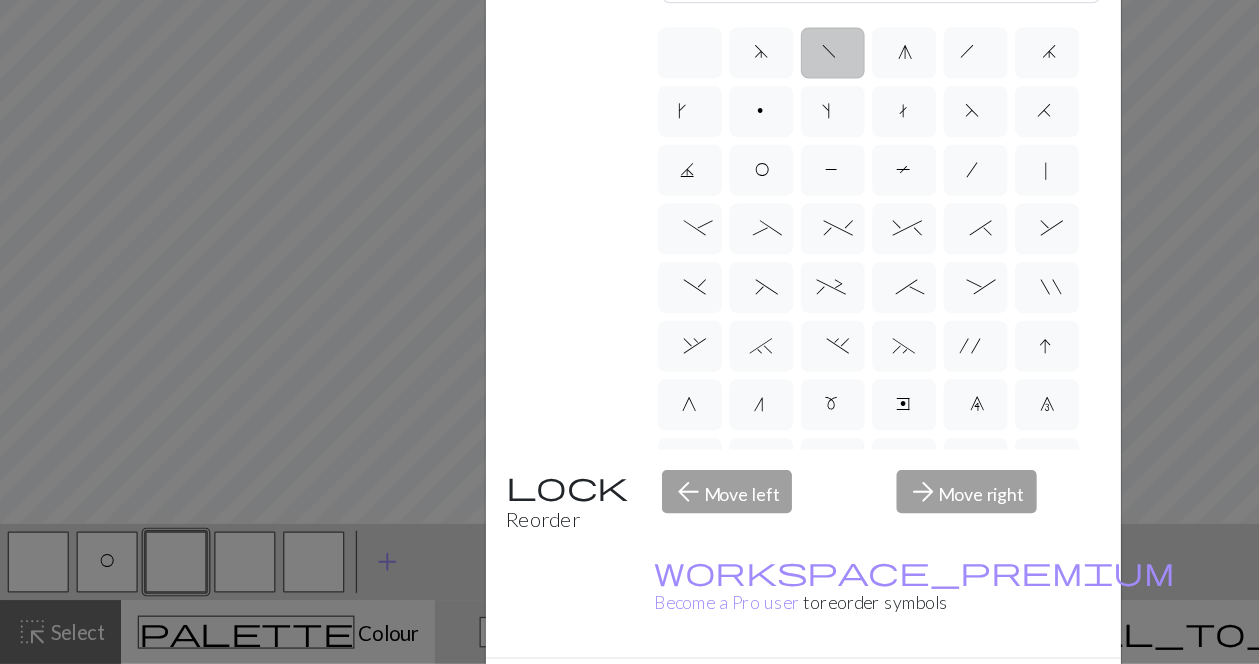 click on "f" at bounding box center [653, 187] 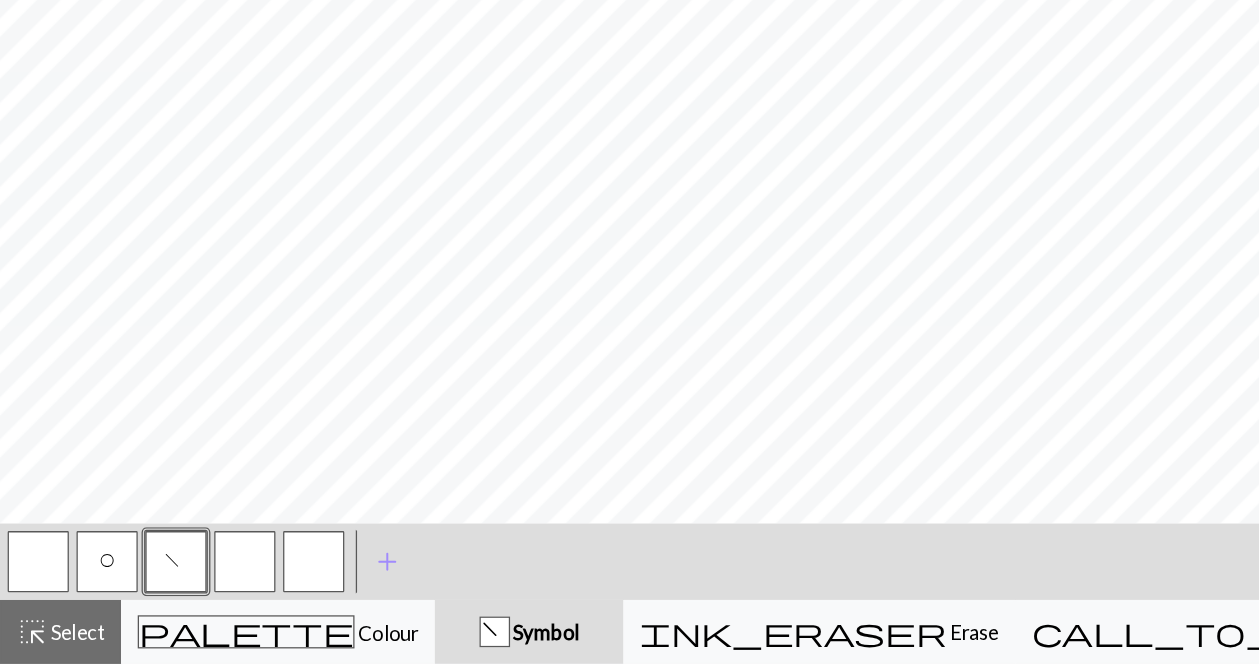 click at bounding box center [192, 584] 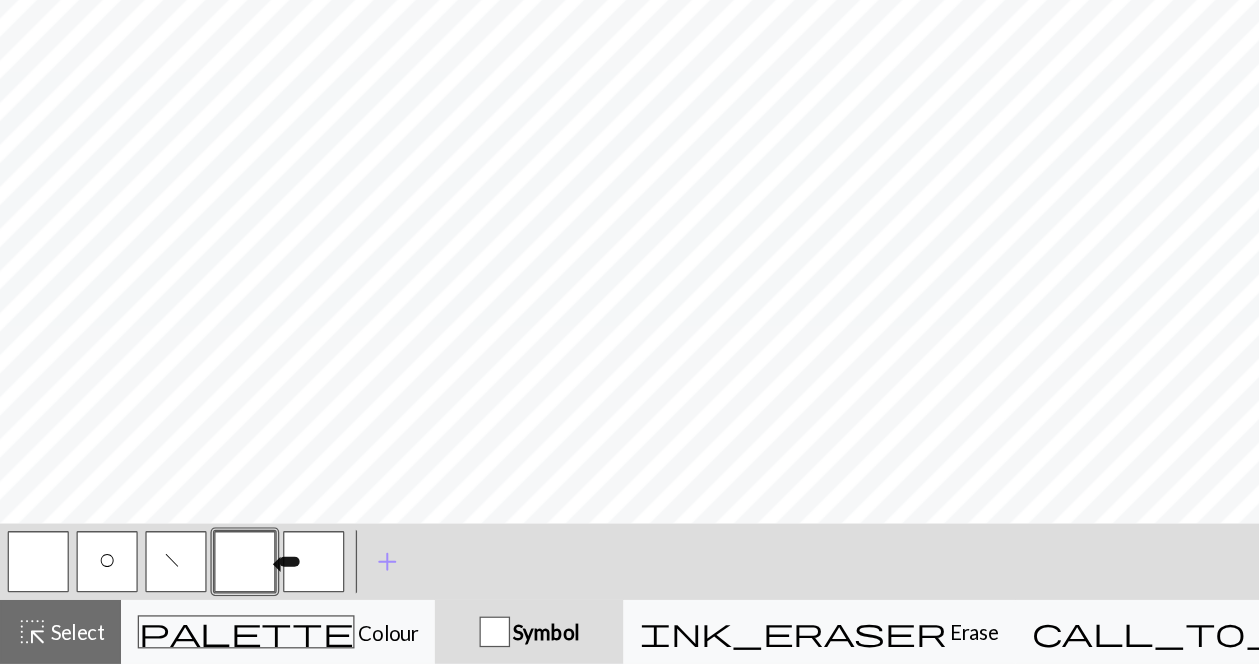 click at bounding box center [192, 584] 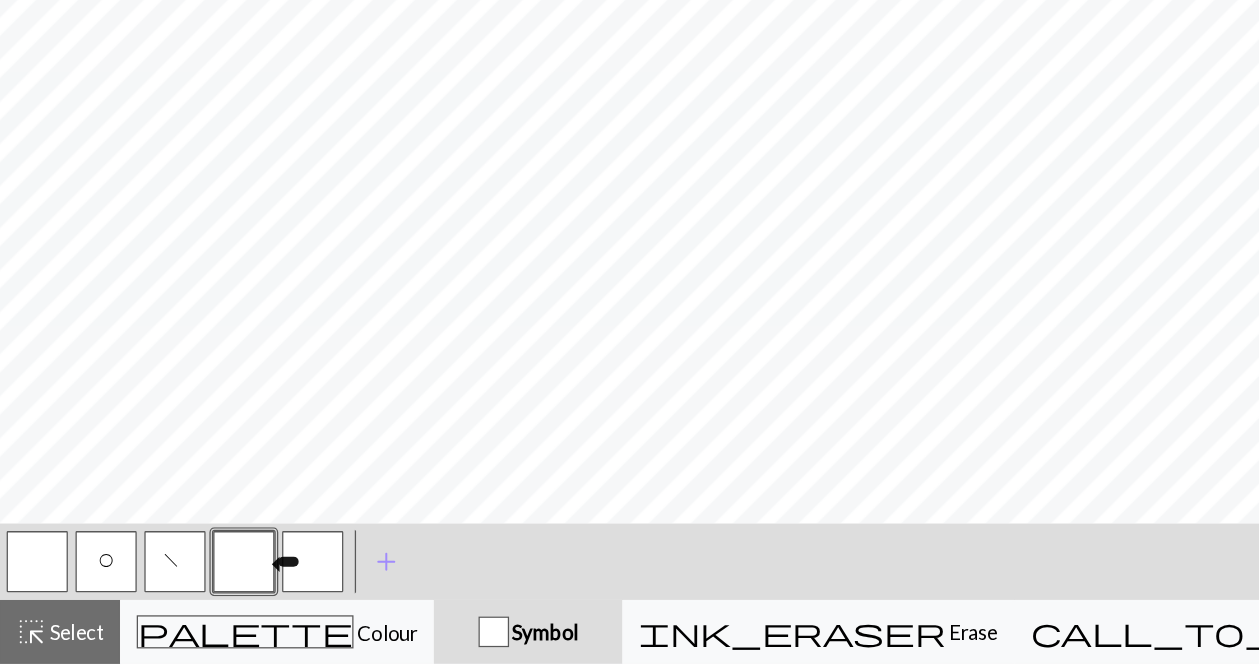 click at bounding box center [192, 584] 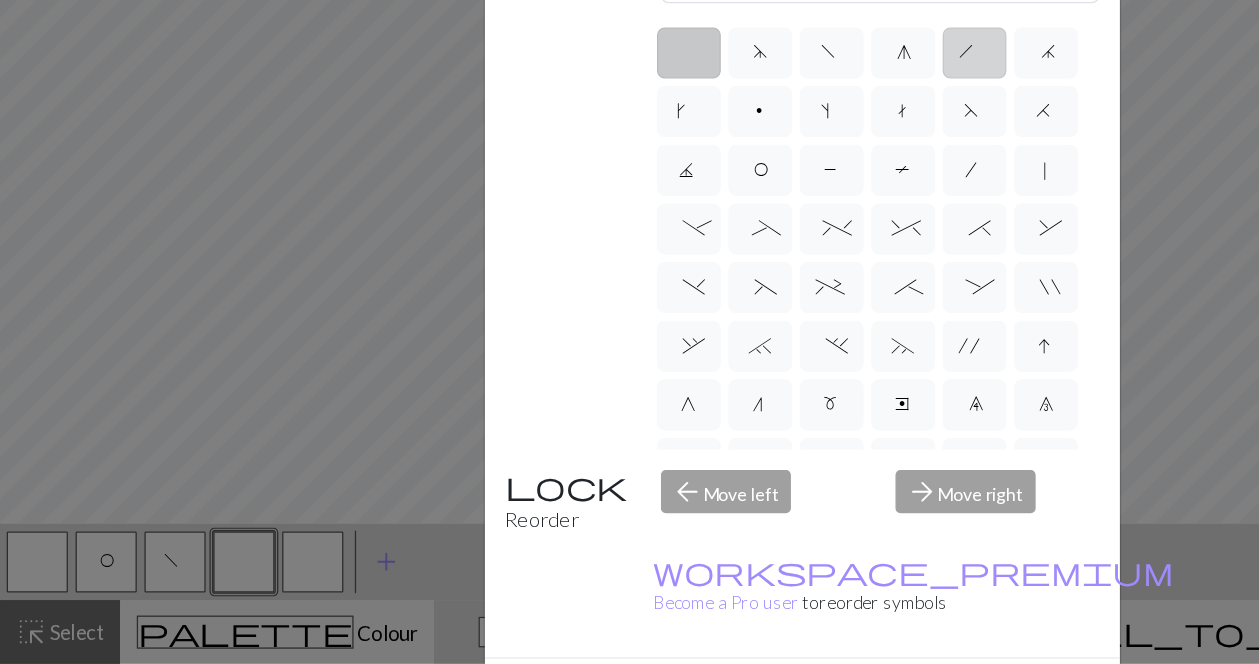 click on "h" at bounding box center (765, 187) 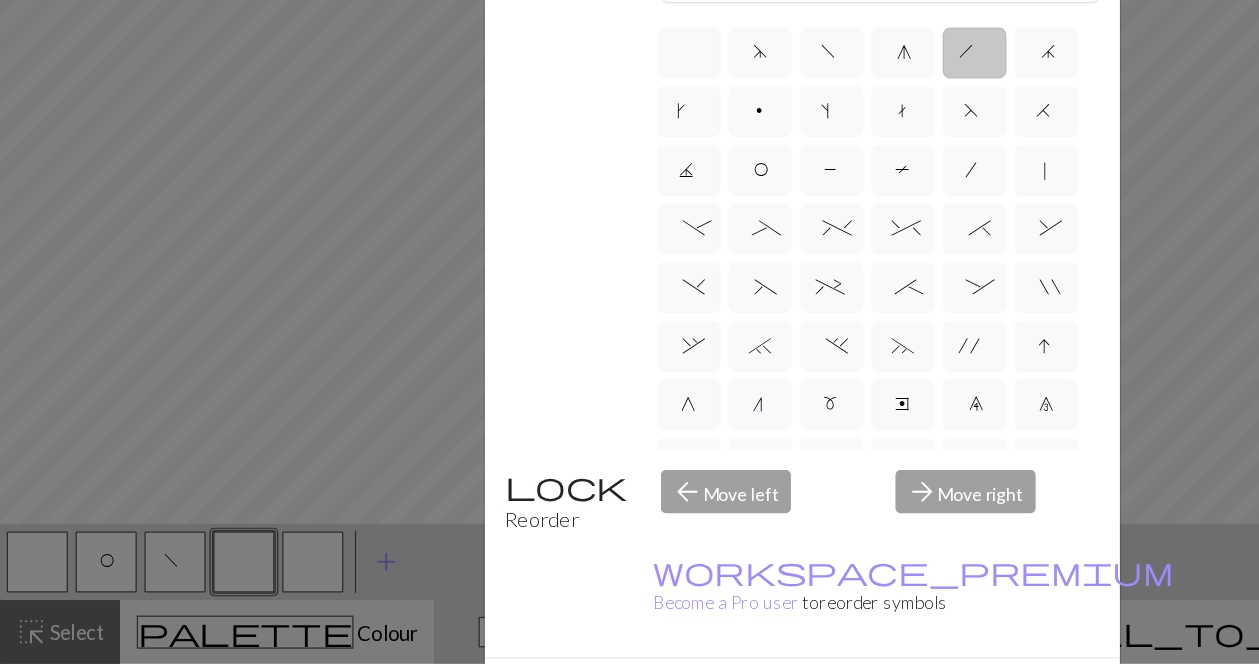 click on "Done" at bounding box center [750, 695] 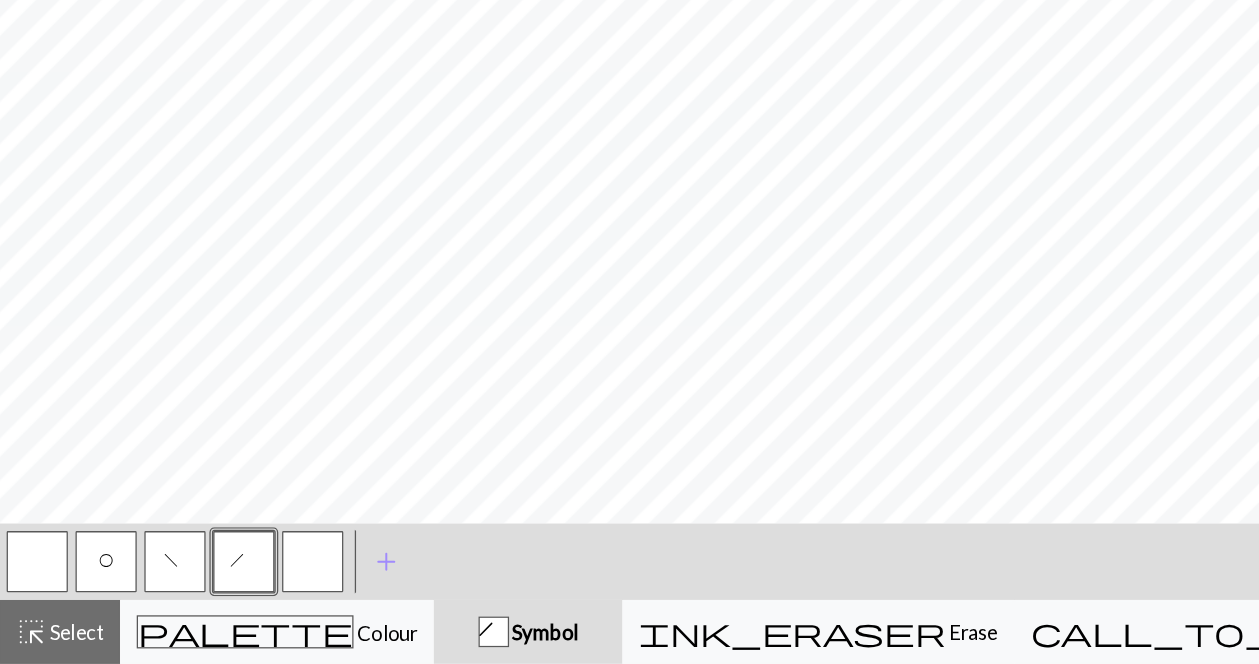 click at bounding box center (246, 584) 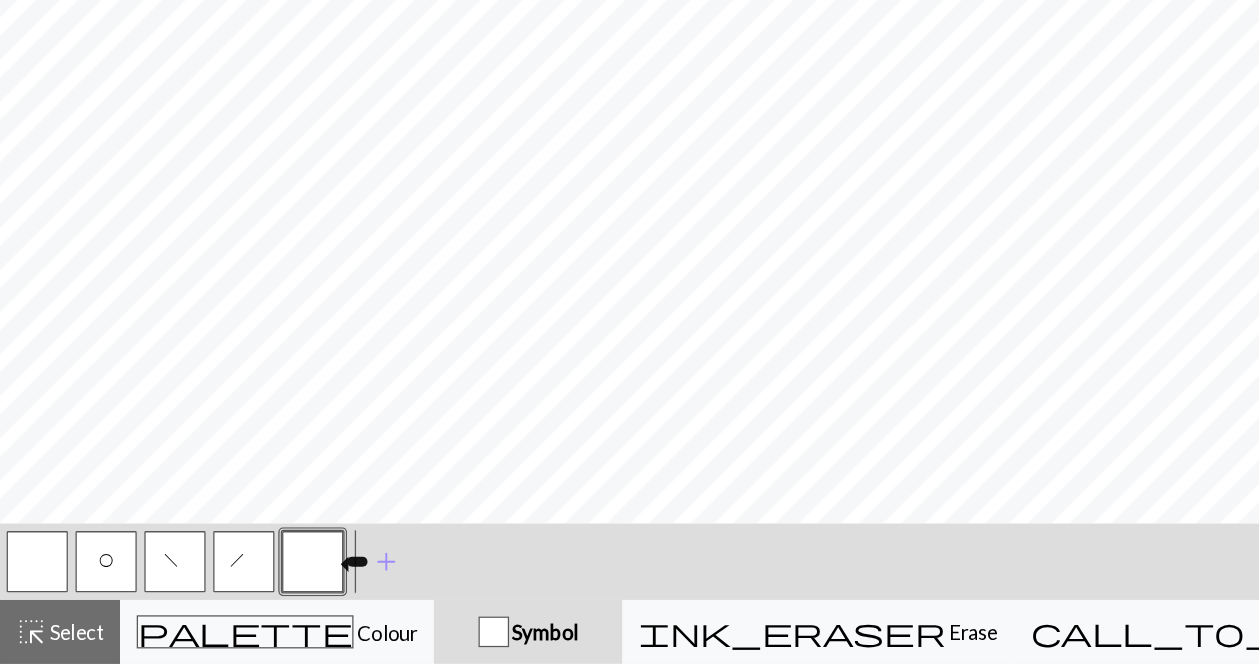 click at bounding box center (246, 584) 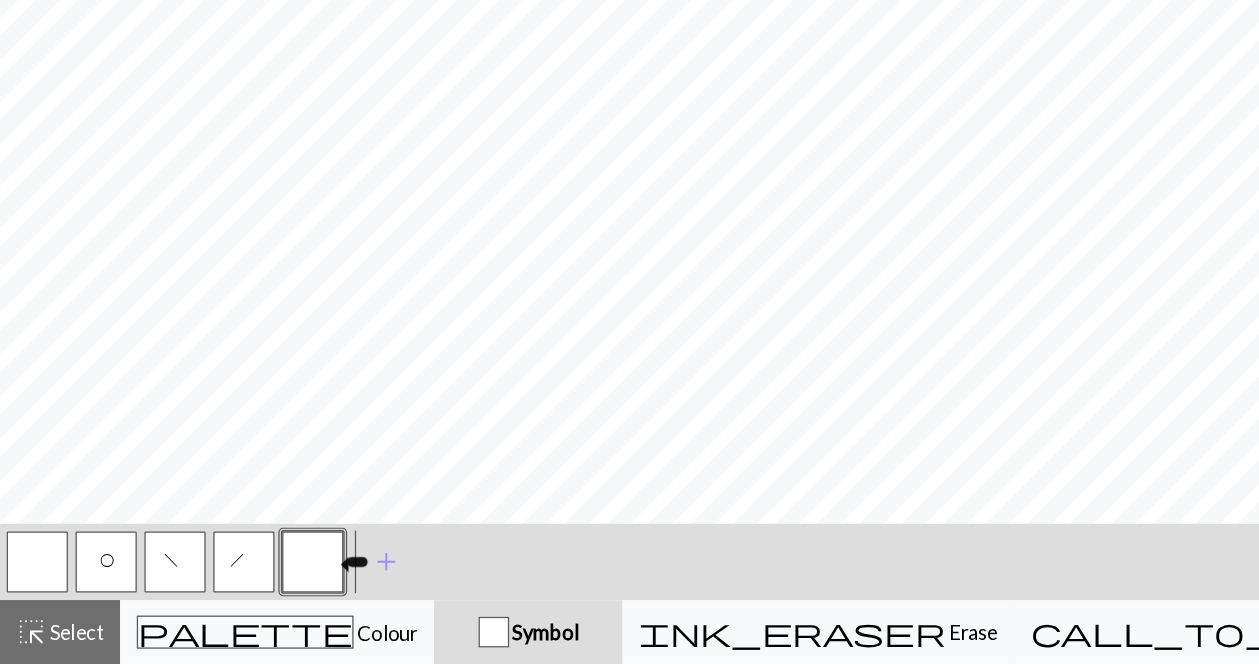 click on "Edit symbol Name d f g h j k p s t F H J O P T / | - _ % ^ * & ) ( + ; : " , ` . ~ ' I G n m e 9 8 7 6 5 4 3 2 1 0 a b c i l o r u v w x y z A B C D E K L M N R S U V W X Y < > Reorder arrow_back Move left arrow_forward Move right workspace_premium Become a Pro user   to  reorder symbols Delete Done Cancel" at bounding box center (629, 332) 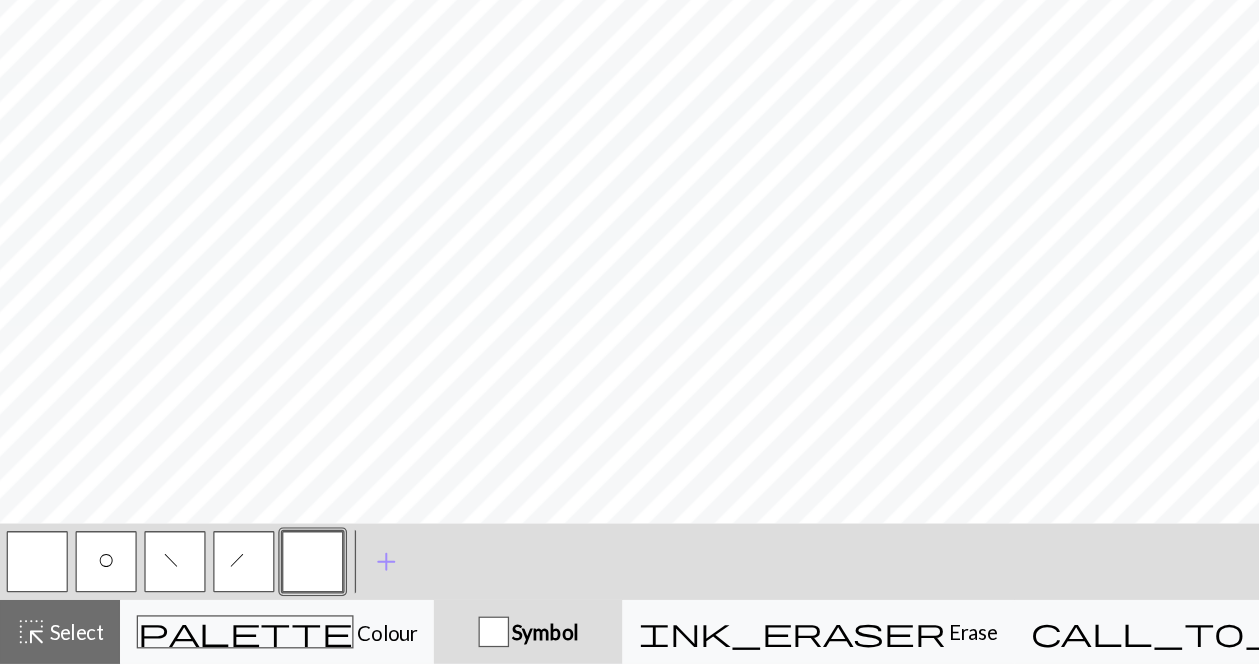 click at bounding box center [246, 584] 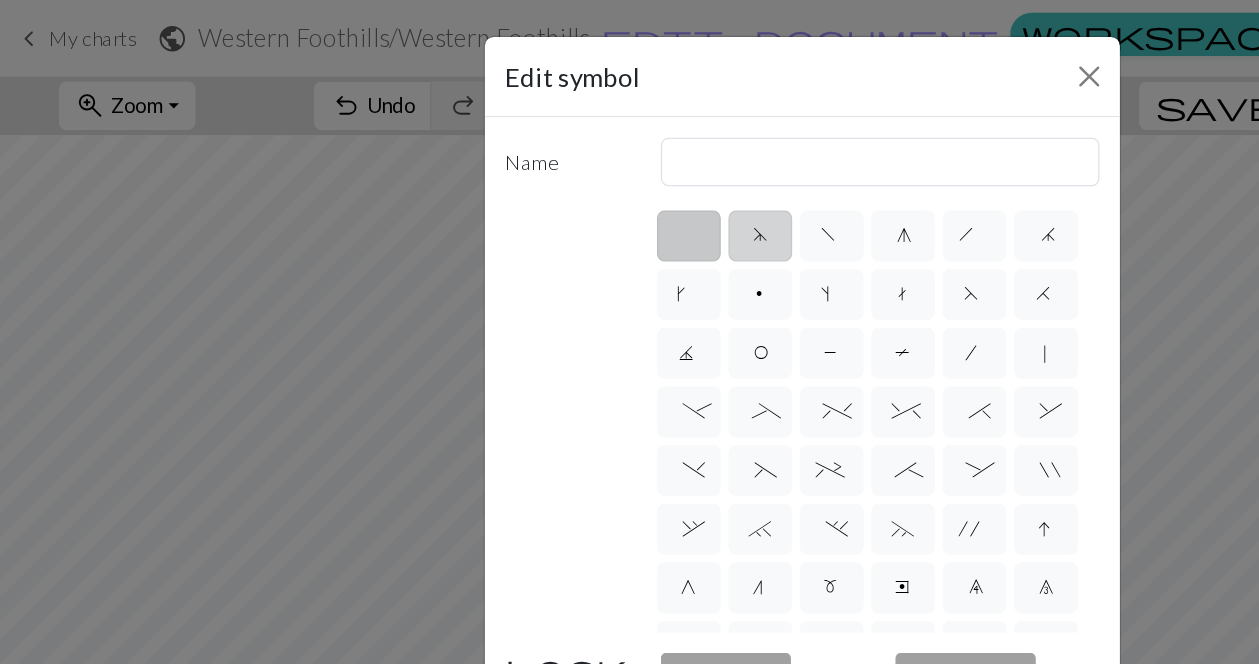 click on "d" at bounding box center [597, 187] 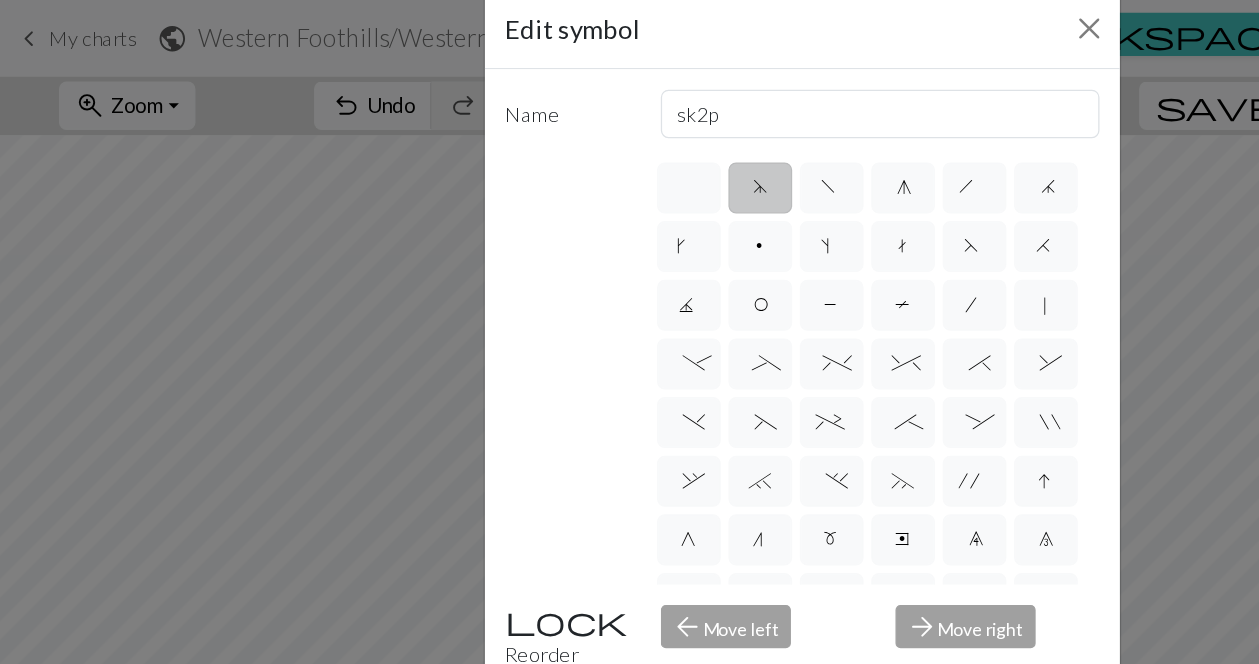 scroll, scrollTop: 54, scrollLeft: 0, axis: vertical 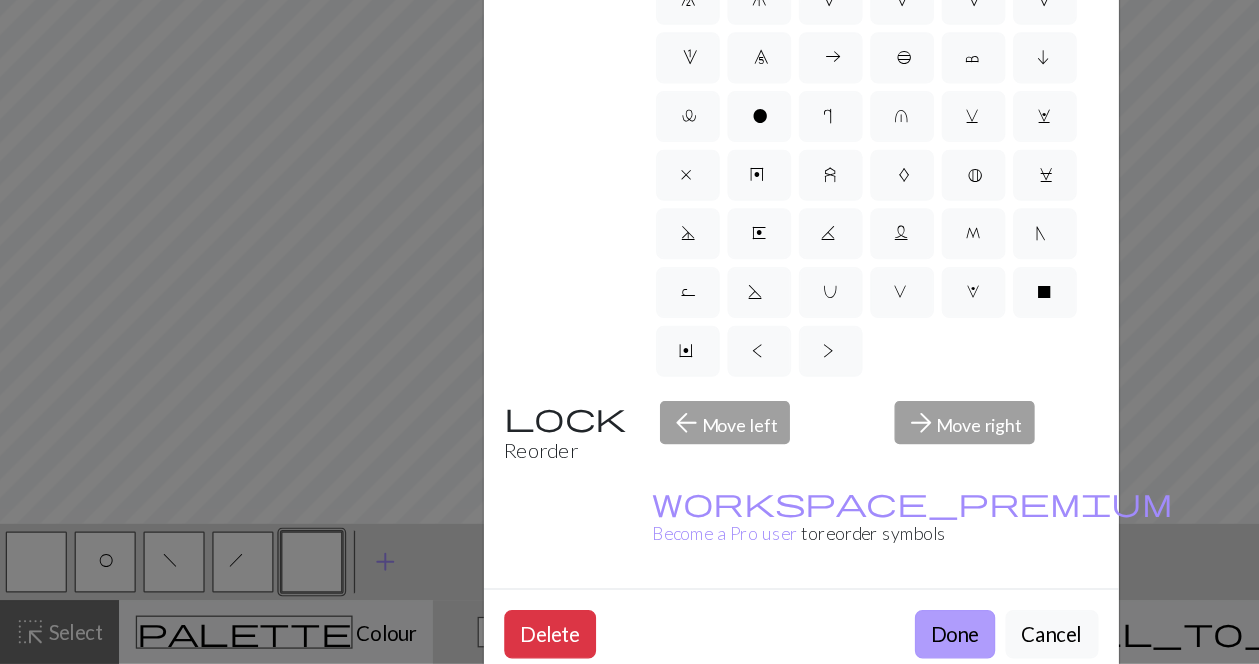 click on "Done" at bounding box center (750, 641) 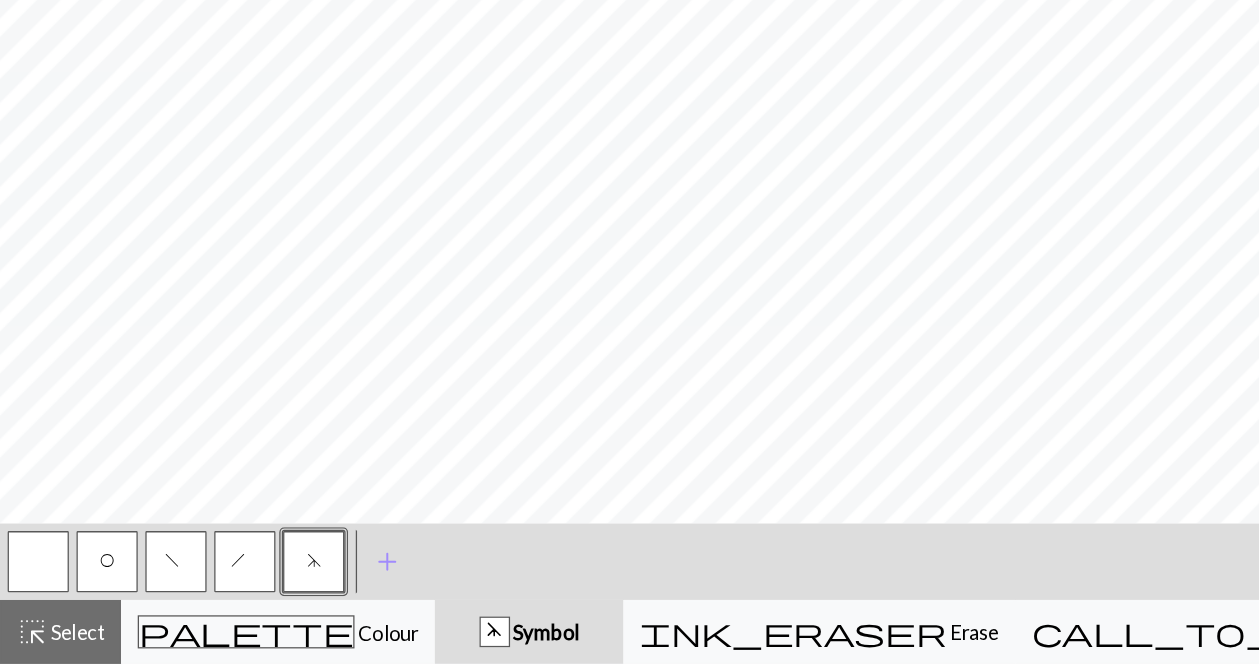 click at bounding box center (30, 584) 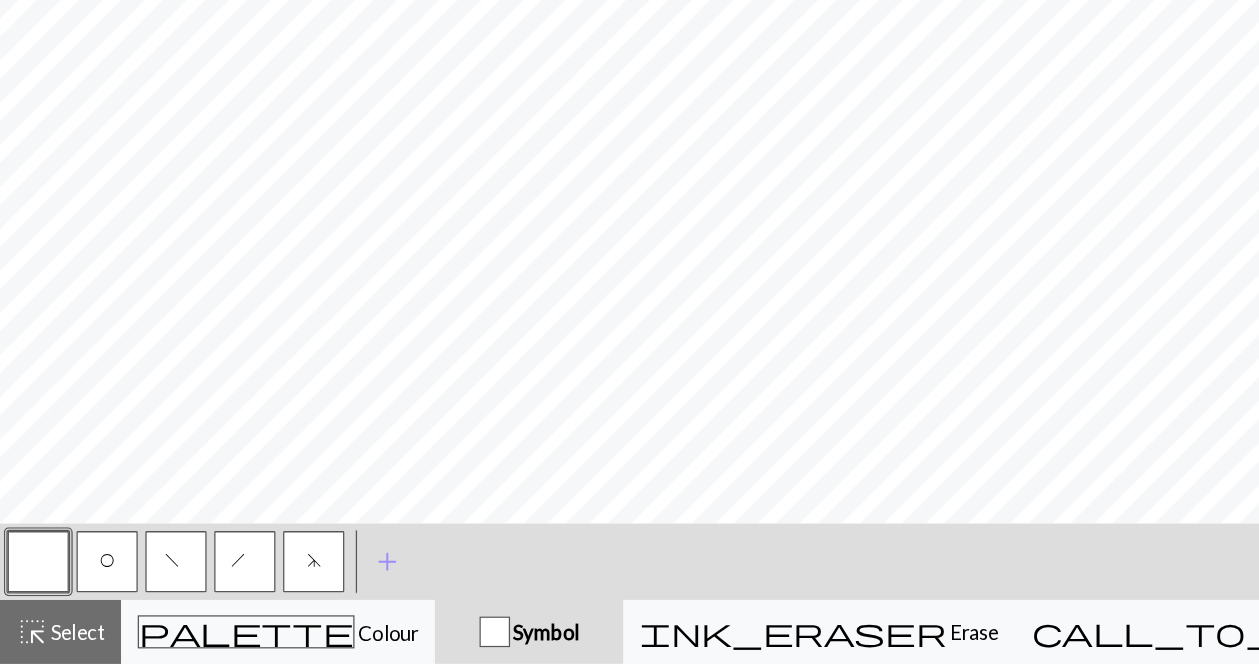 click on "O" at bounding box center [84, 586] 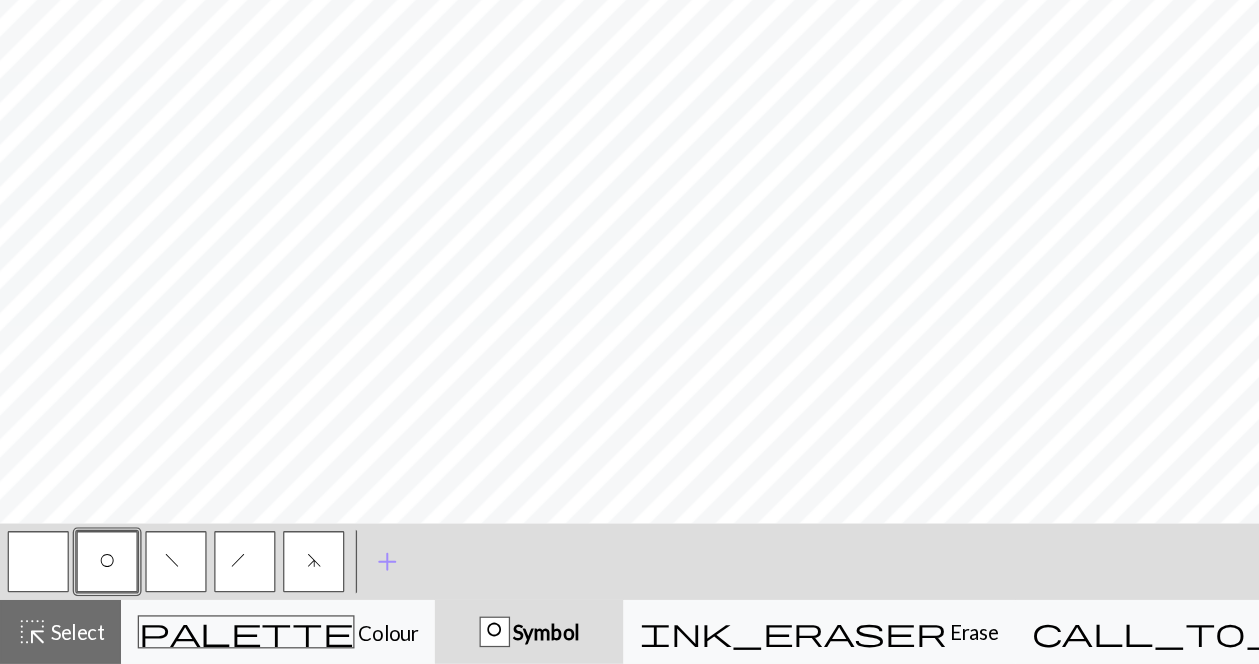 click on "f" at bounding box center [138, 584] 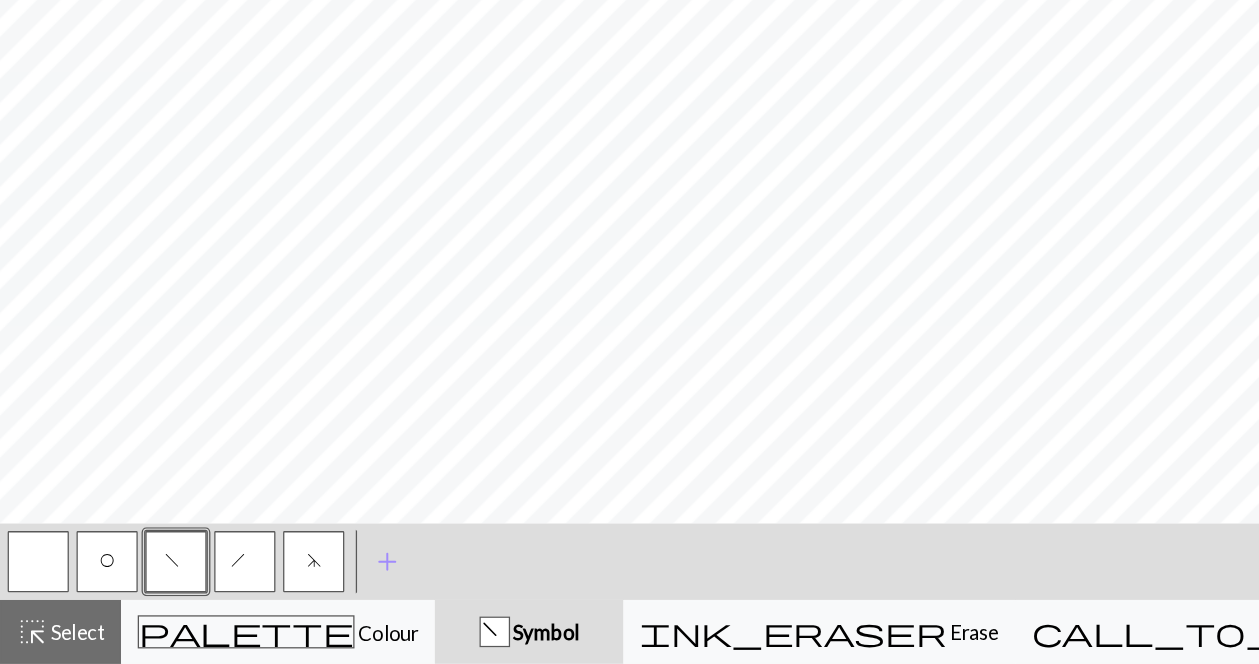 click on "O" at bounding box center [84, 584] 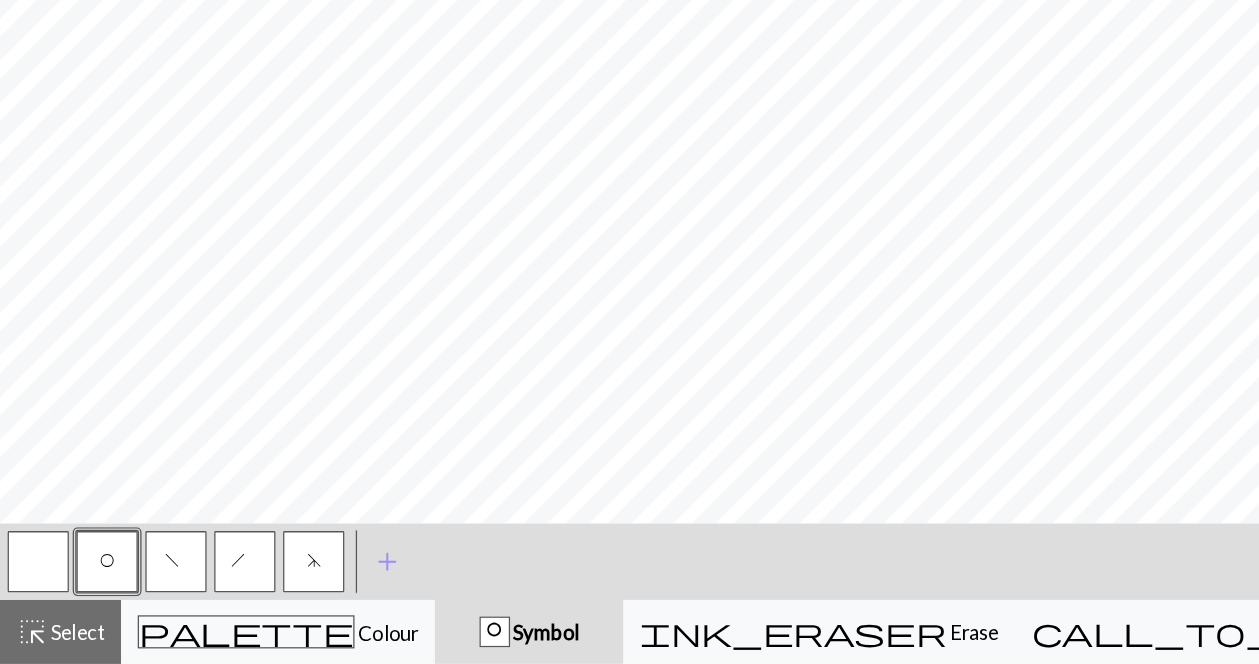 click on "O" at bounding box center (84, 584) 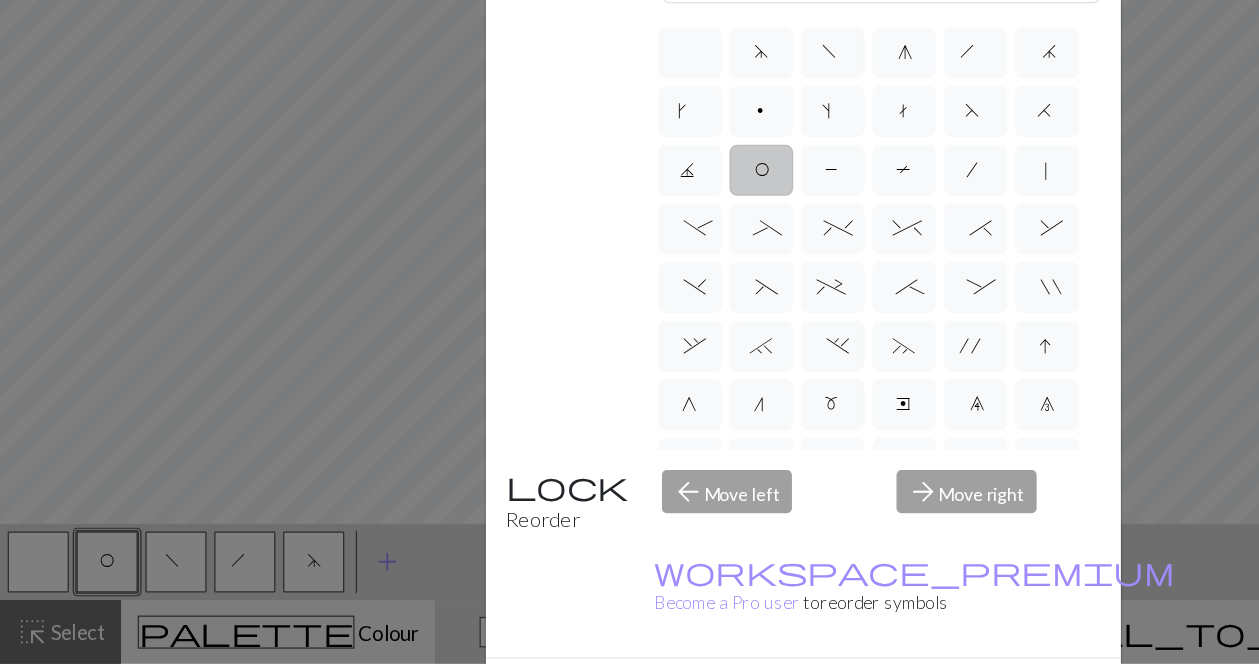 scroll, scrollTop: 54, scrollLeft: 0, axis: vertical 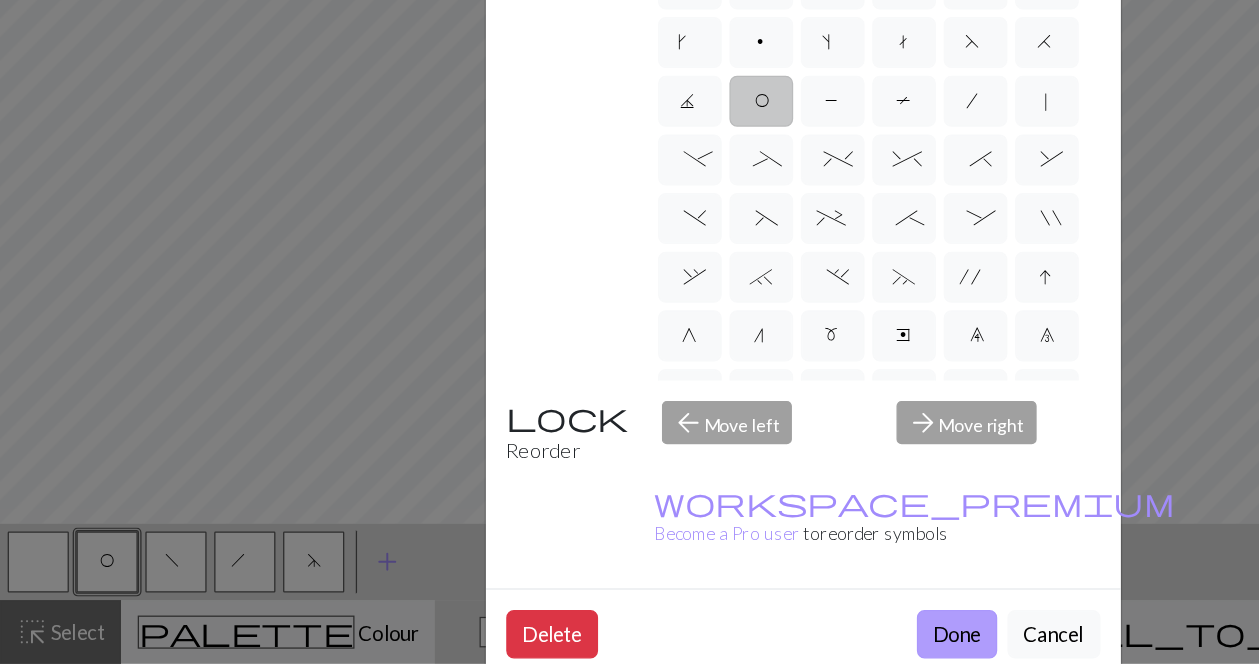 click on "Done" at bounding box center [750, 641] 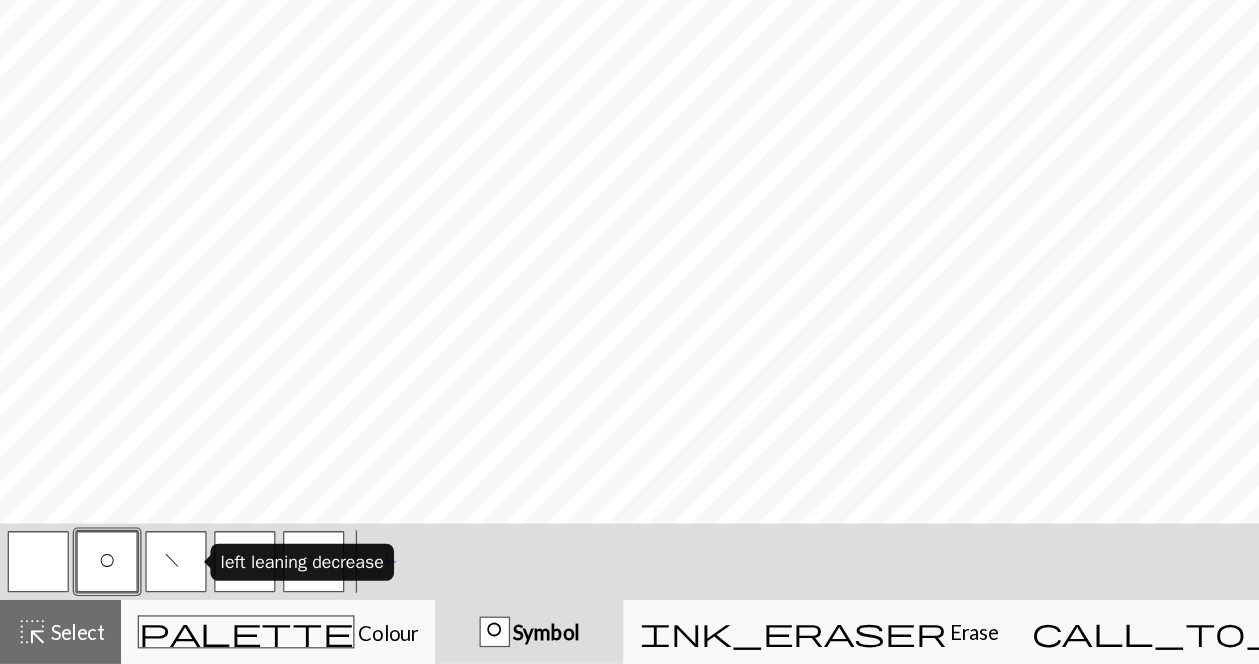 click on "f" at bounding box center [138, 586] 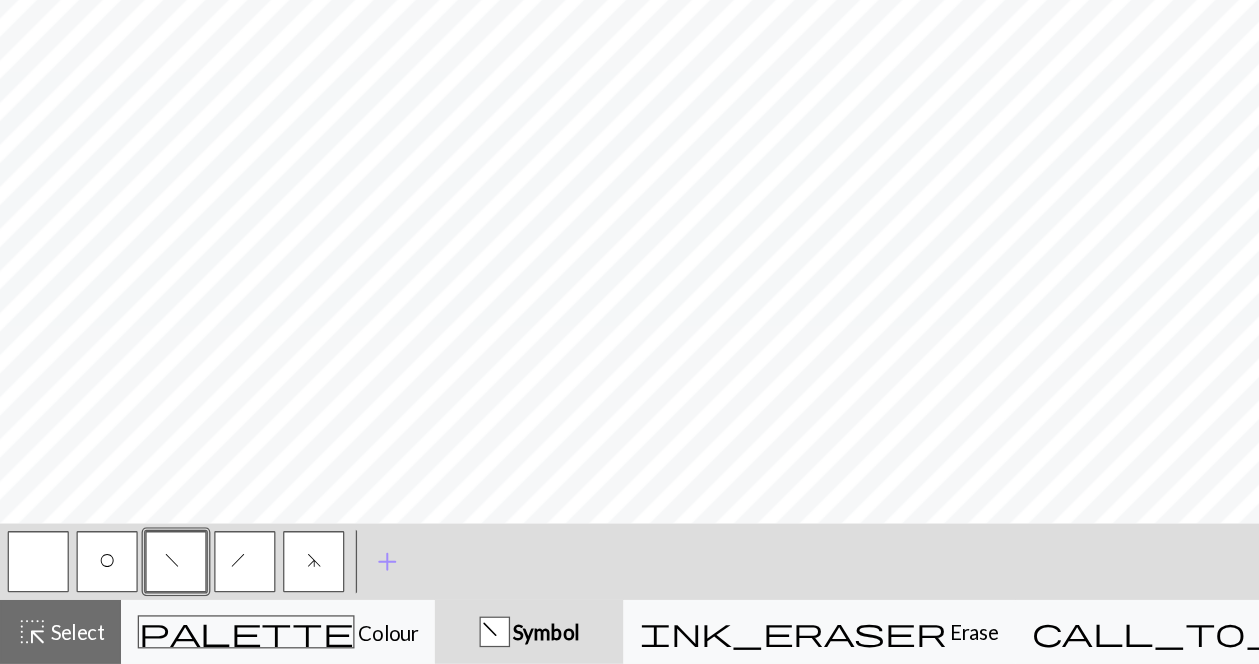click on "f" at bounding box center [138, 586] 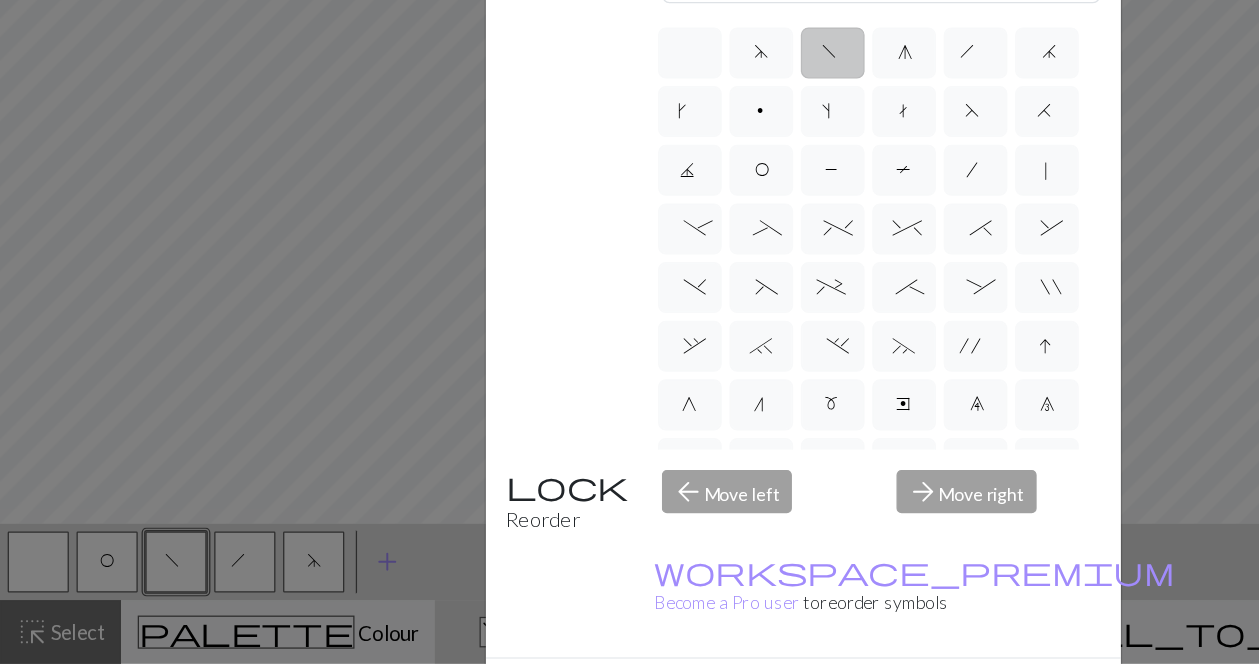 scroll, scrollTop: 54, scrollLeft: 0, axis: vertical 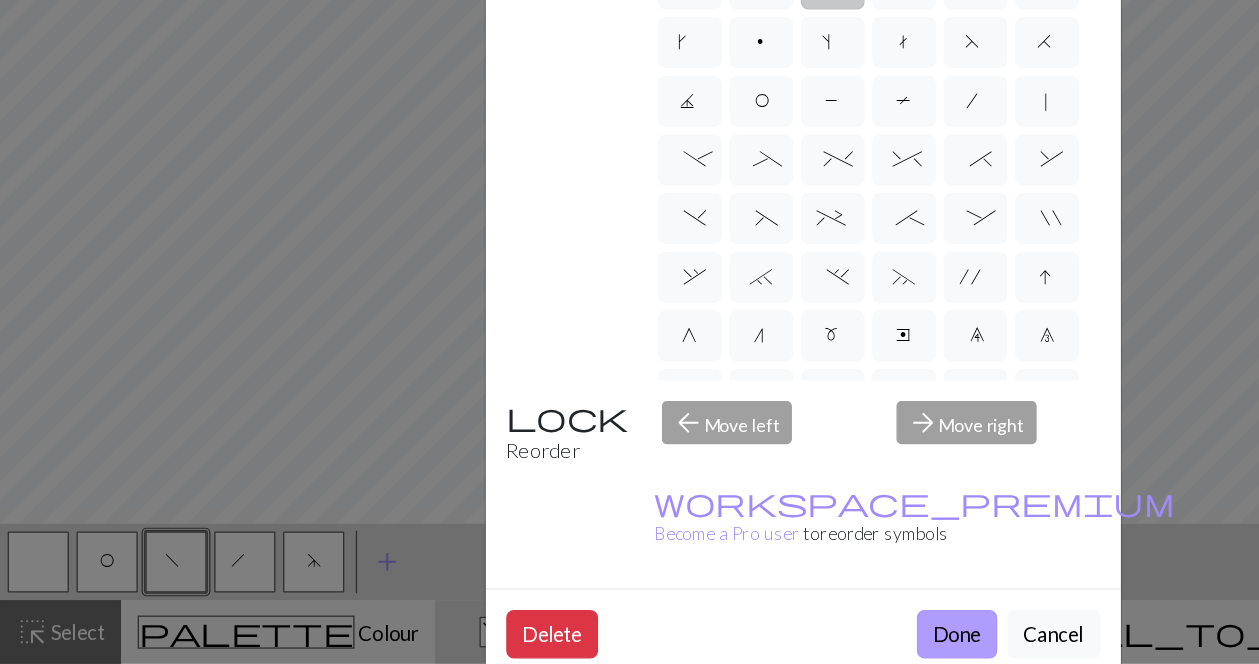 click on "Done" at bounding box center (750, 641) 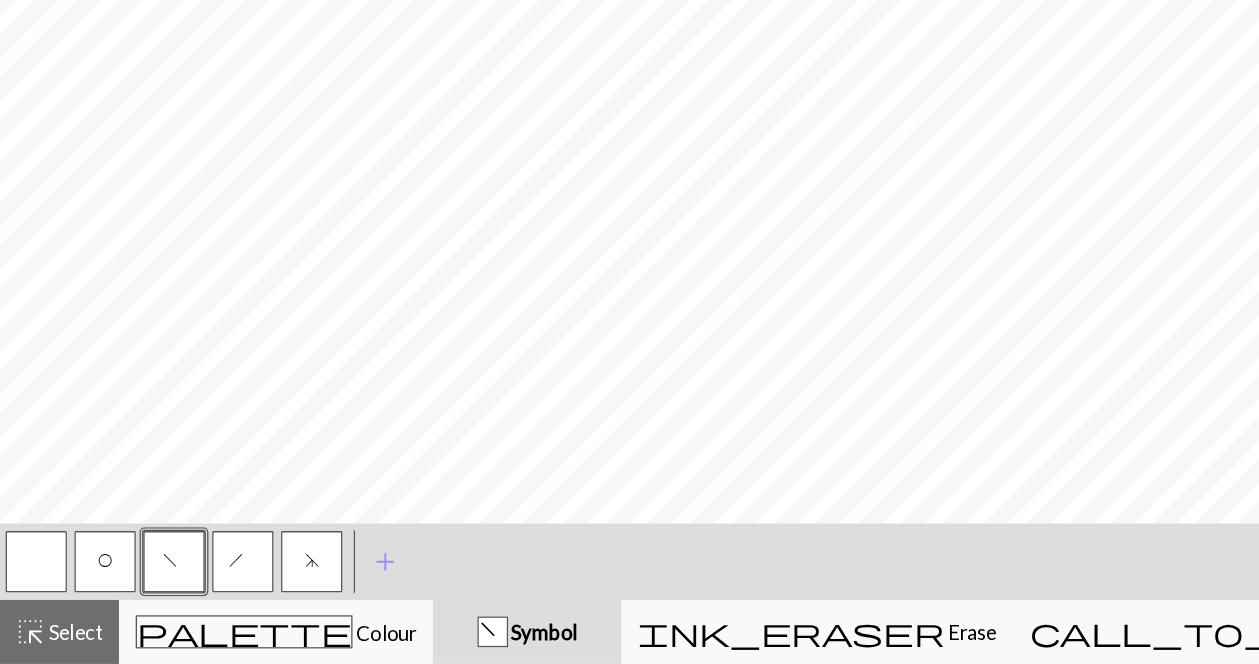 click on "h" at bounding box center (193, 586) 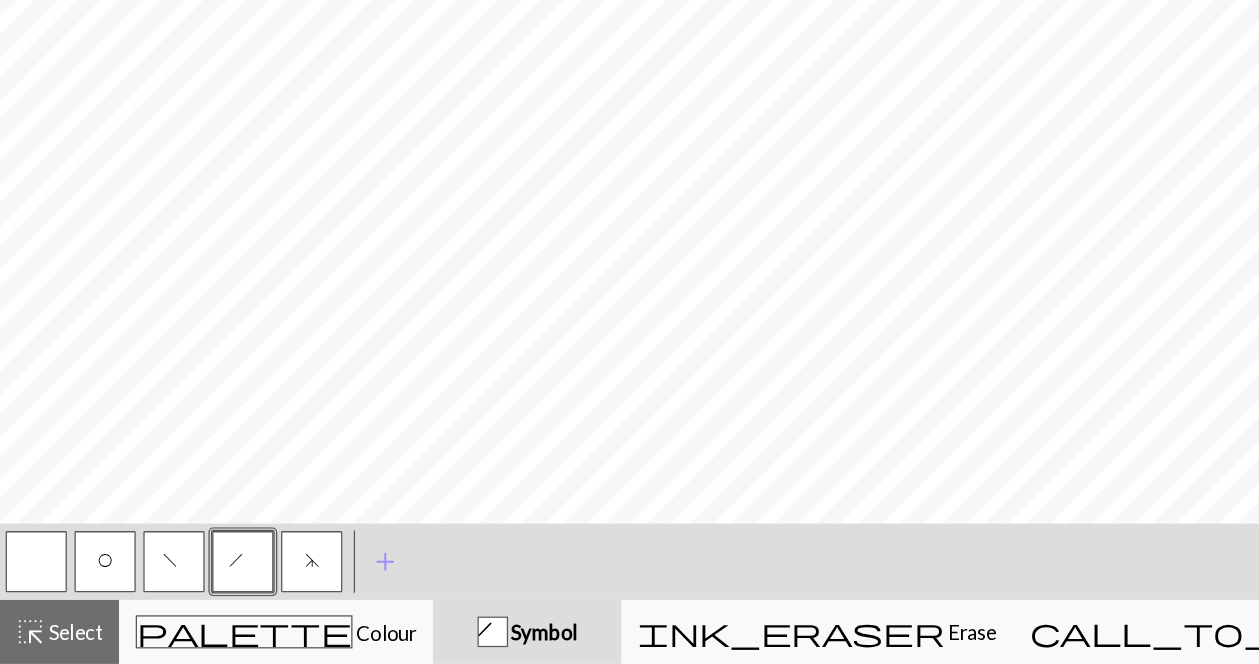 click on "h" at bounding box center [193, 586] 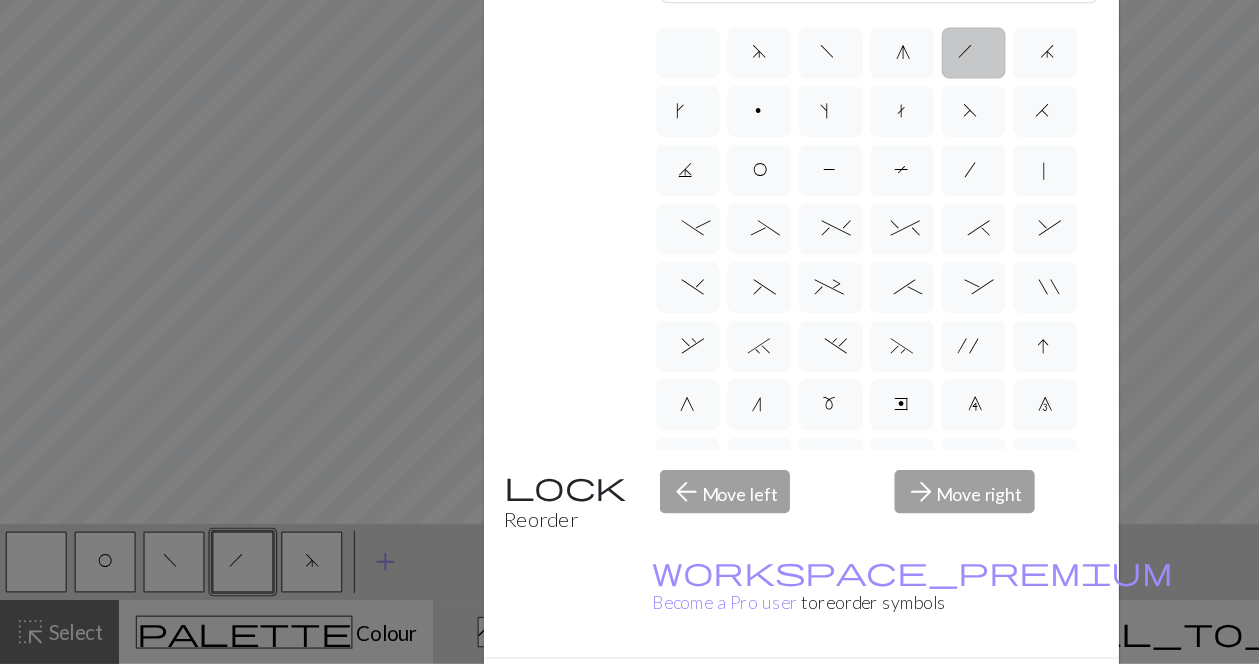 click on "Done" at bounding box center [750, 695] 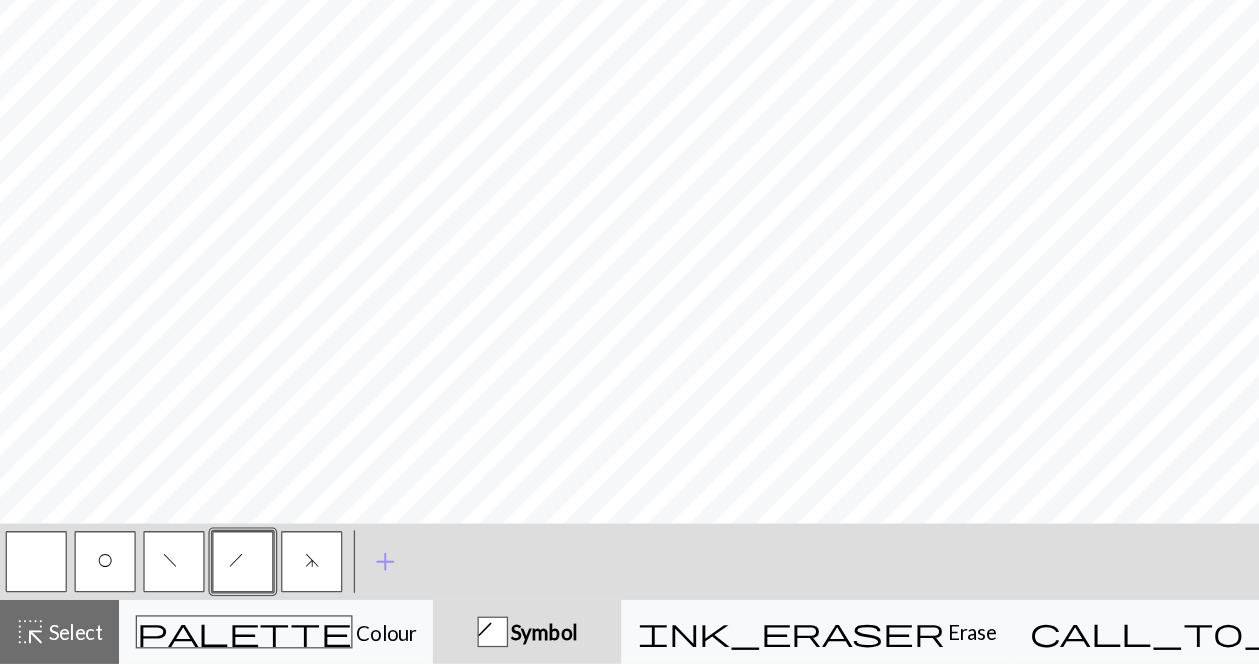 click at bounding box center (30, 584) 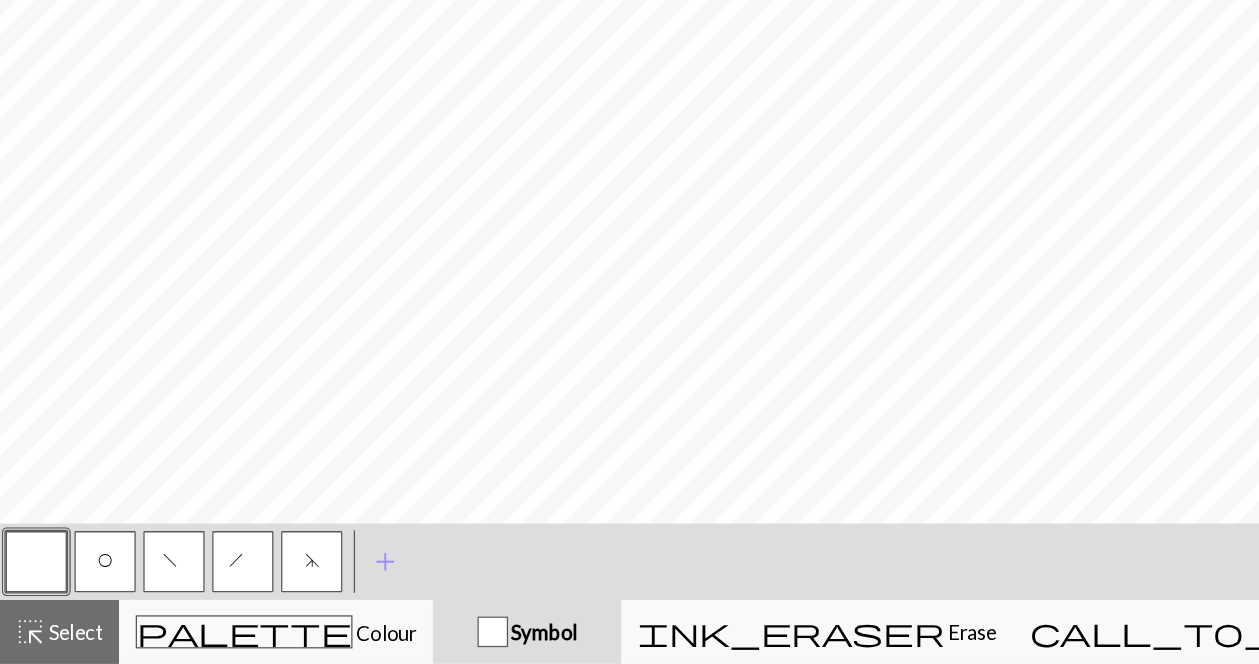 click on "O" at bounding box center (84, 586) 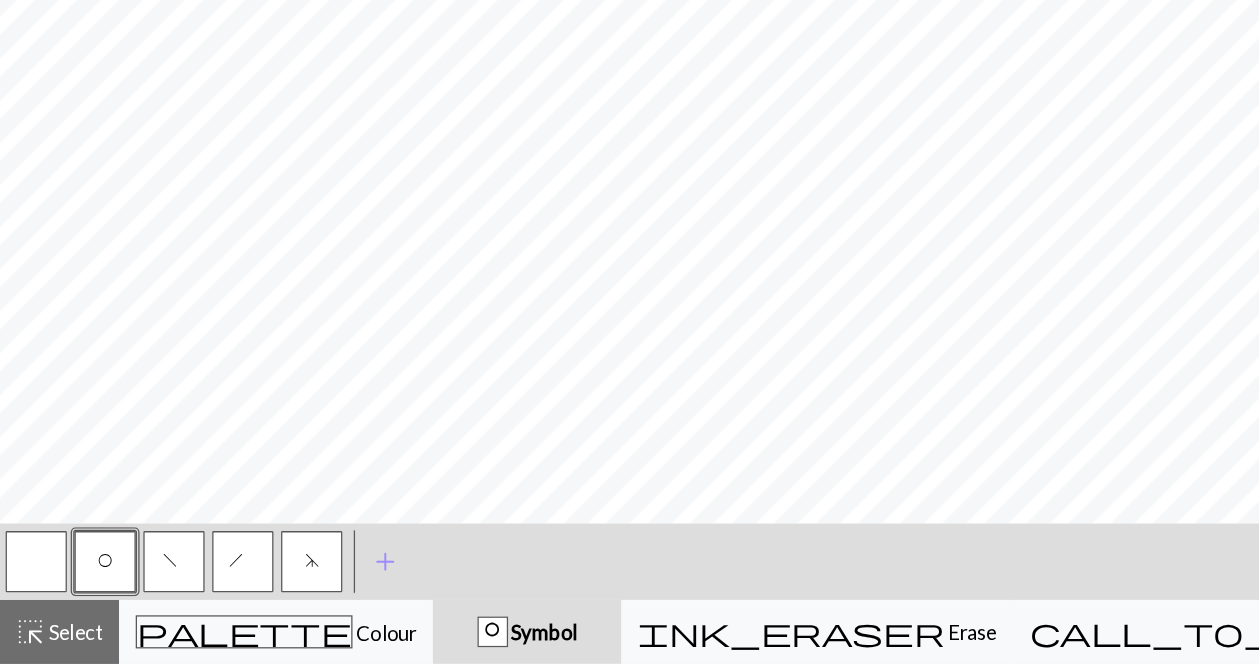 click on "f" at bounding box center (138, 584) 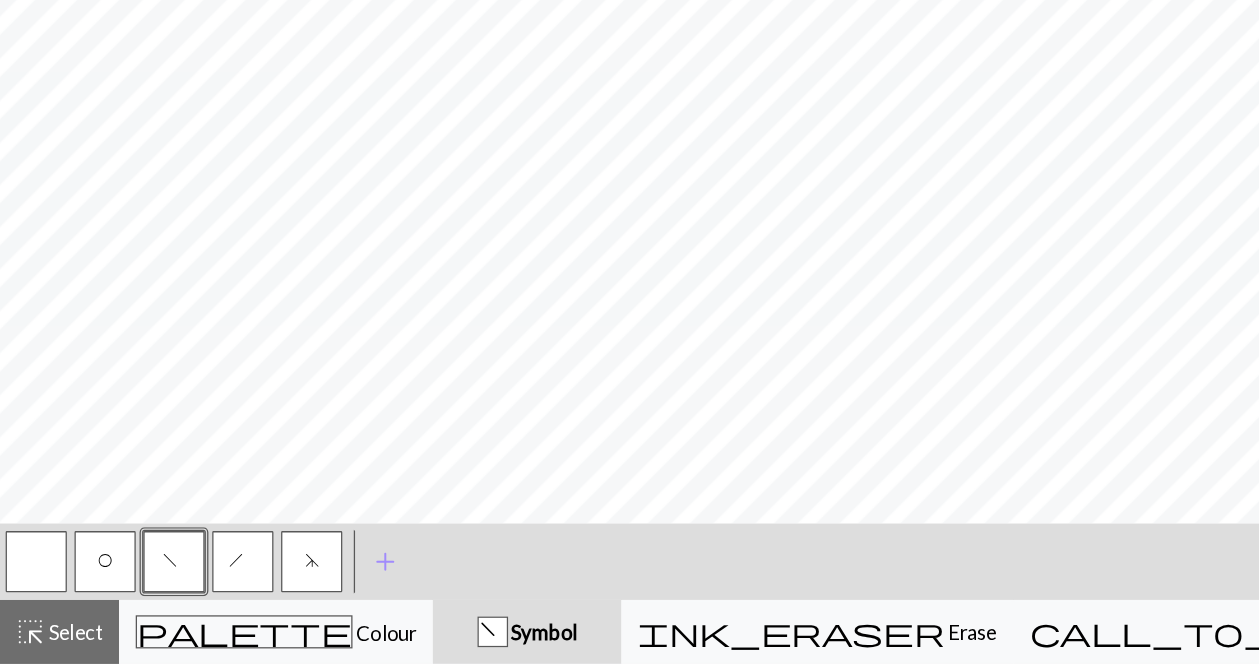 click on "h" at bounding box center (193, 586) 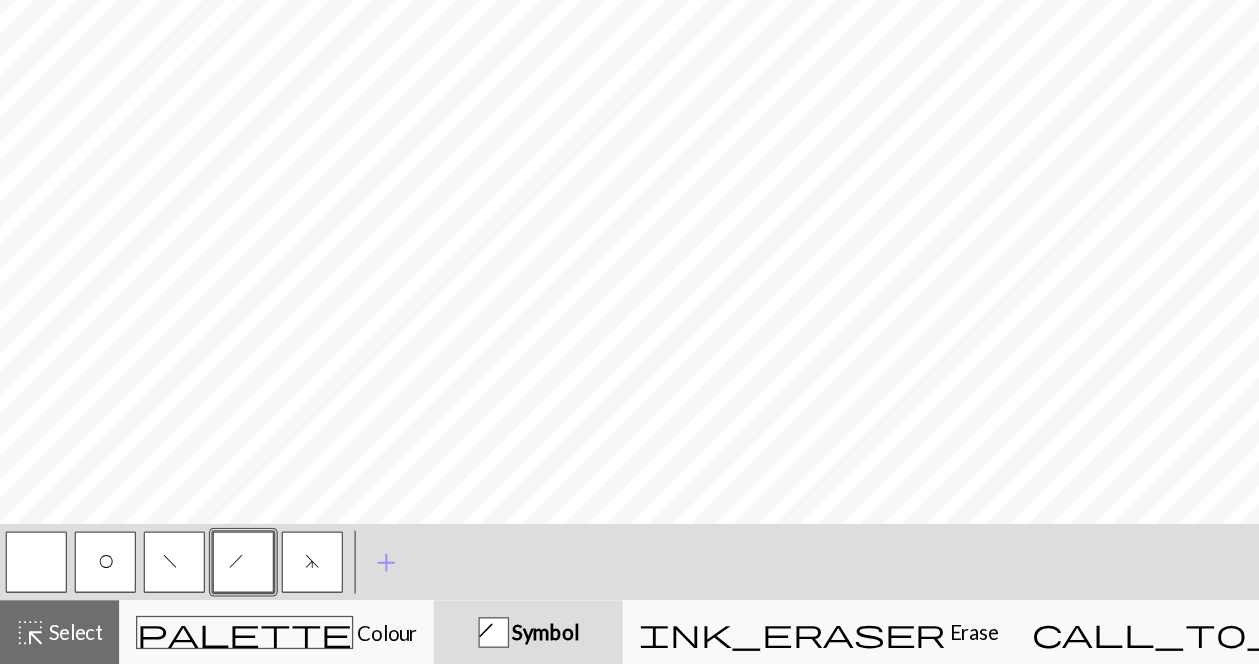 click on "f" at bounding box center (138, 584) 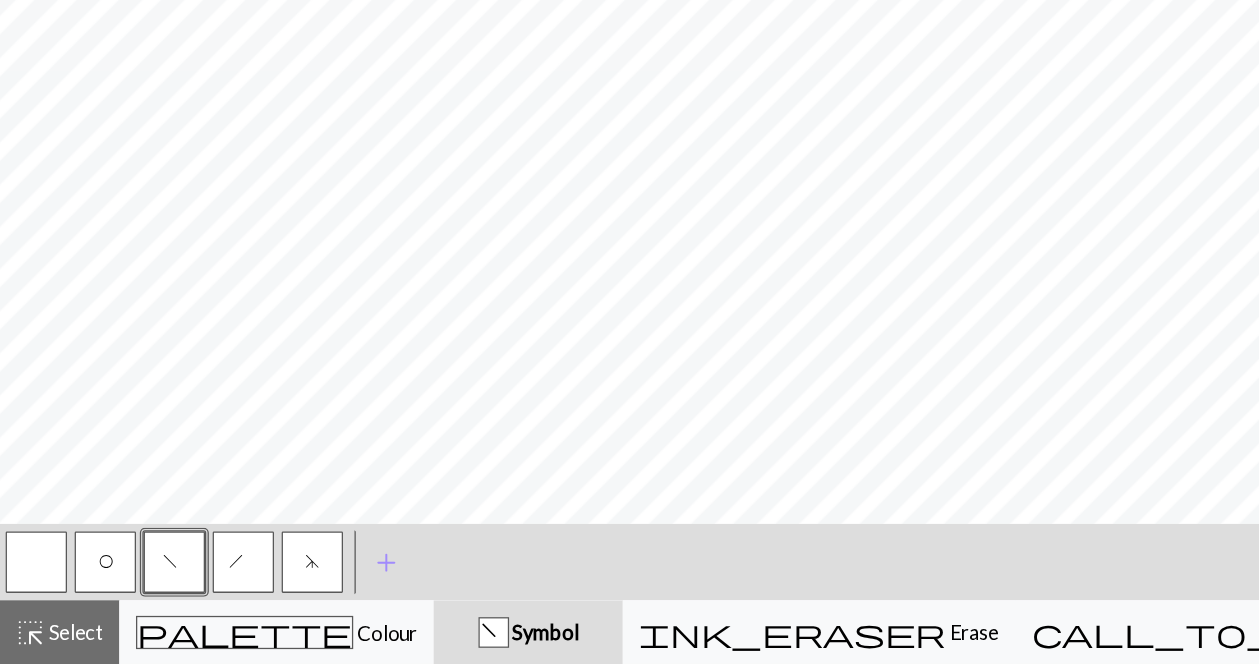 click on "h" at bounding box center [193, 586] 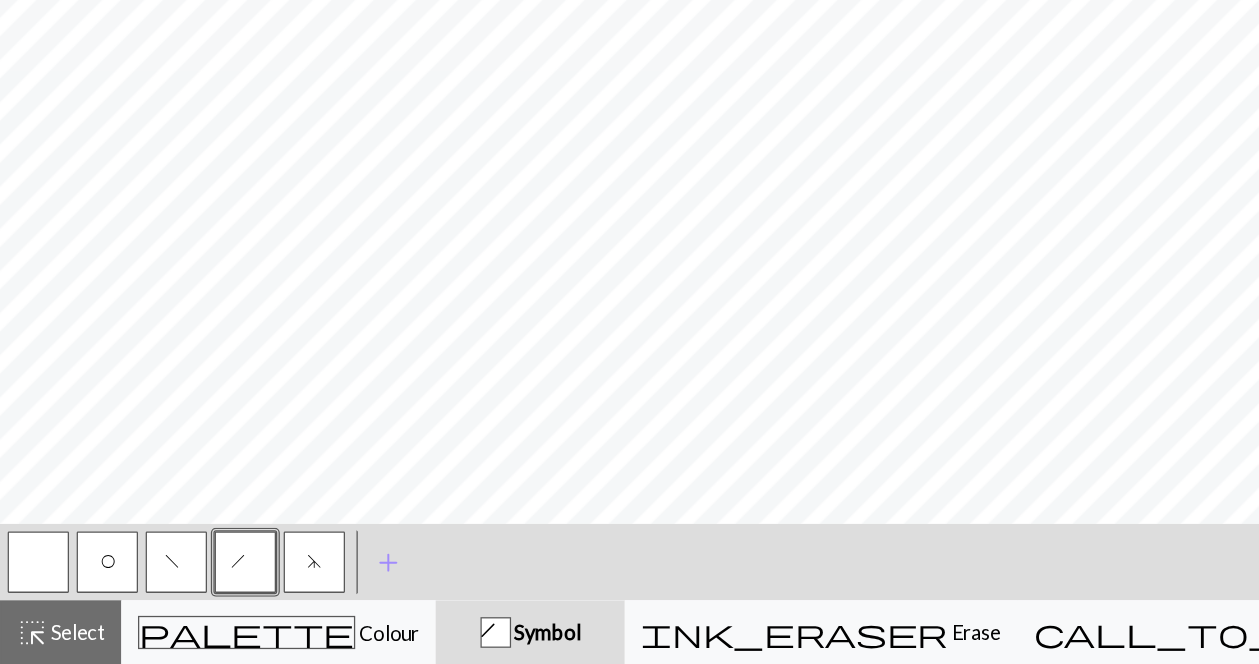 click at bounding box center (30, 584) 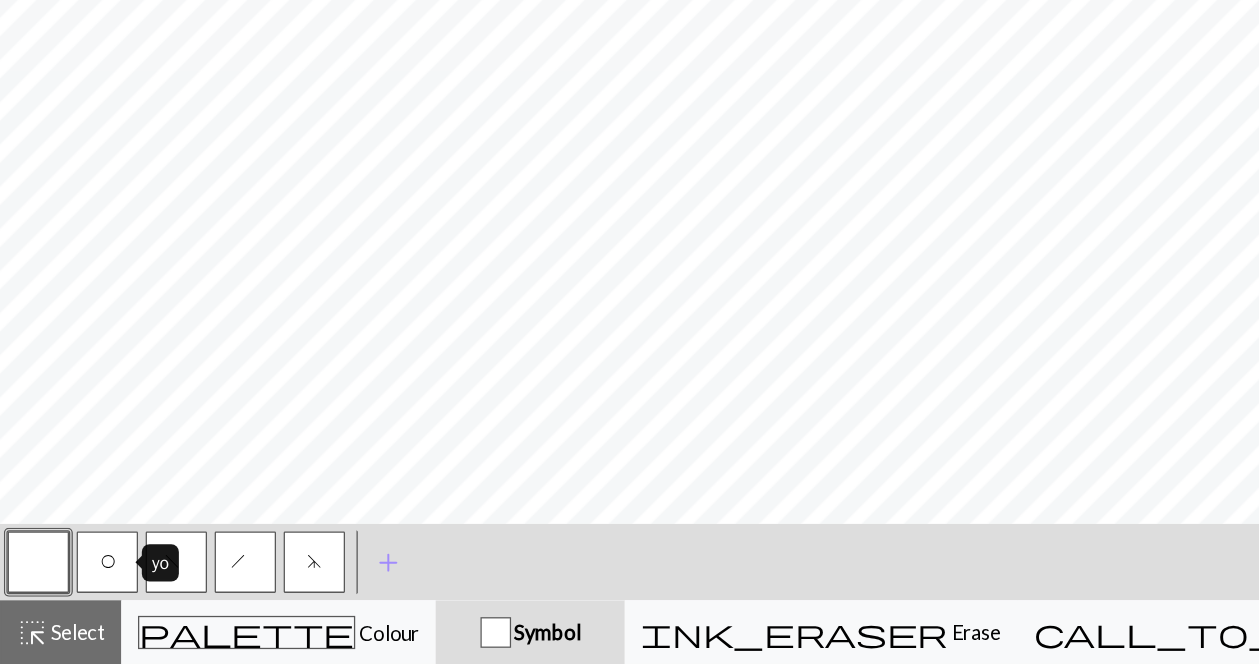 click on "O" at bounding box center [84, 586] 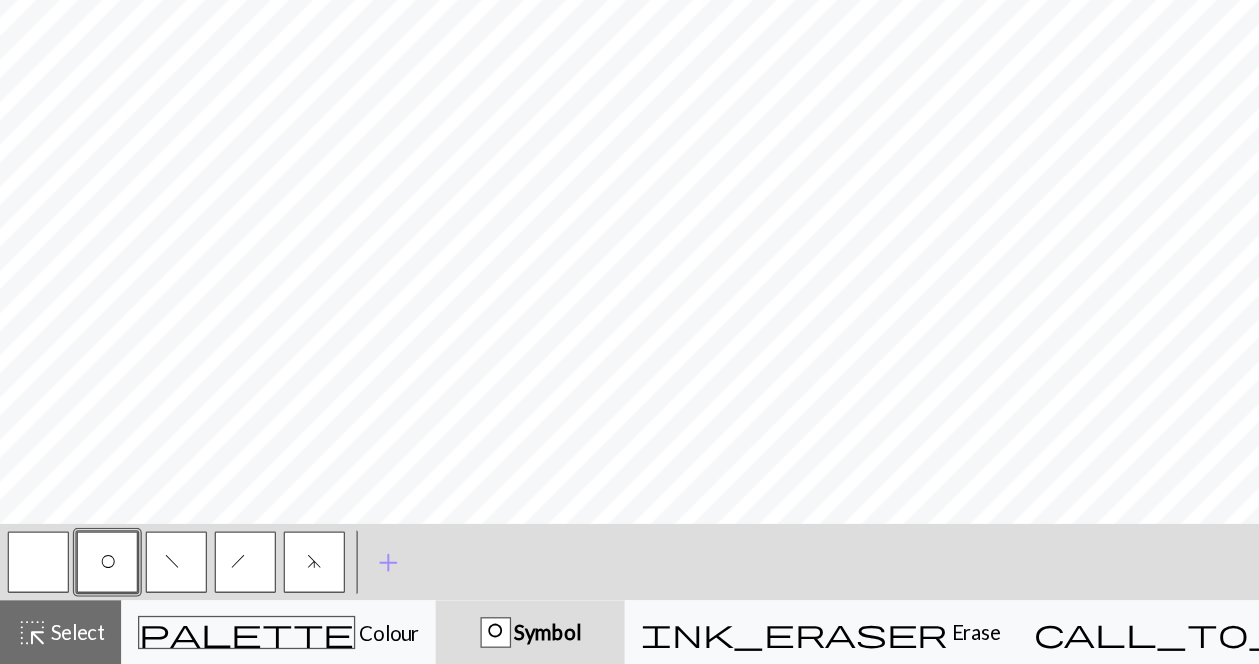 click on "f" at bounding box center [138, 584] 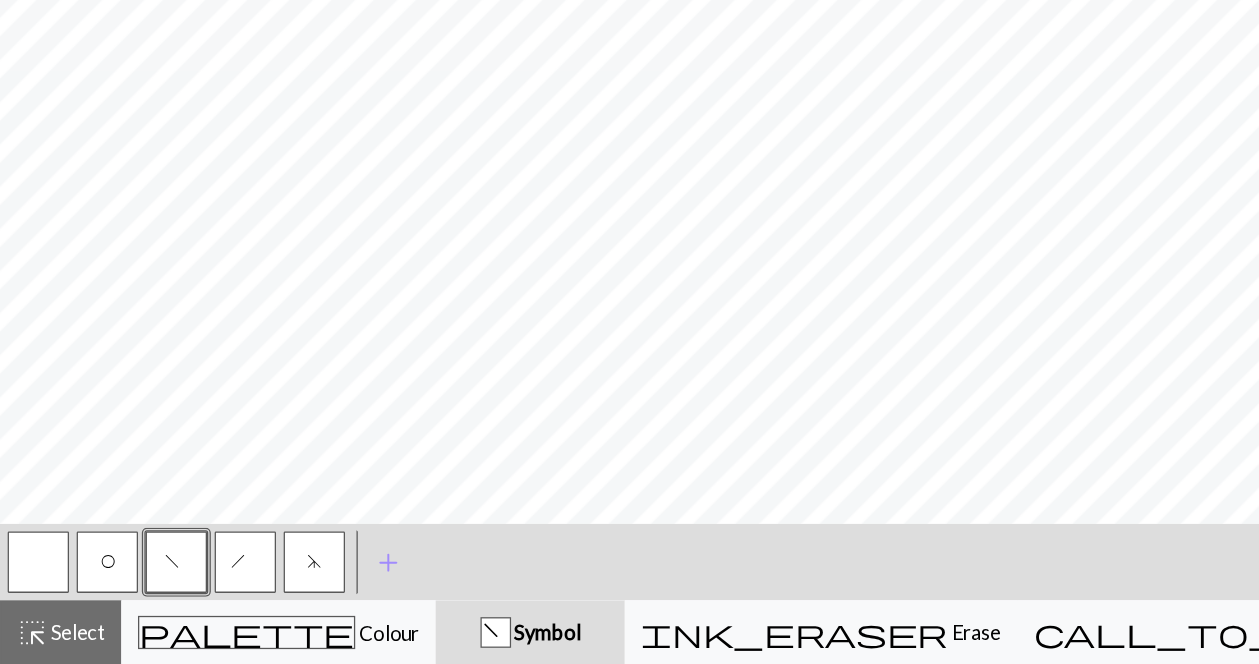 click on "O" at bounding box center [84, 584] 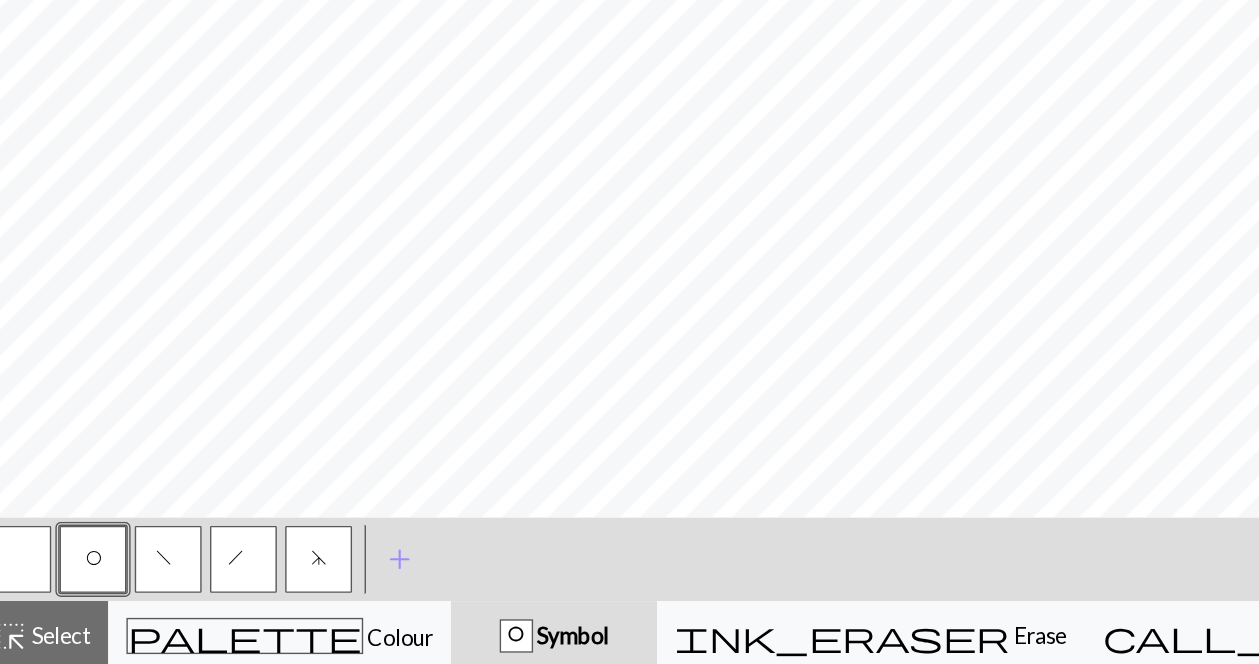 click on "h" at bounding box center [192, 584] 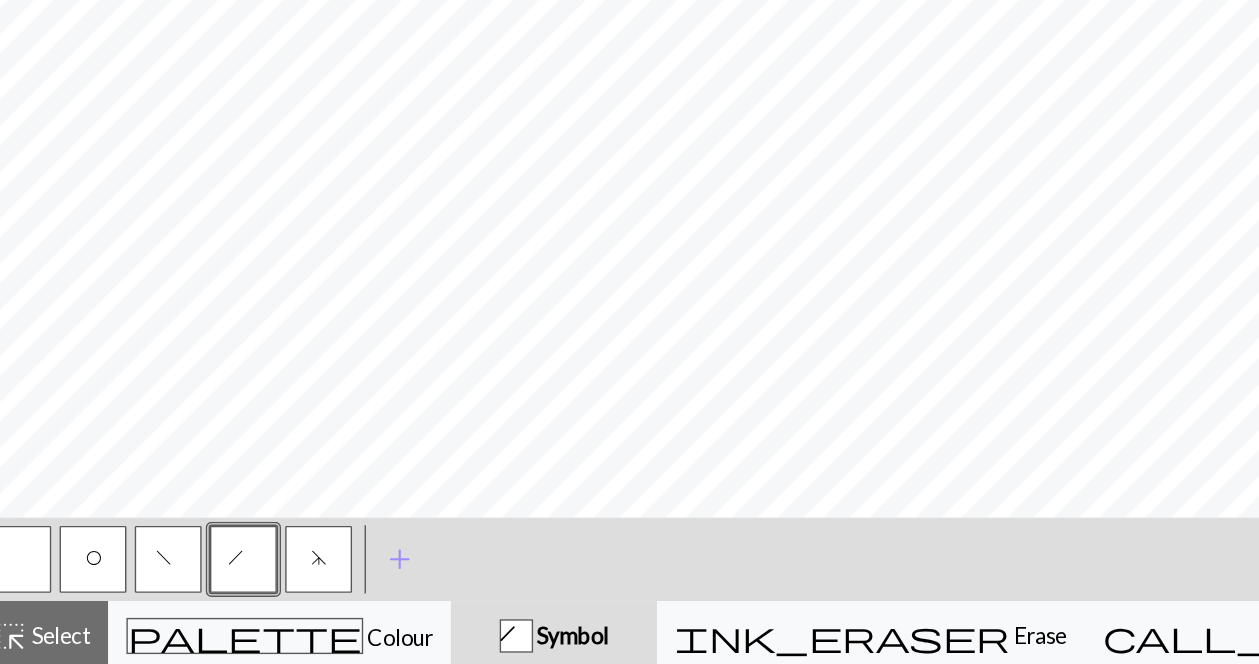 click on "O" at bounding box center (84, 584) 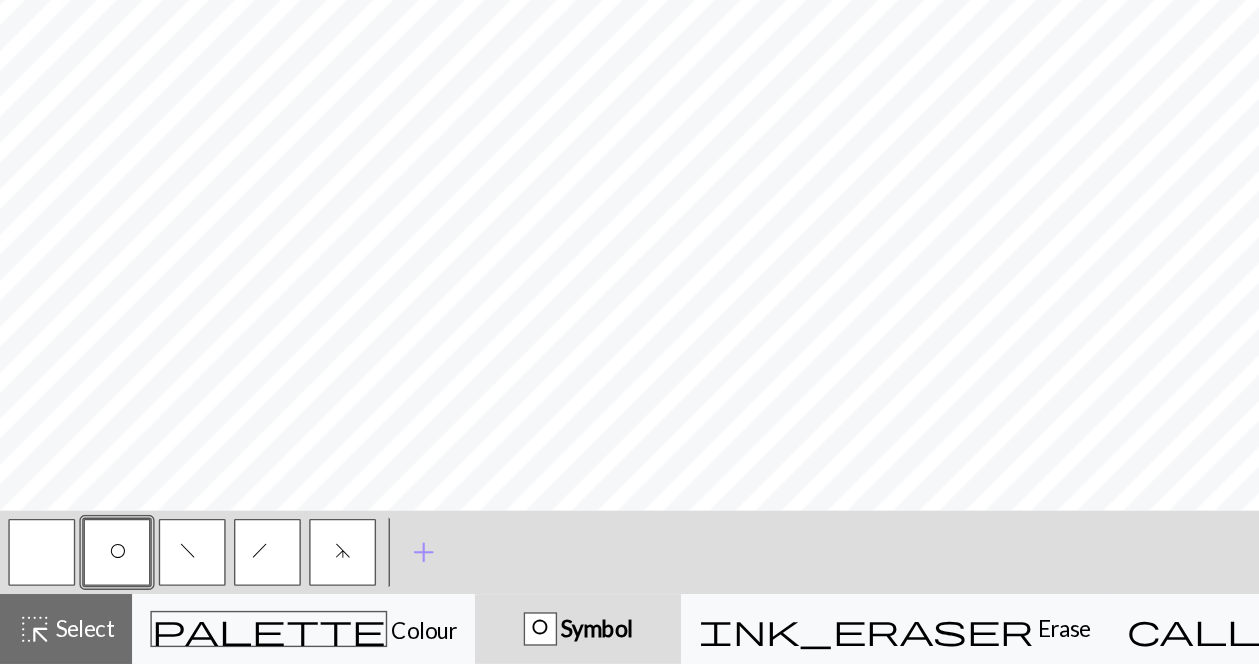 click at bounding box center (30, 584) 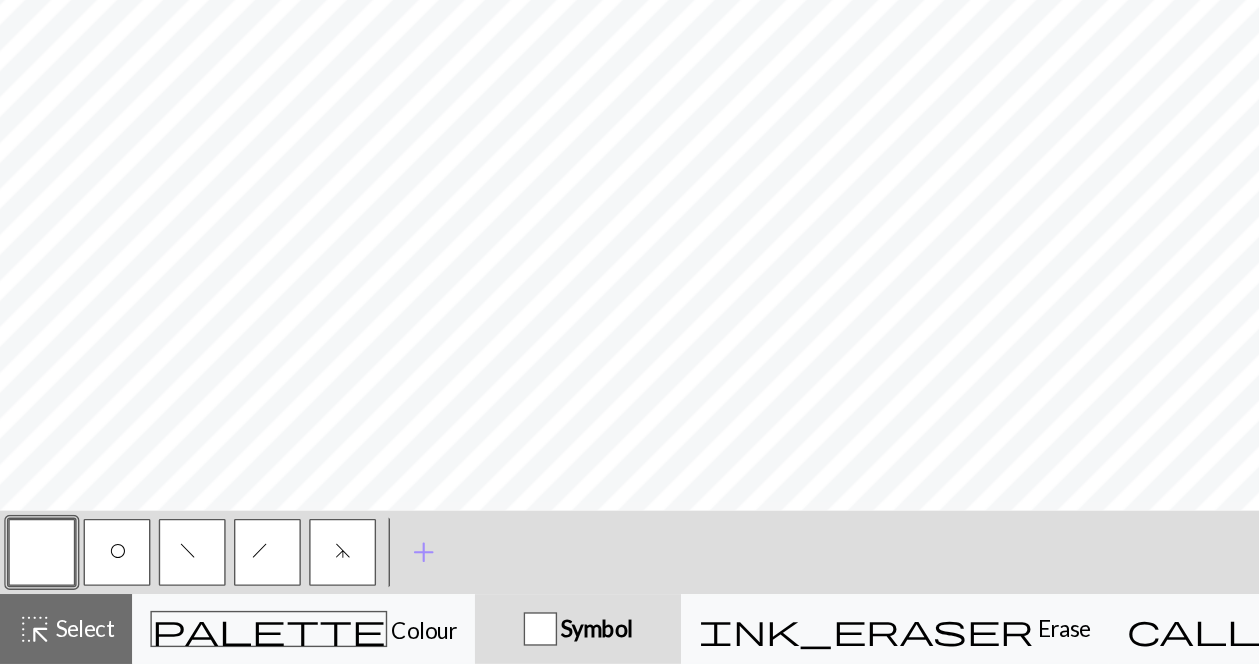 click on "O" at bounding box center (84, 586) 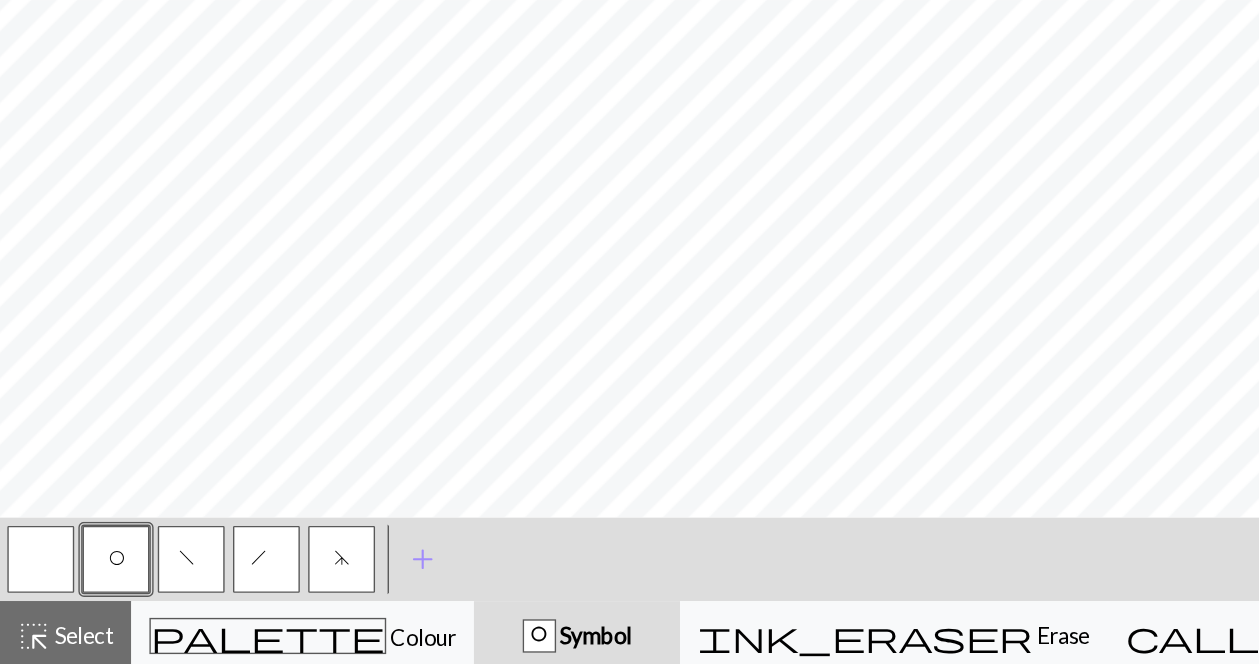 click on "h" at bounding box center [192, 584] 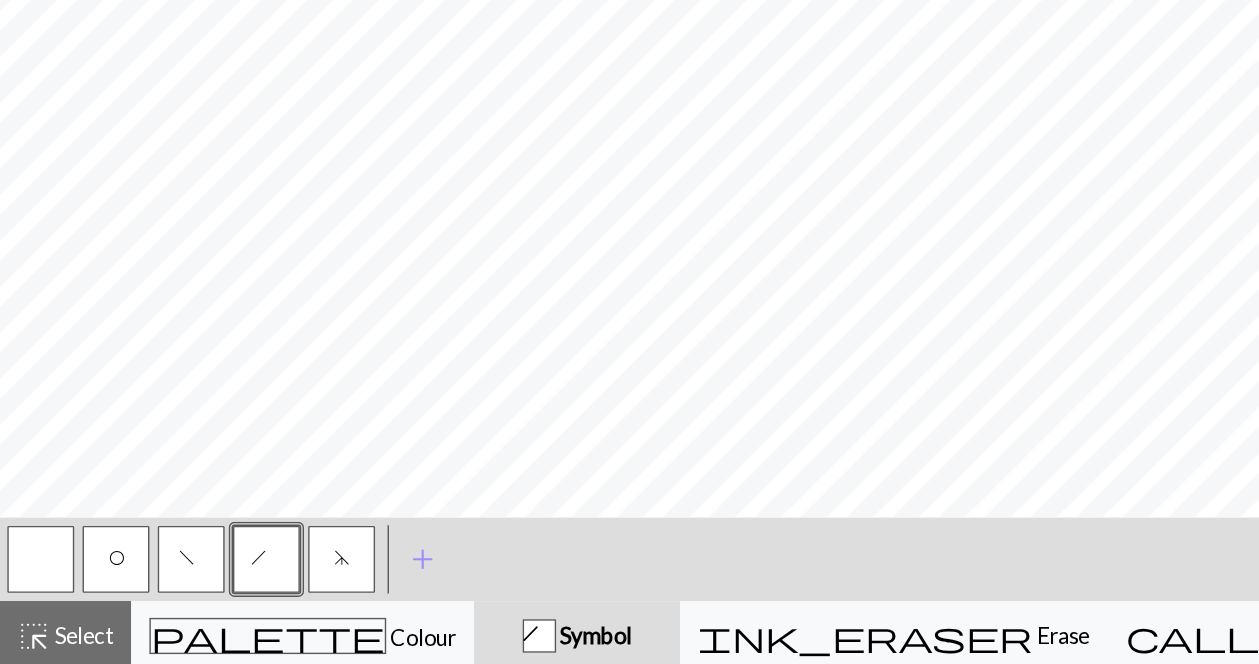 click on "f" at bounding box center [138, 584] 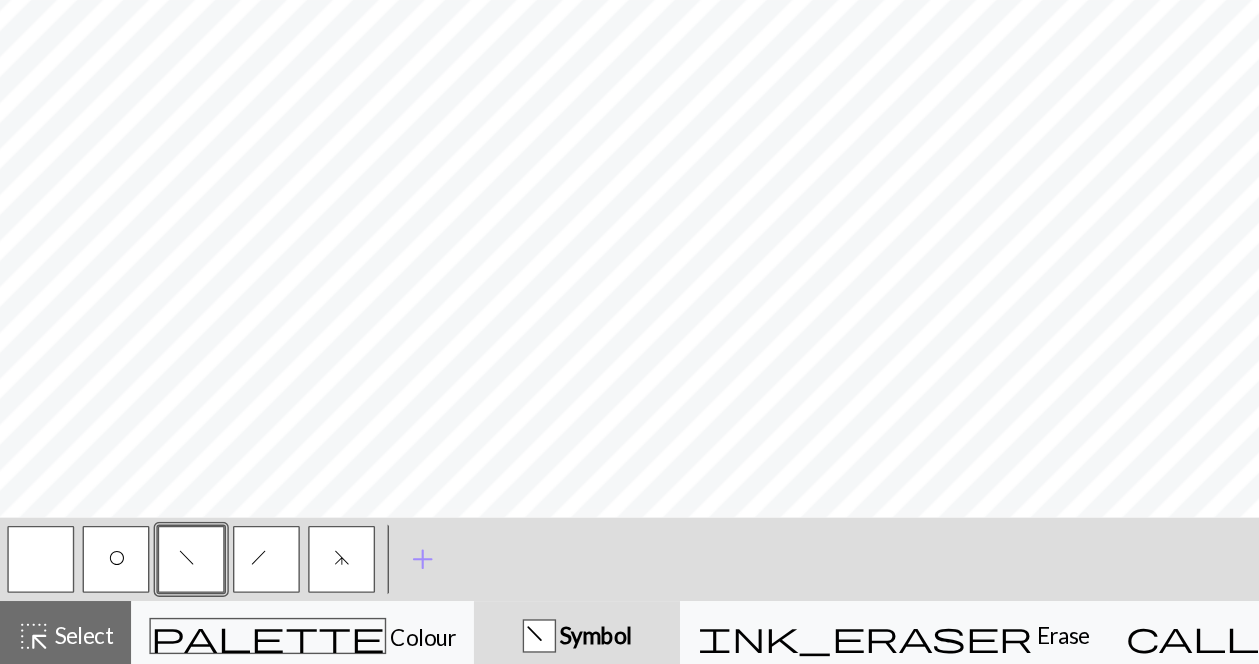click on "O" at bounding box center (84, 584) 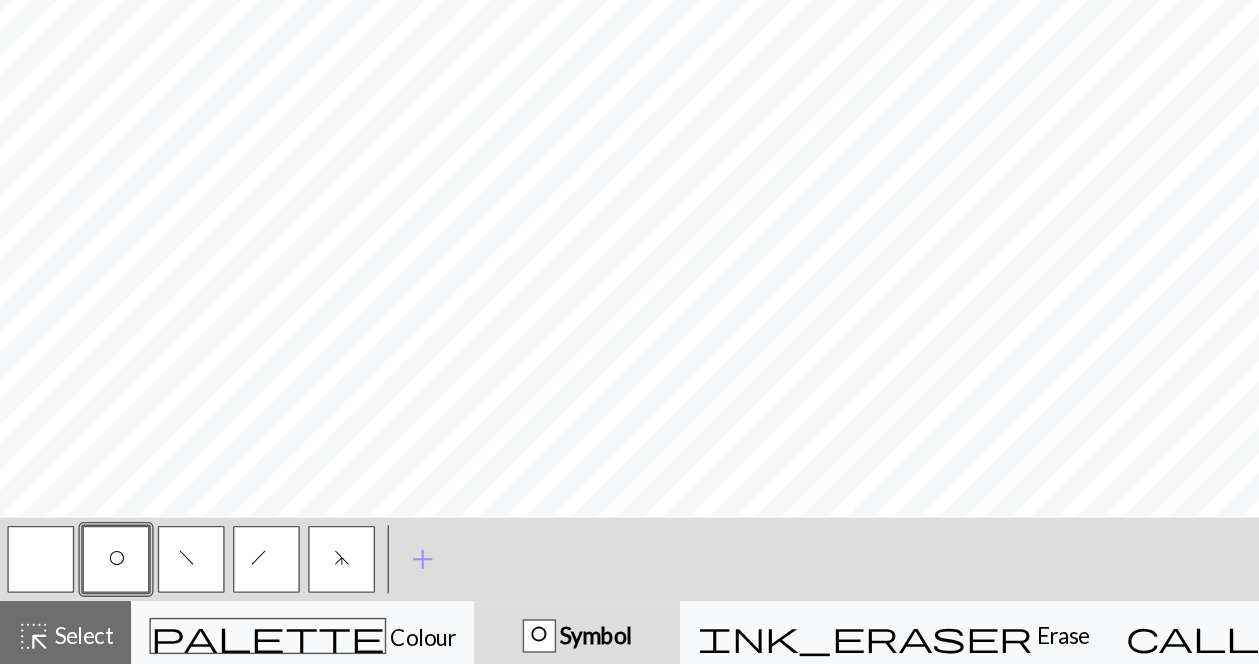 click on "h" at bounding box center (192, 584) 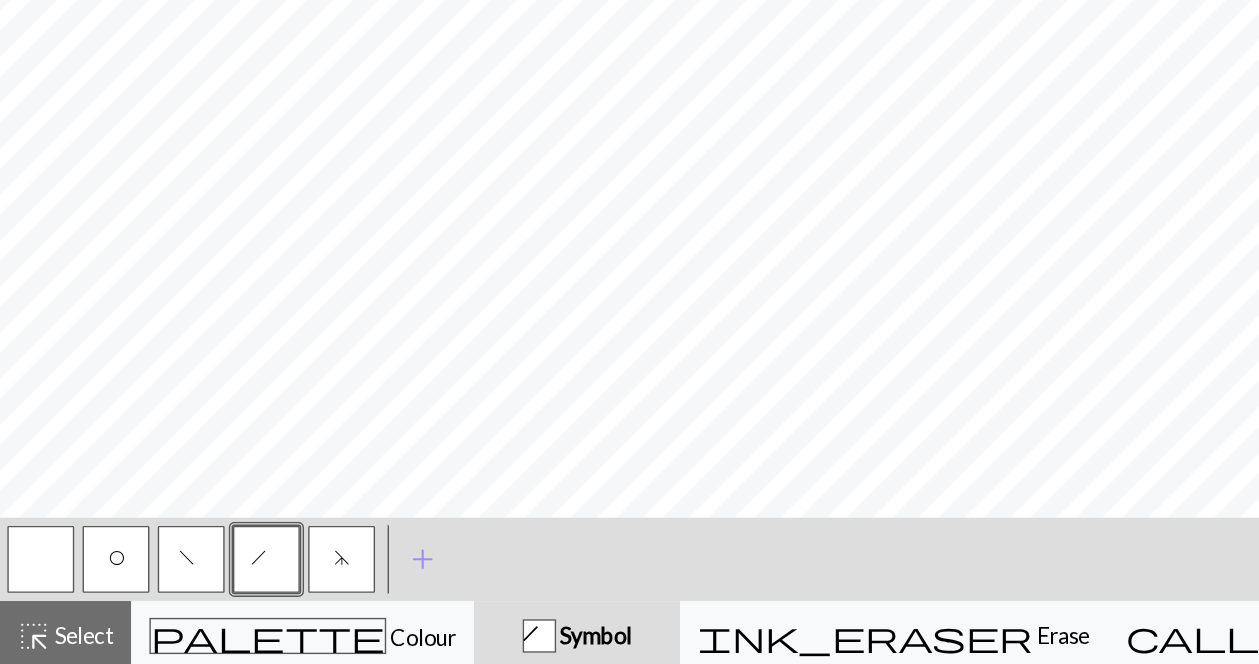 click on "O" at bounding box center [84, 586] 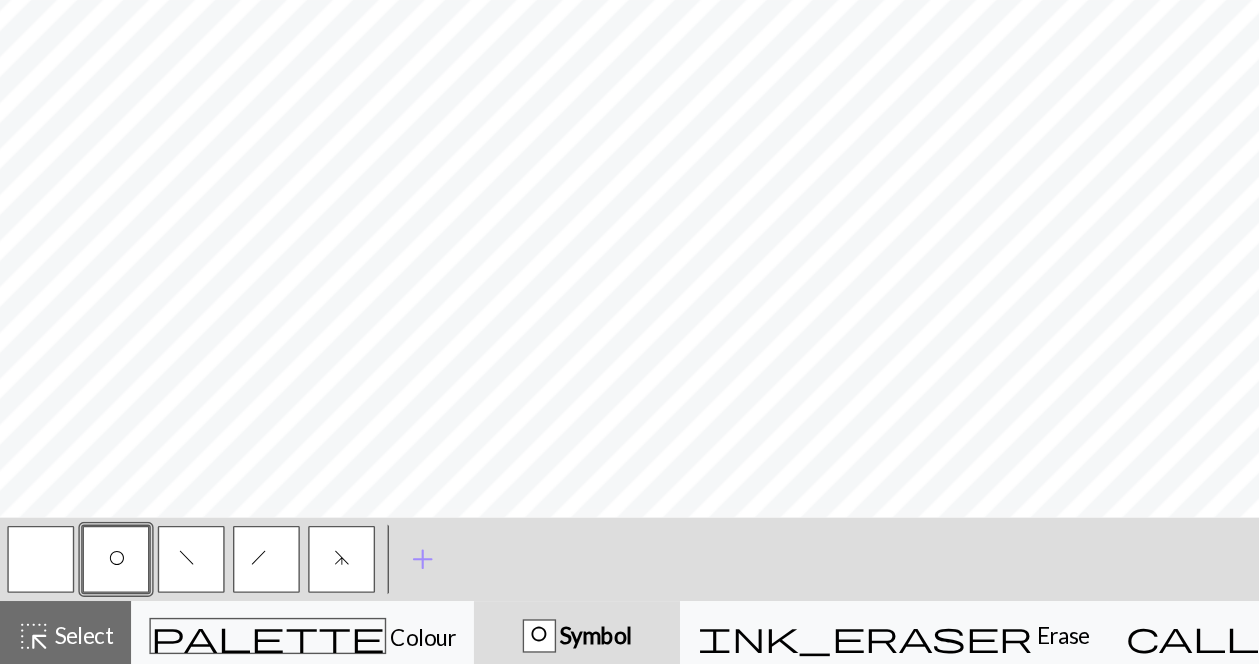 click at bounding box center [30, 584] 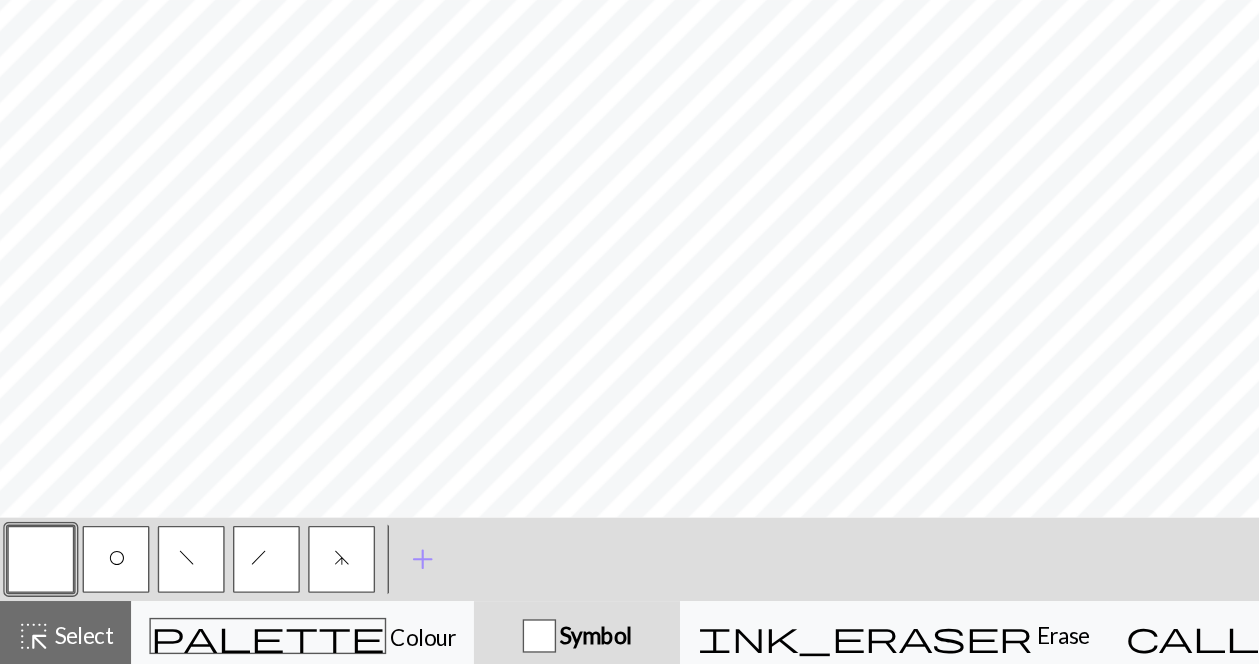 click on "O" at bounding box center (84, 586) 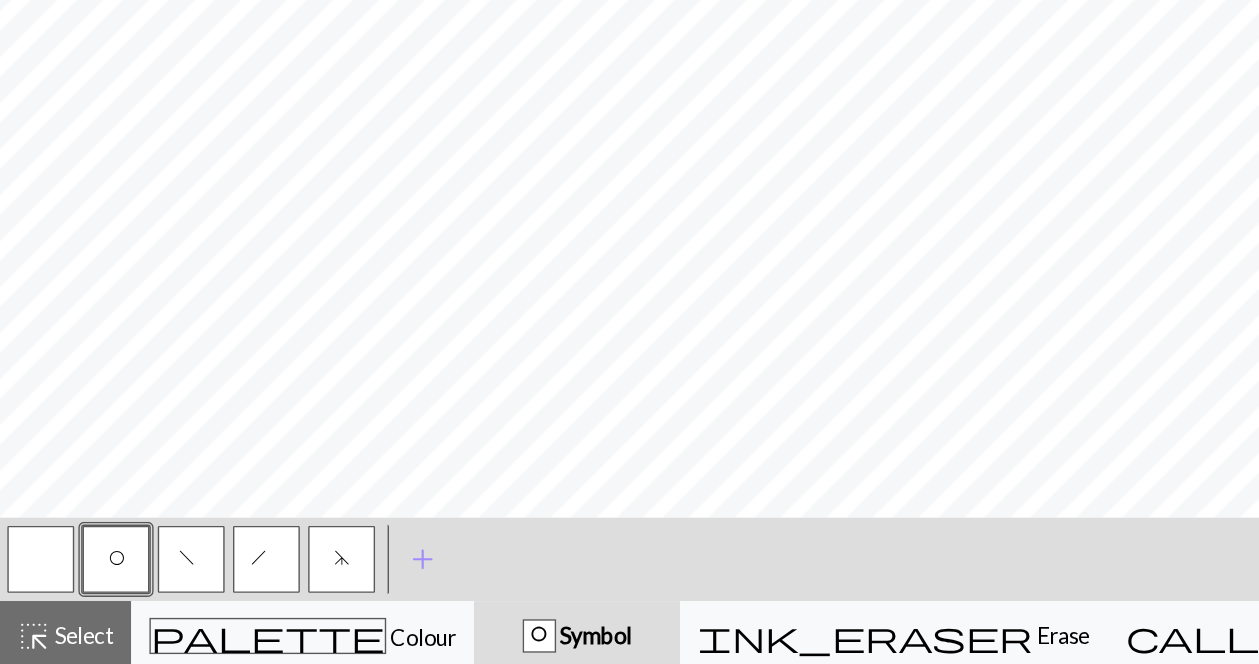 click on "d" at bounding box center (246, 584) 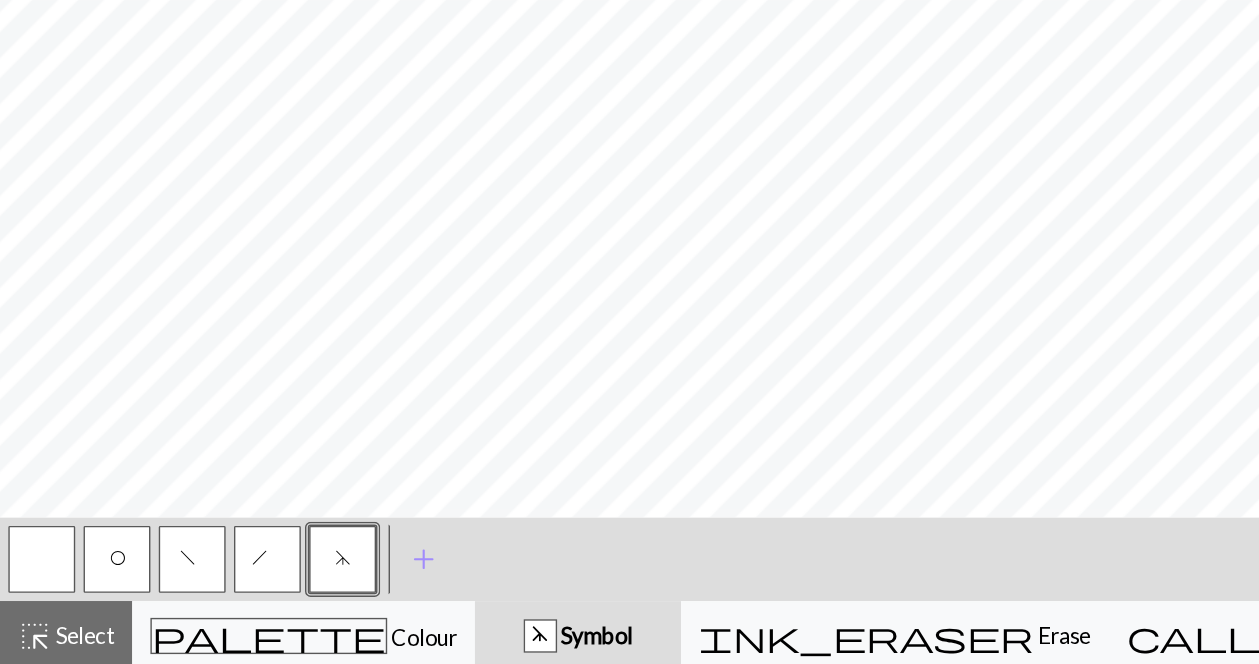 click at bounding box center [30, 584] 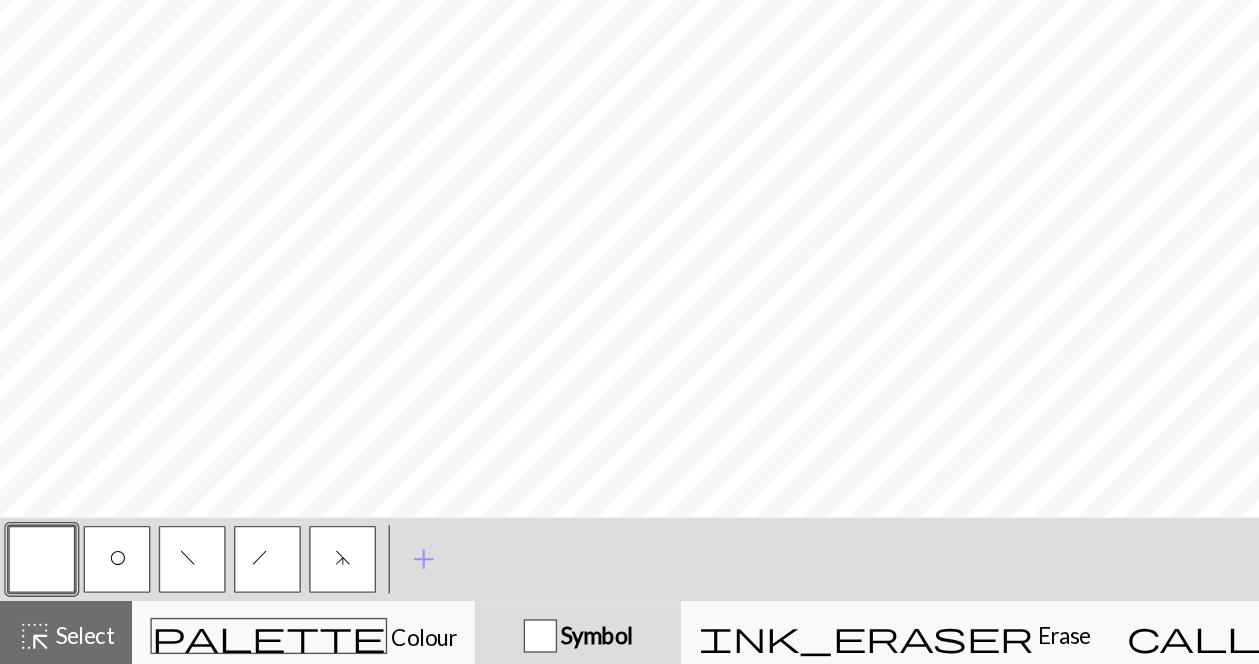 click on "h" at bounding box center (192, 584) 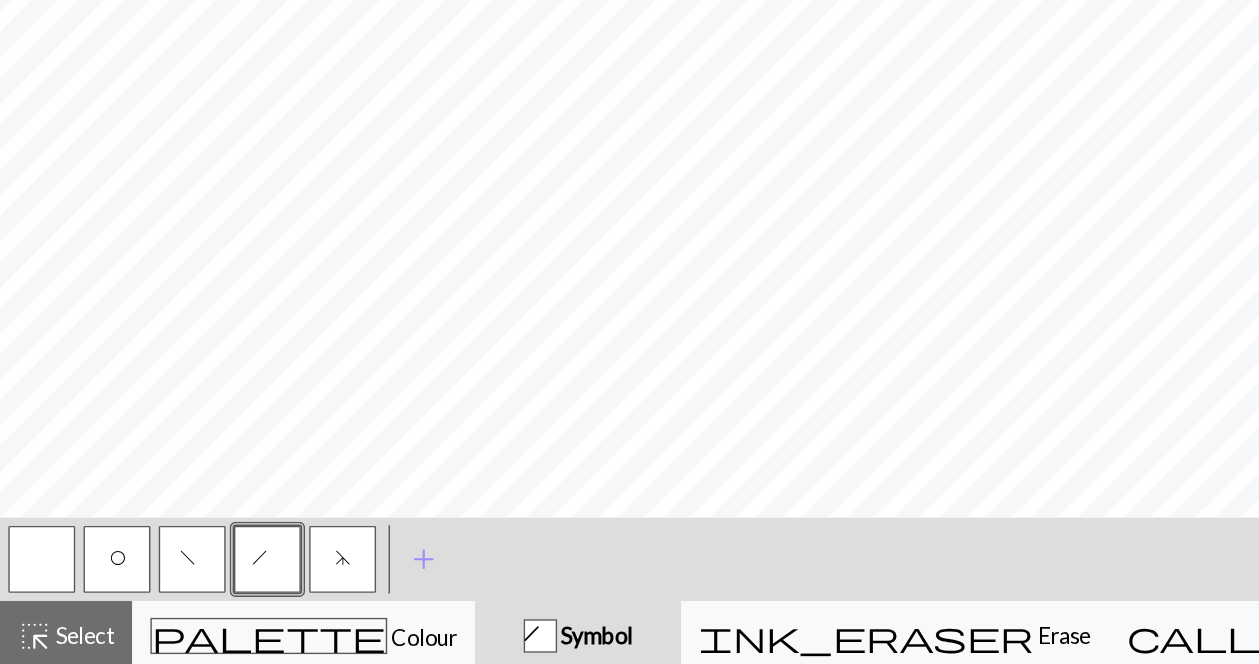 click on "f" at bounding box center (138, 584) 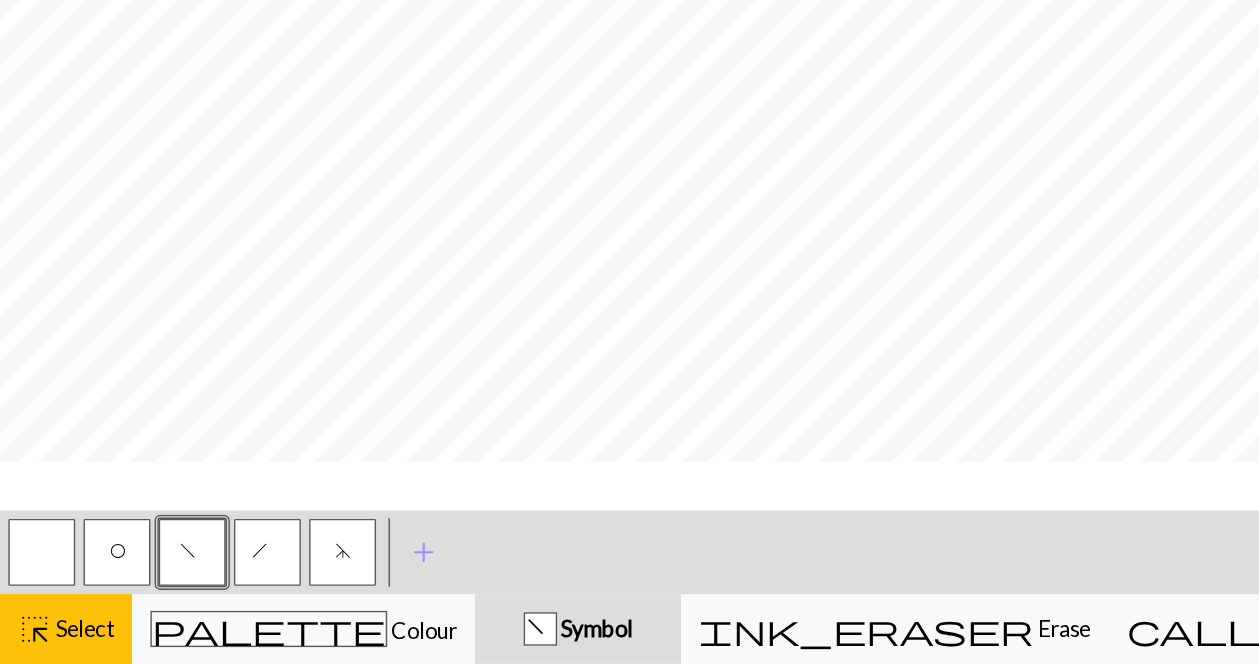 scroll, scrollTop: 0, scrollLeft: 0, axis: both 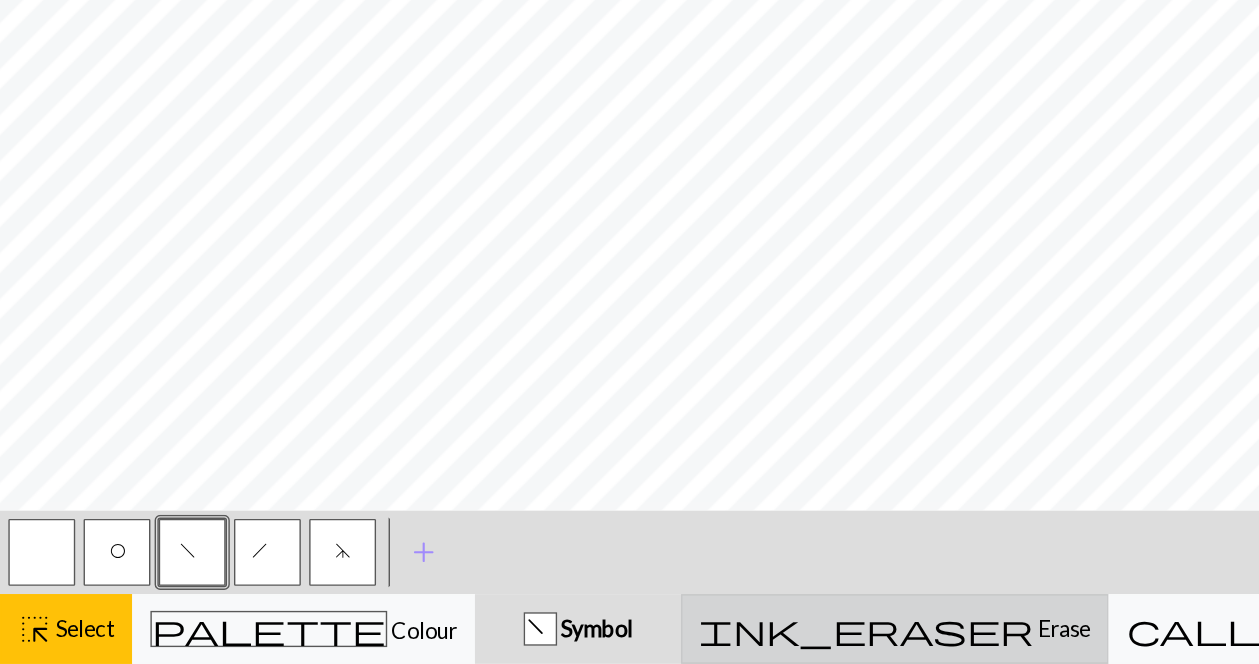 click on "ink_eraser" at bounding box center [622, 639] 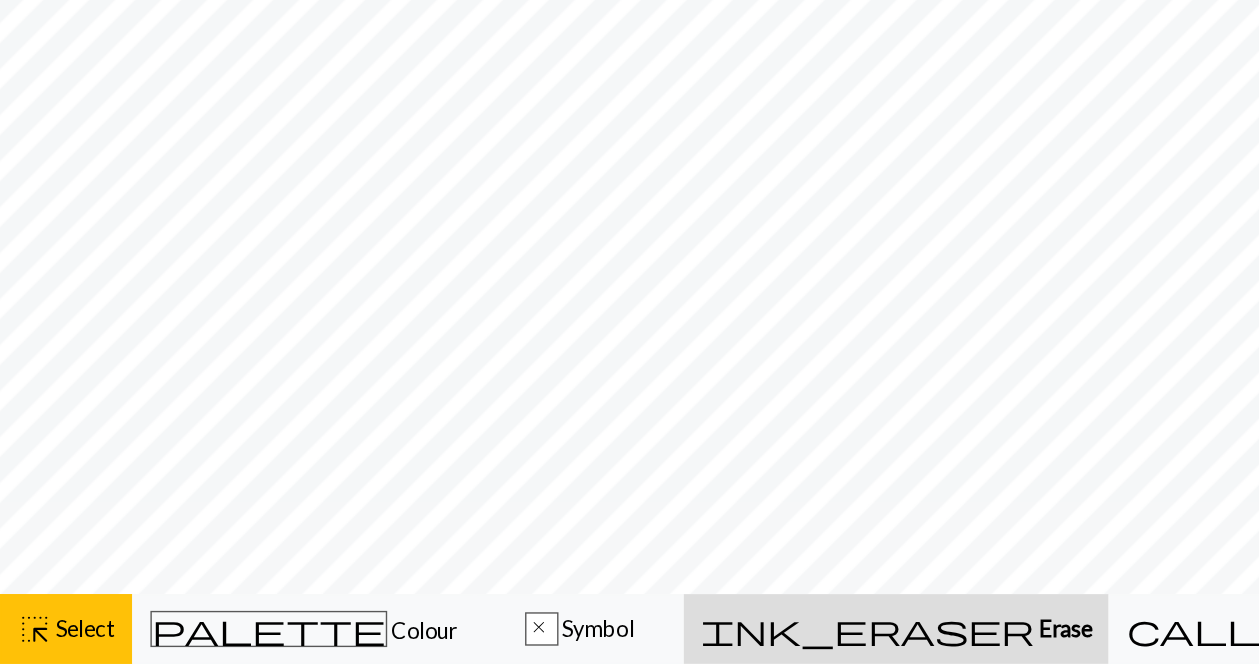 click on "ink_eraser" at bounding box center [623, 639] 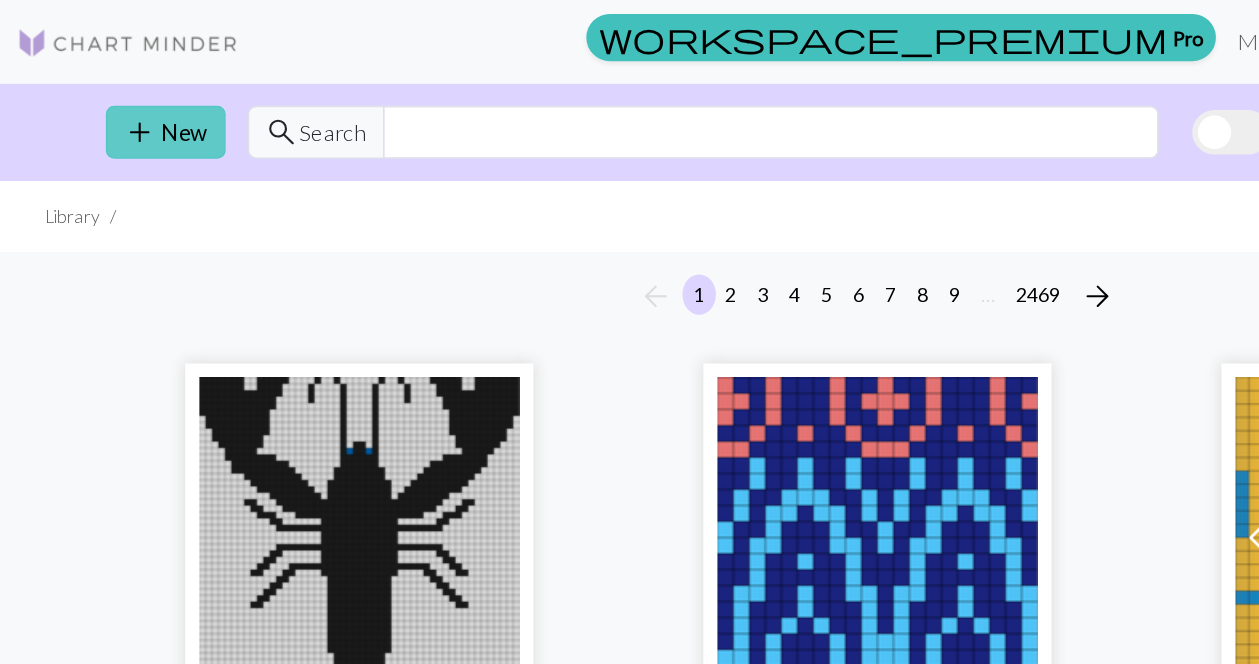 click on "add   New" at bounding box center [119, 95] 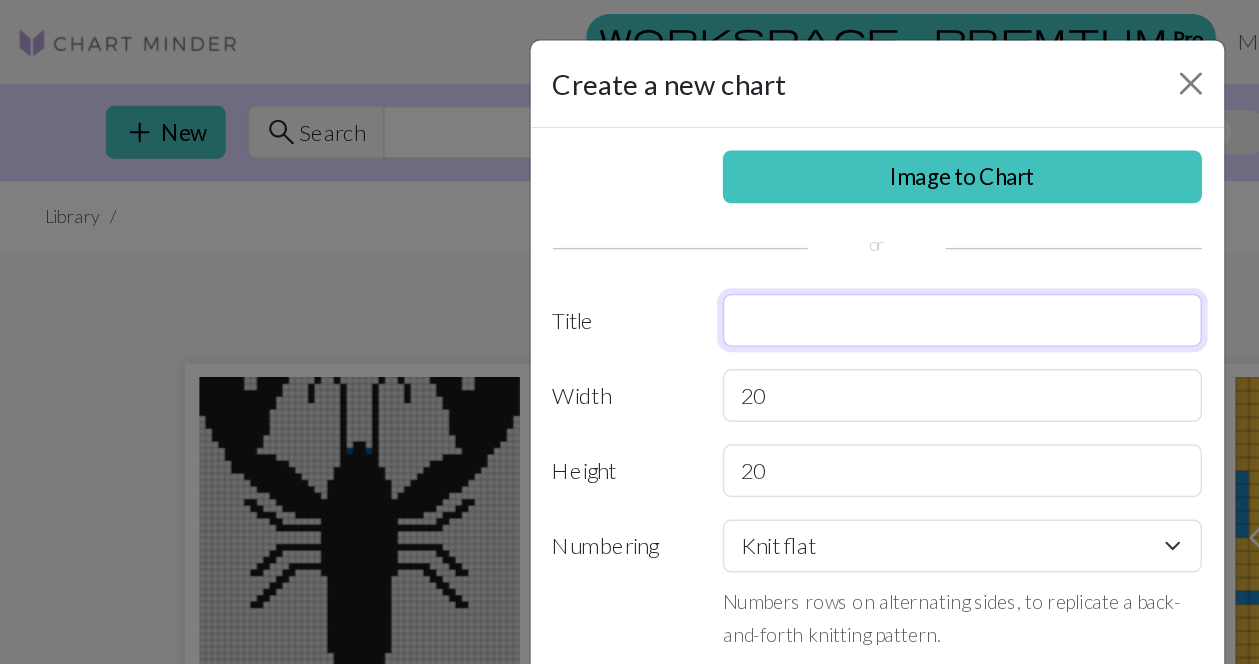 click at bounding box center [691, 230] 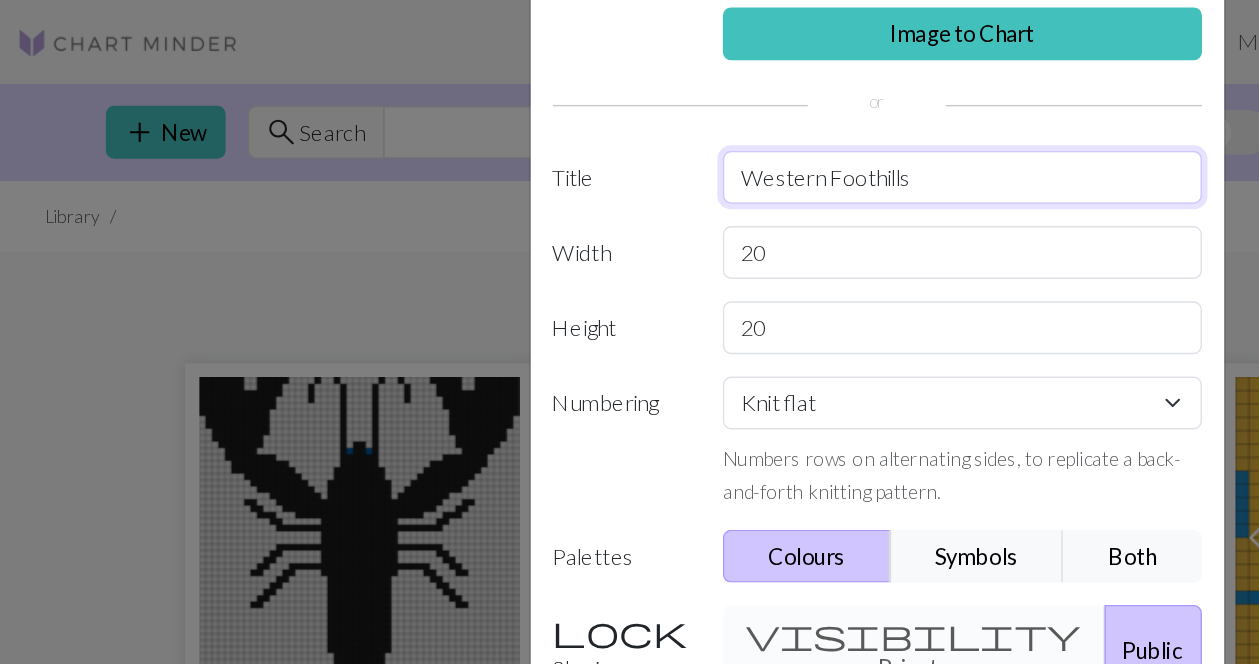 scroll, scrollTop: 125, scrollLeft: 0, axis: vertical 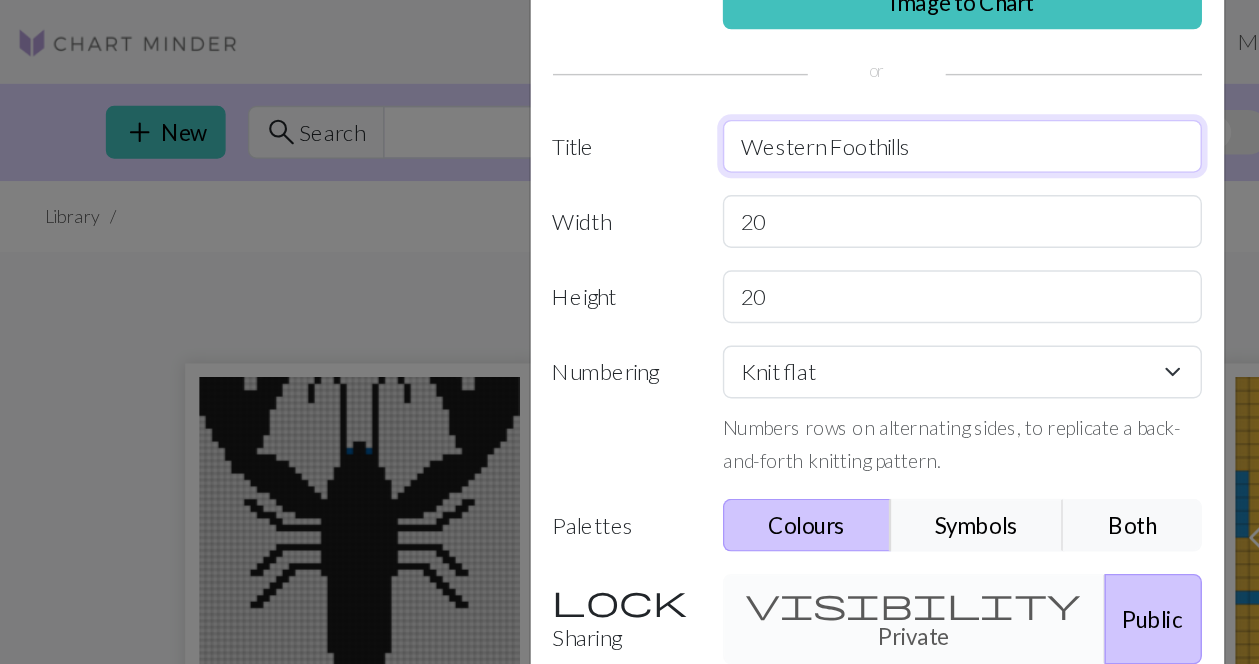 type on "Western Foothills" 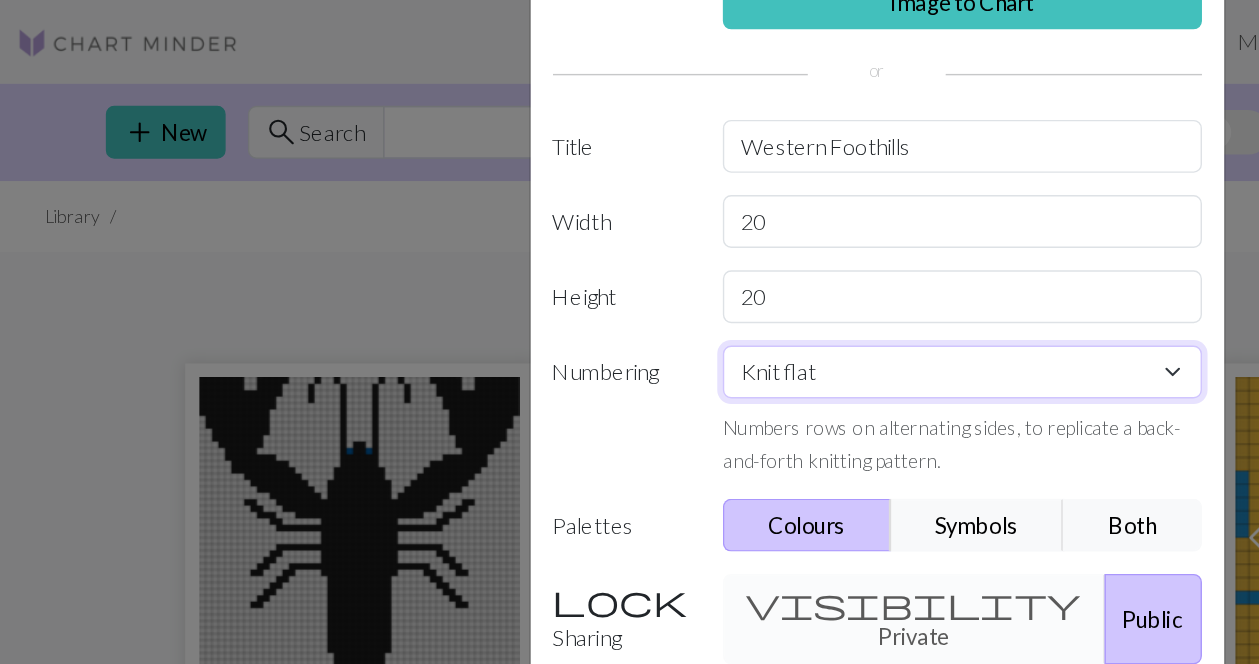 select on "lace" 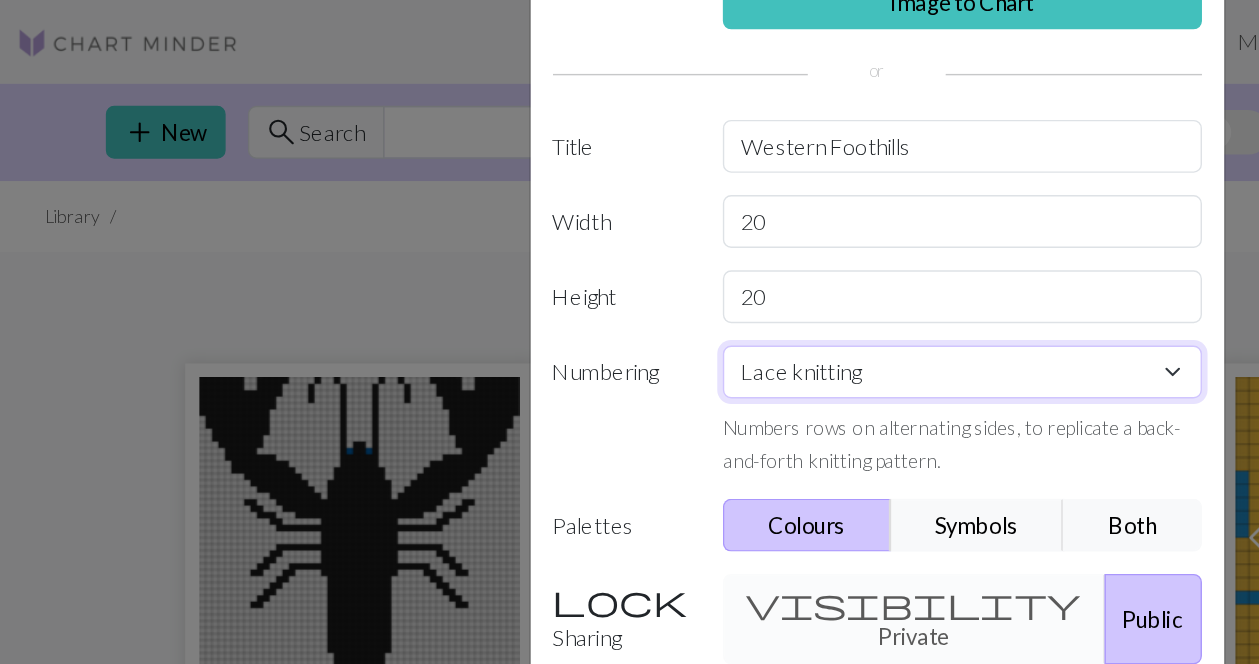 click on "Lace knitting" at bounding box center [0, 0] 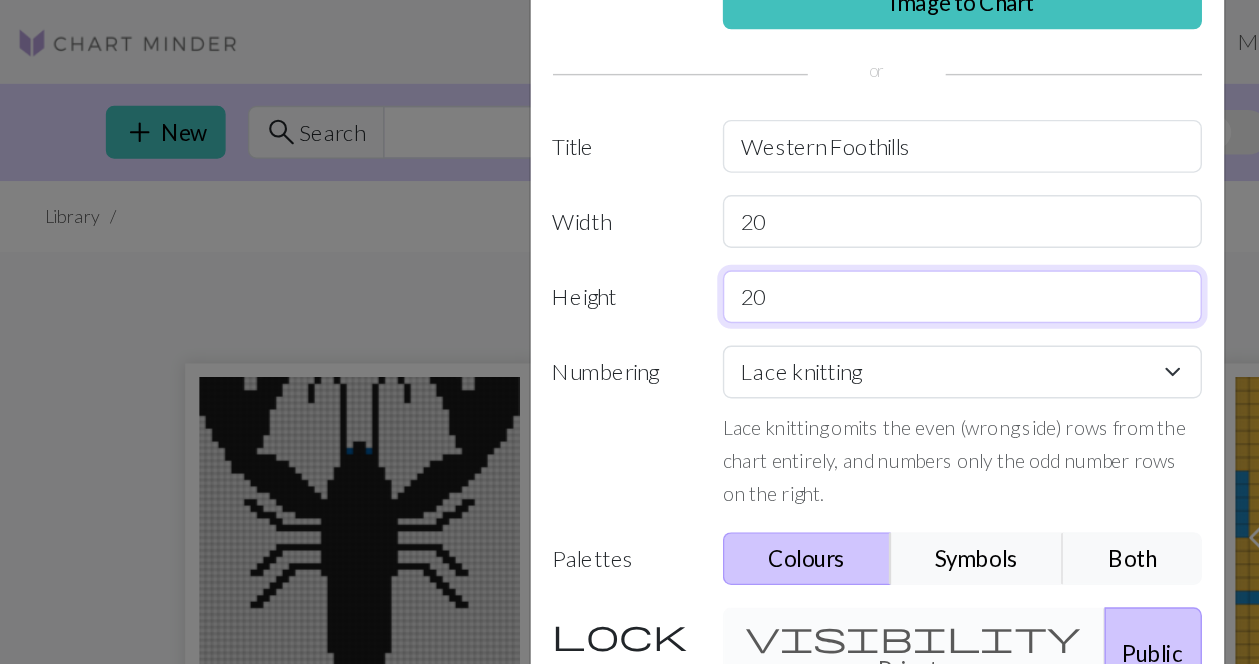 drag, startPoint x: 560, startPoint y: 216, endPoint x: 513, endPoint y: 216, distance: 47 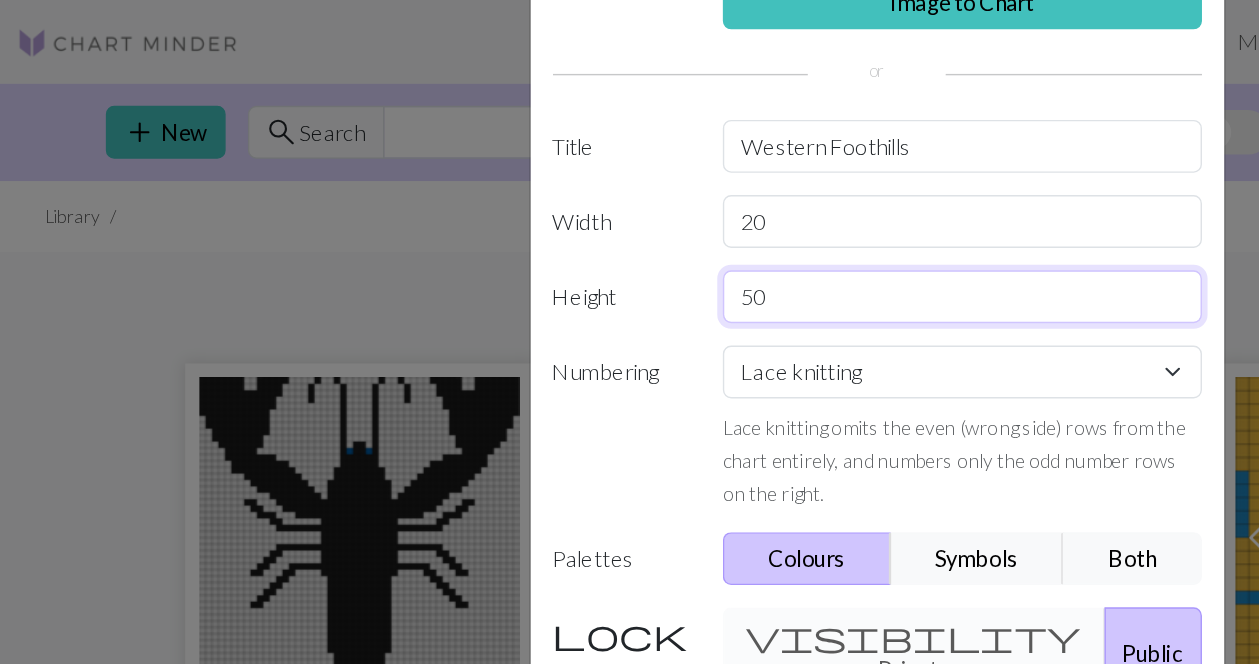 type on "5" 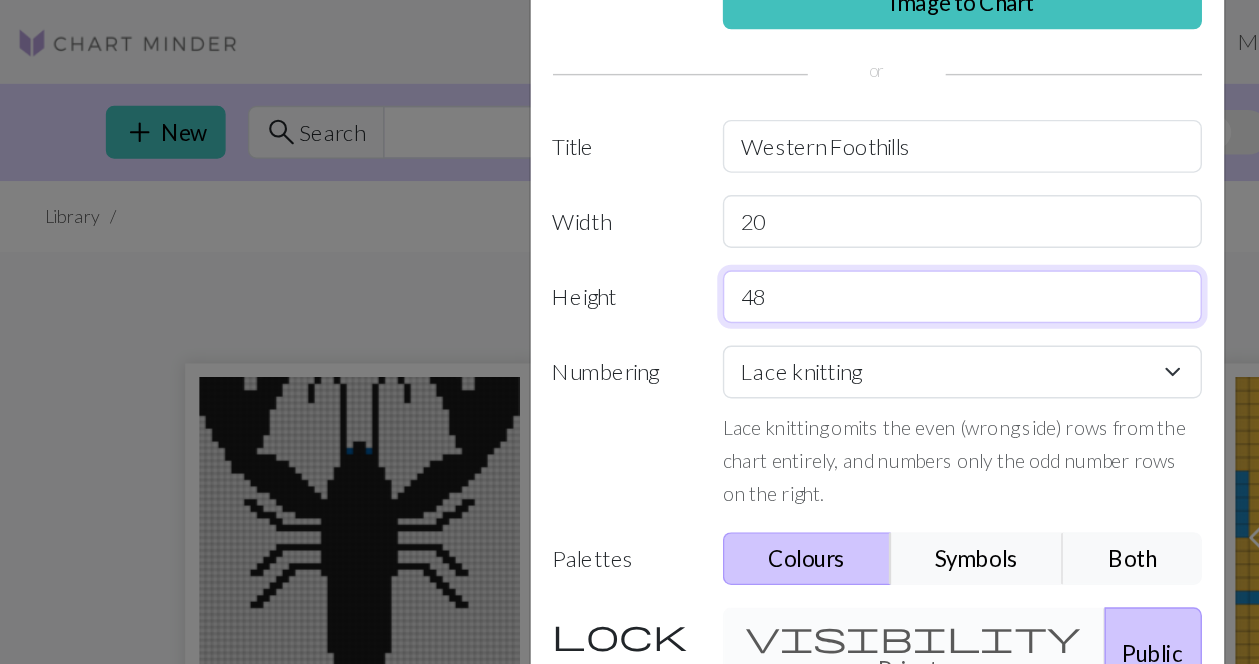 type on "48" 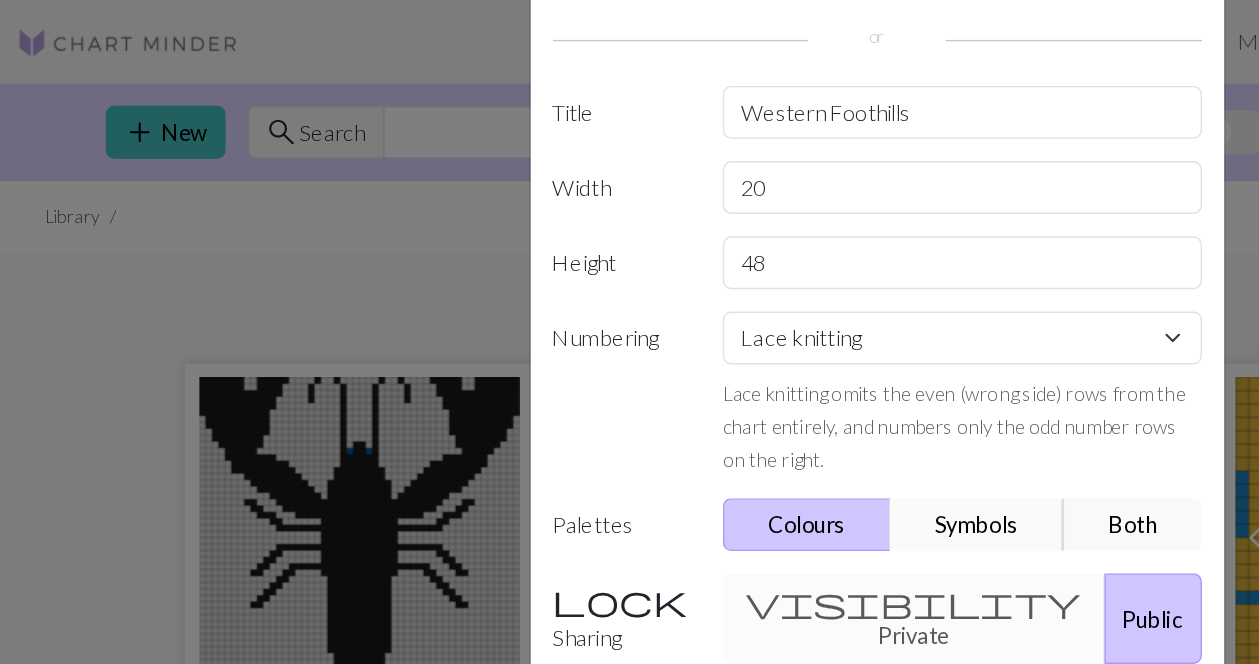 click on "Symbols" at bounding box center [702, 377] 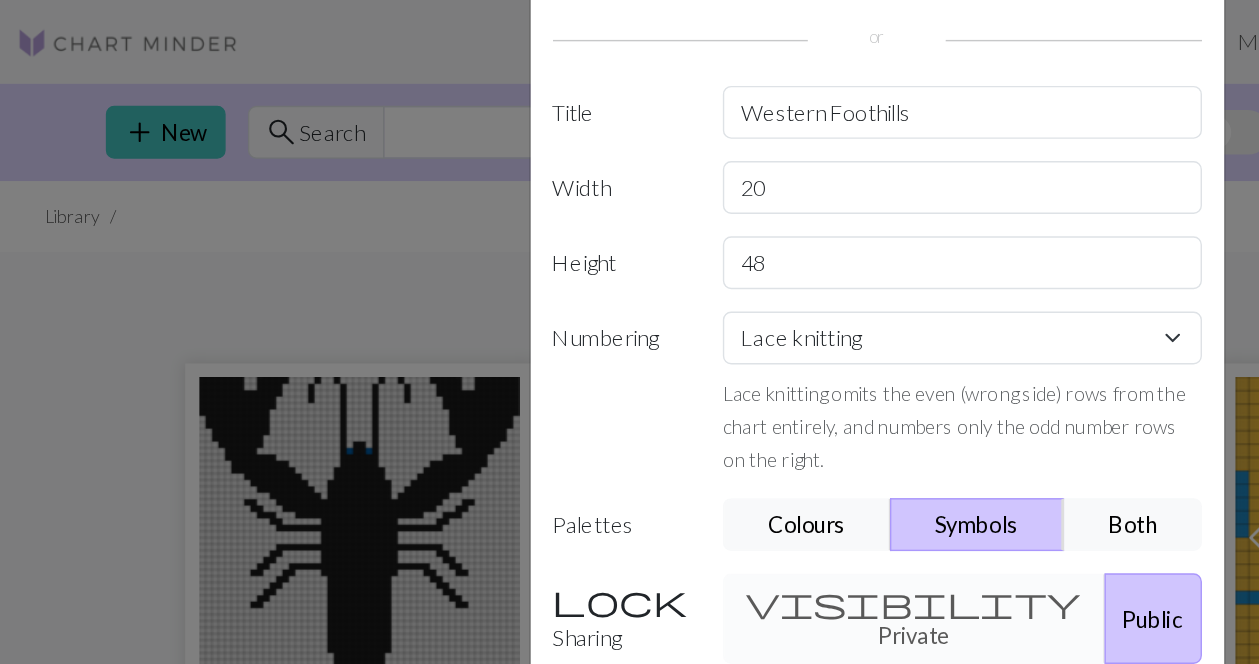 click on "Public" at bounding box center (828, 444) 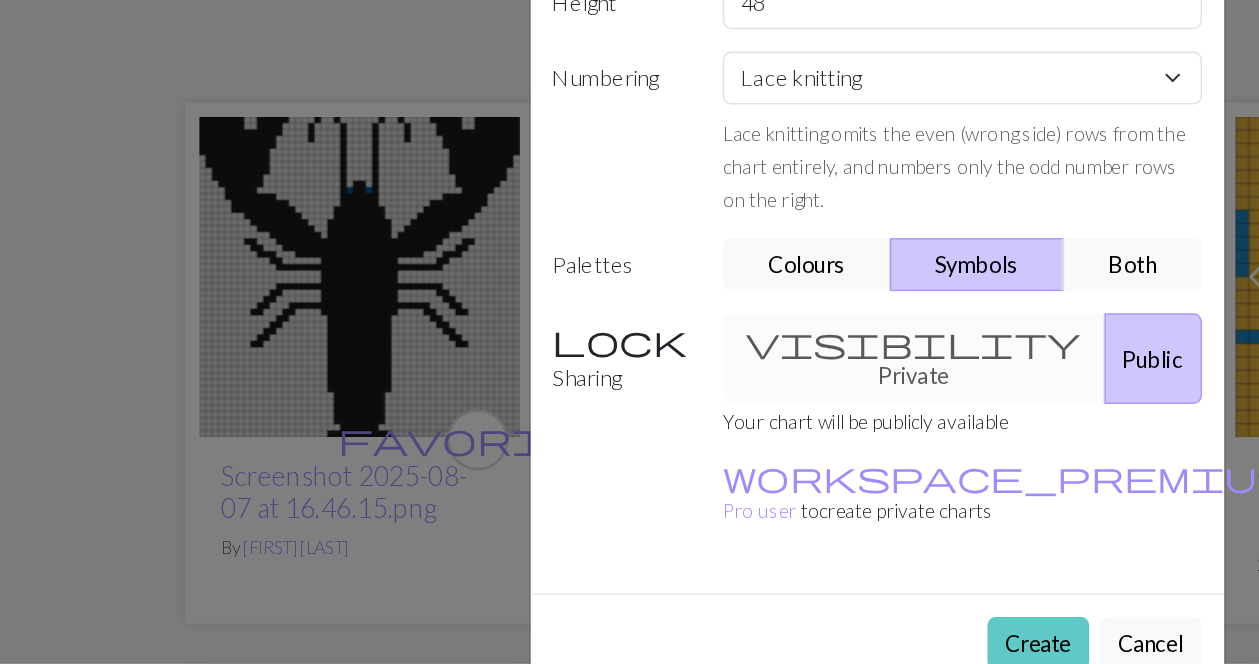 click on "Create" at bounding box center [745, 649] 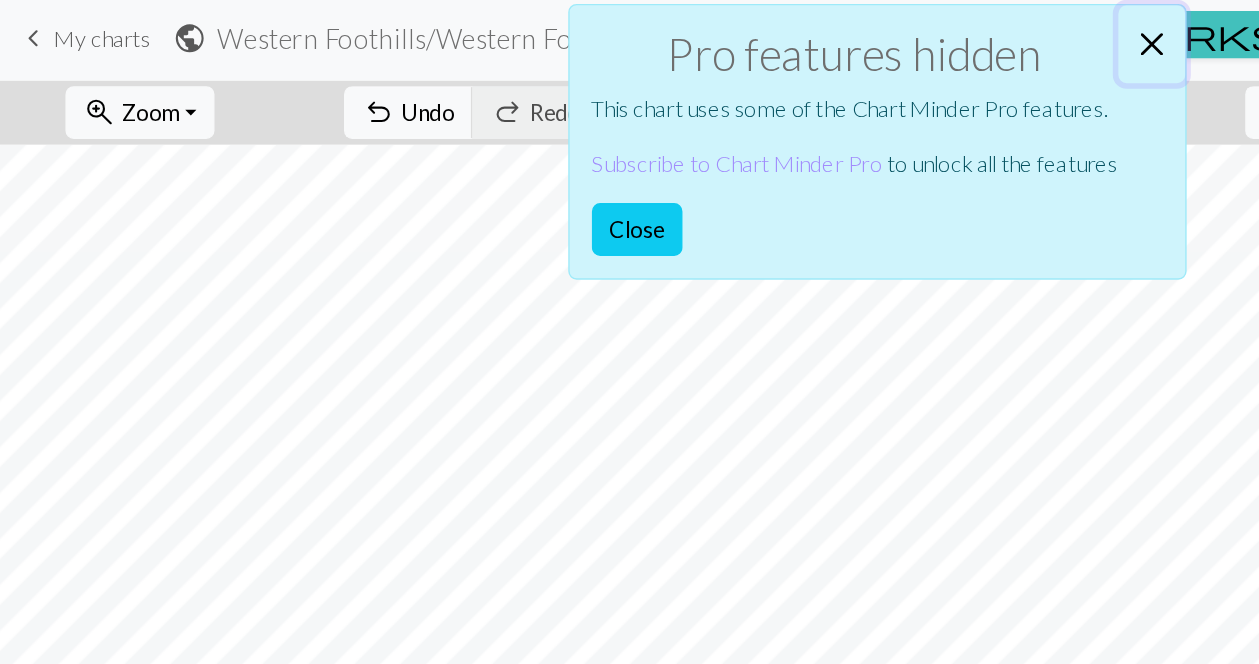click at bounding box center [827, 34] 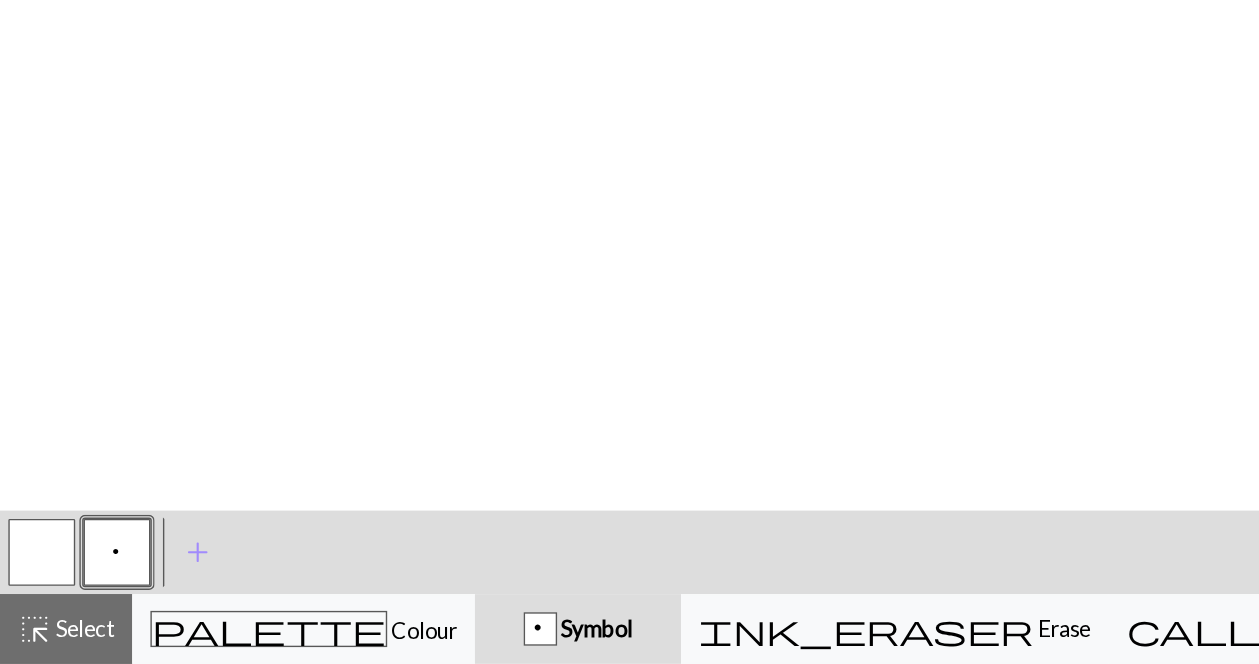 scroll, scrollTop: 0, scrollLeft: 0, axis: both 